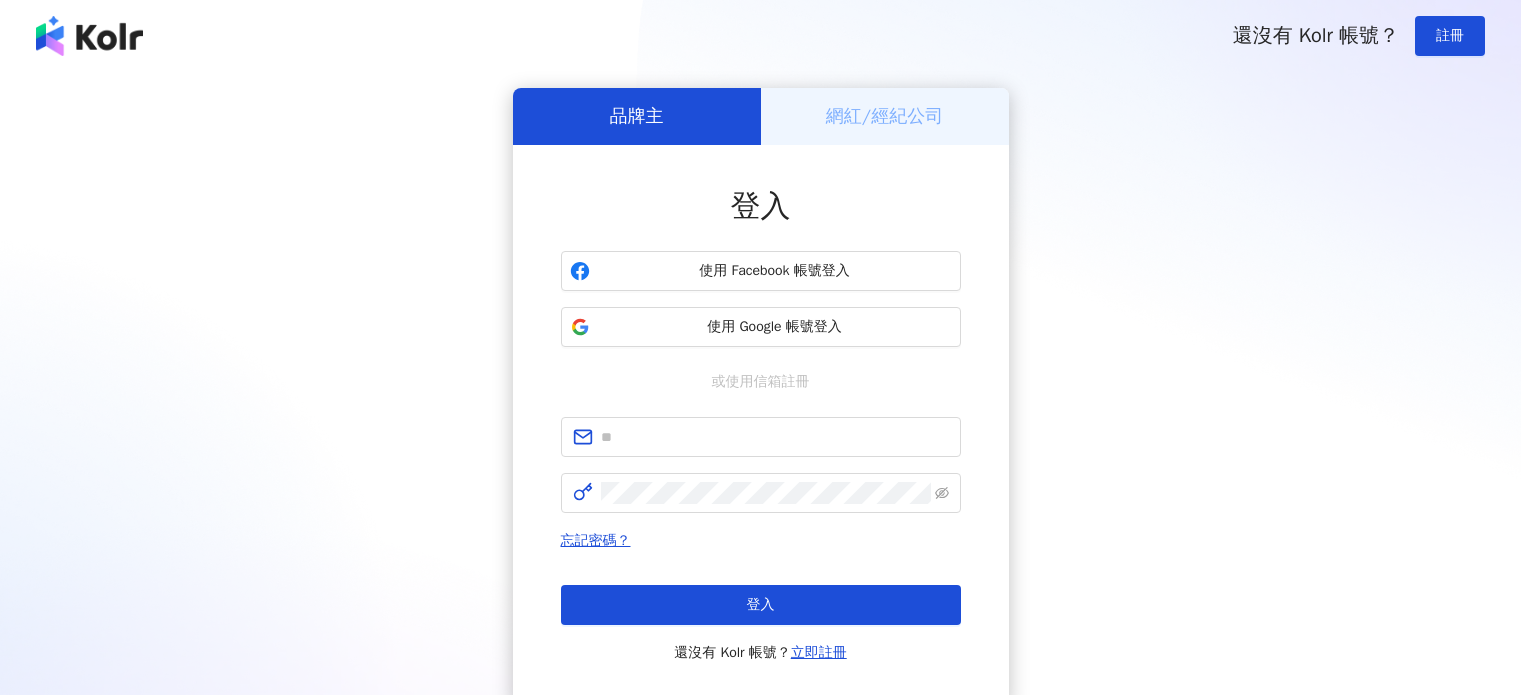 scroll, scrollTop: 0, scrollLeft: 0, axis: both 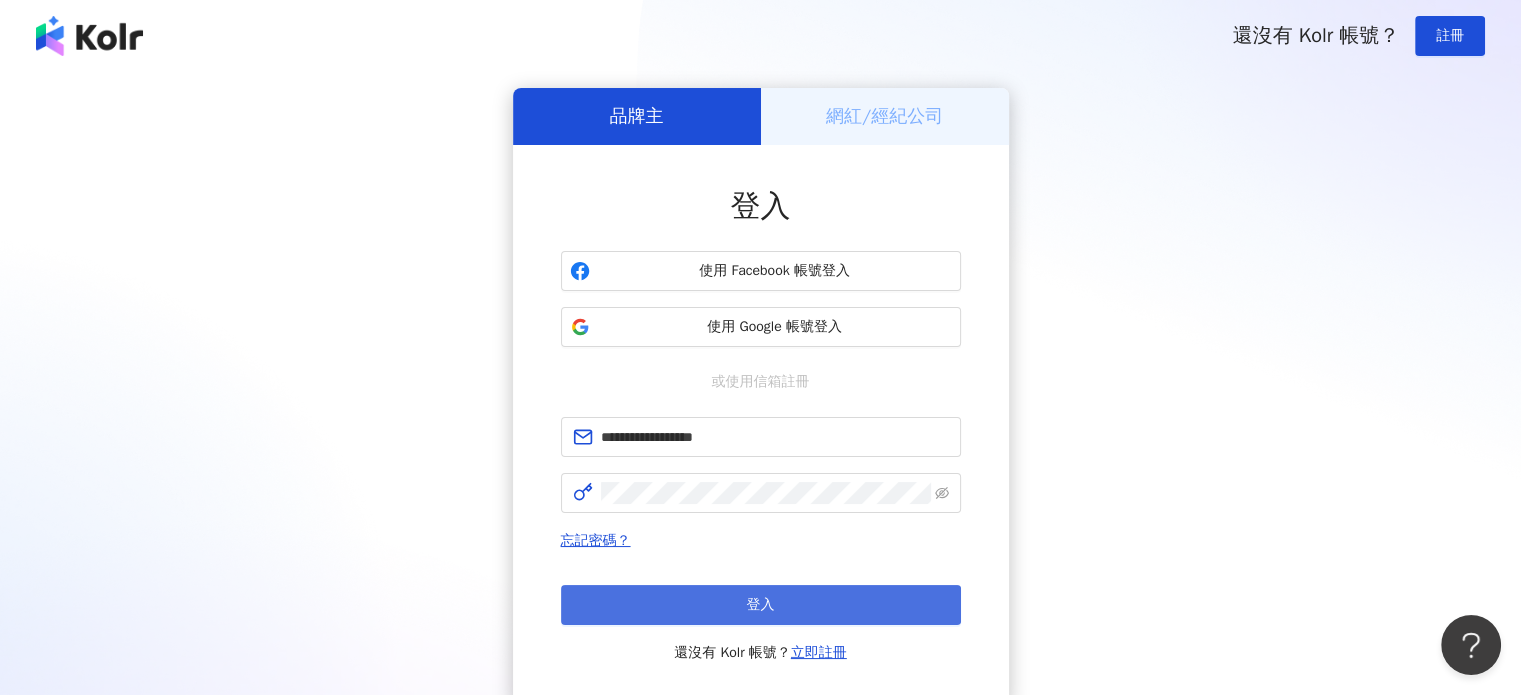 click on "登入" at bounding box center [761, 605] 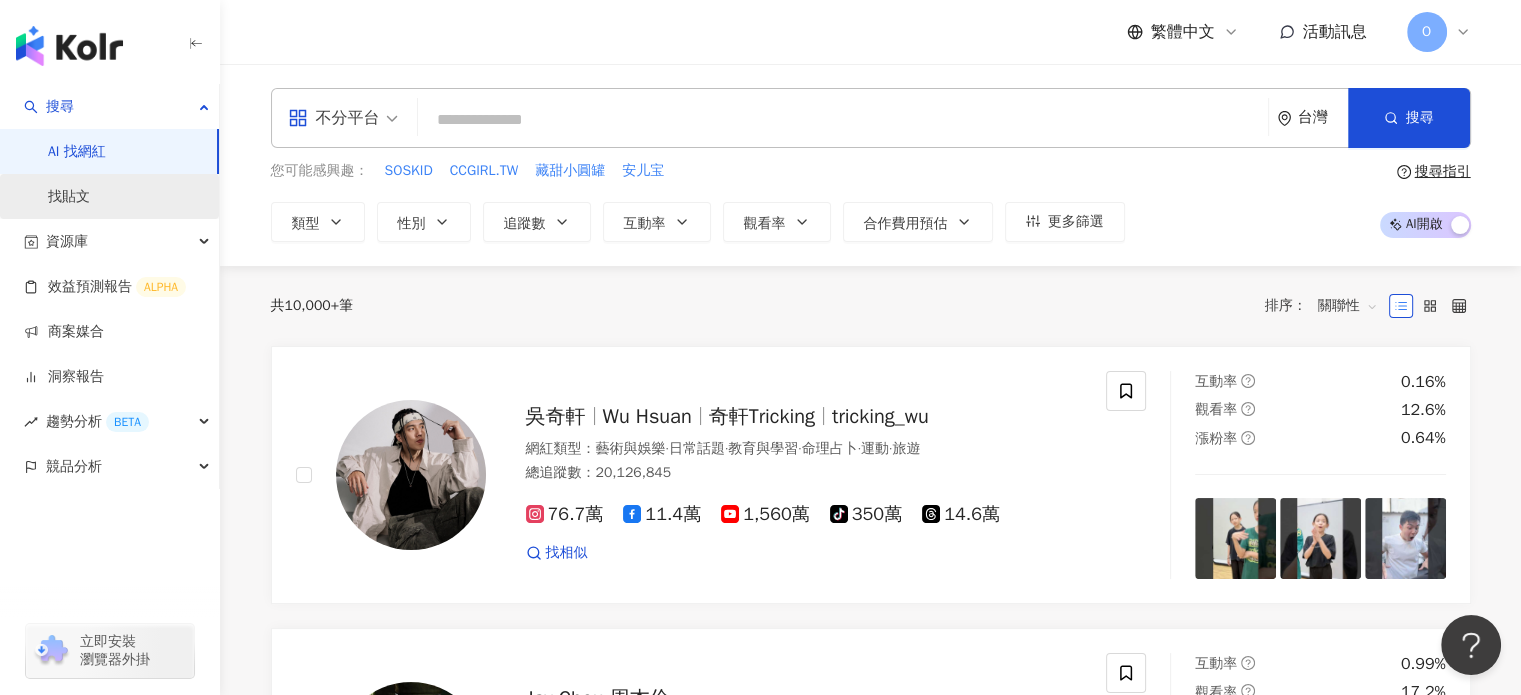 click on "找貼文" at bounding box center [69, 197] 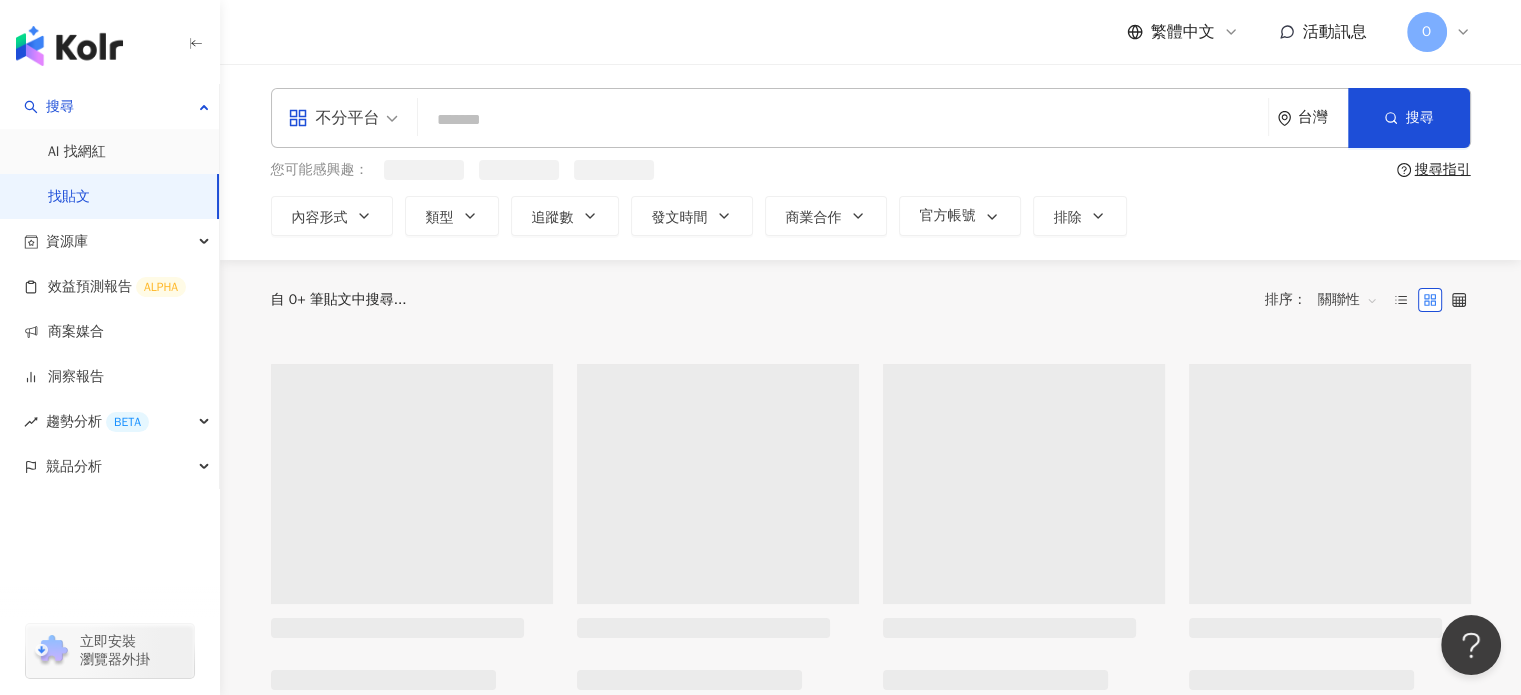 click at bounding box center (843, 119) 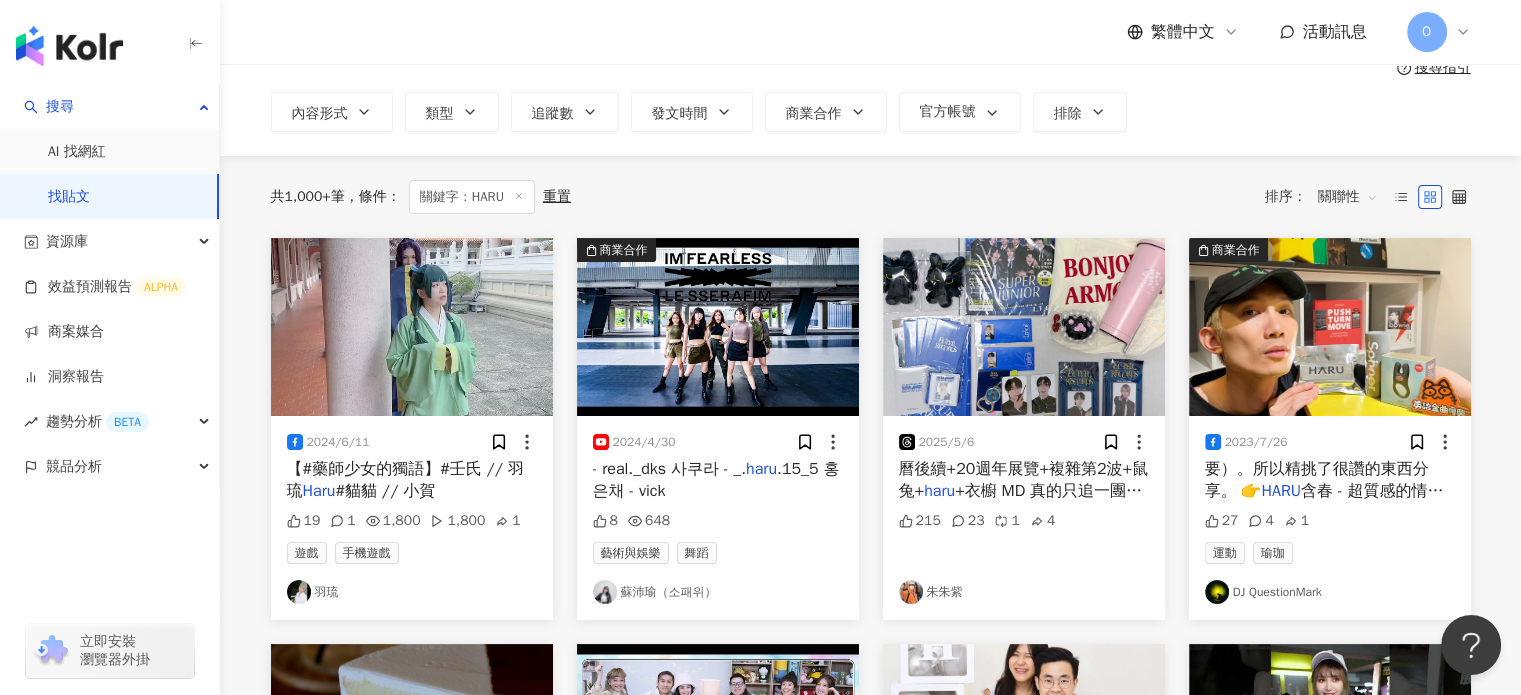 scroll, scrollTop: 0, scrollLeft: 0, axis: both 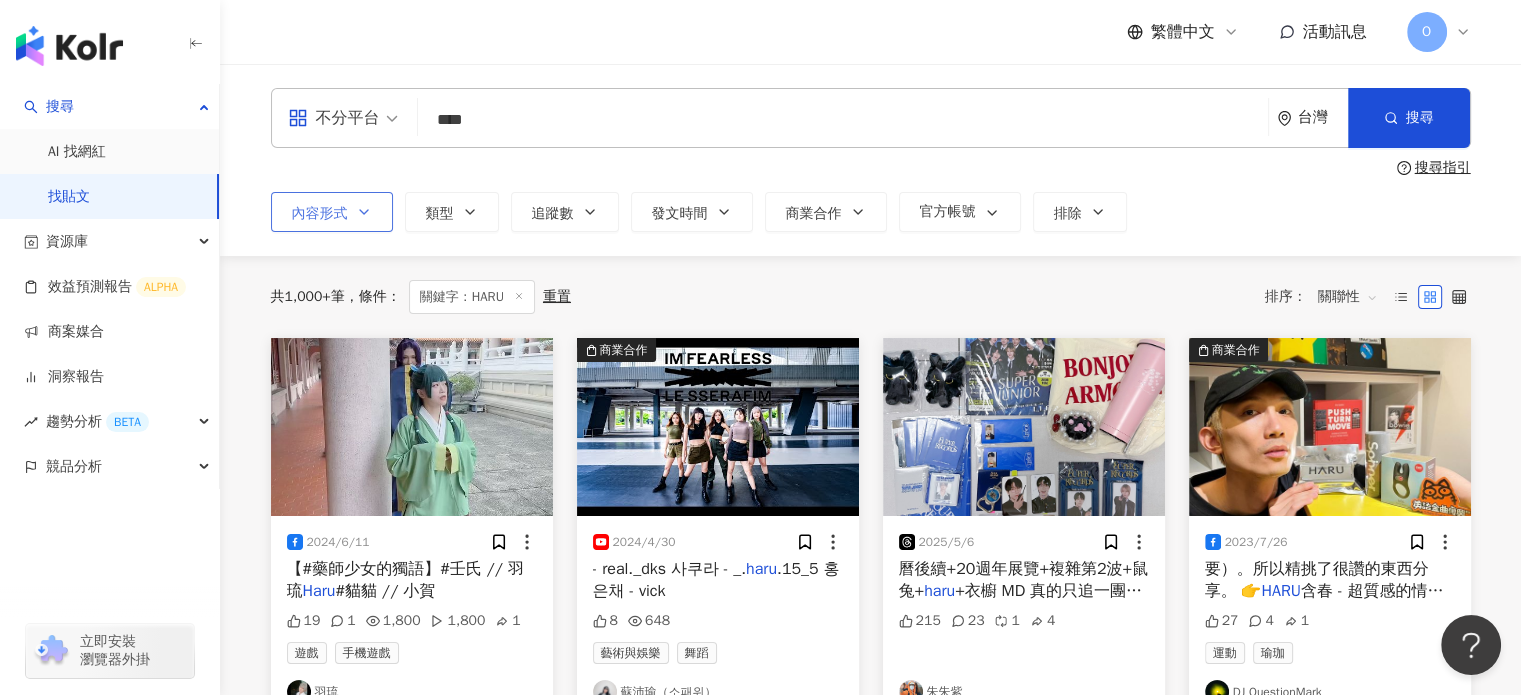 type on "****" 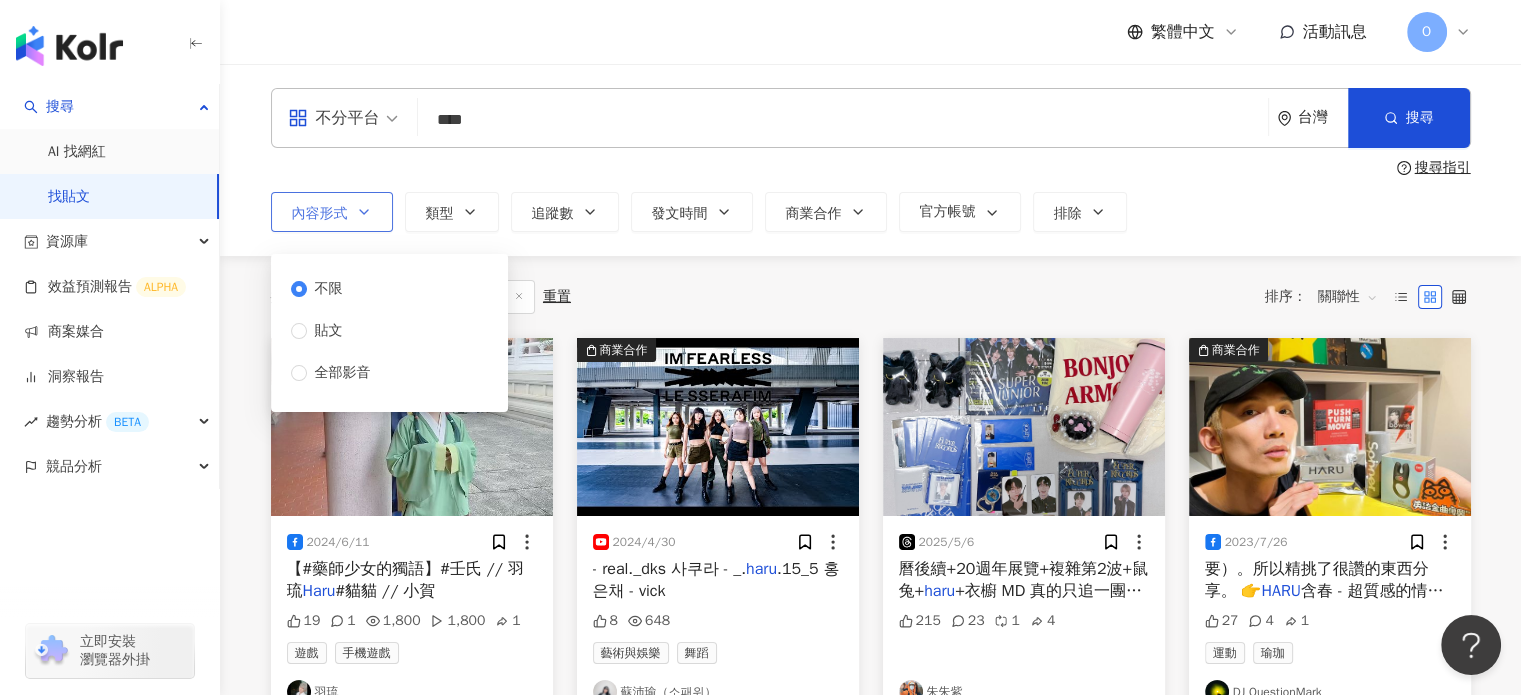 click on "內容形式" at bounding box center (332, 212) 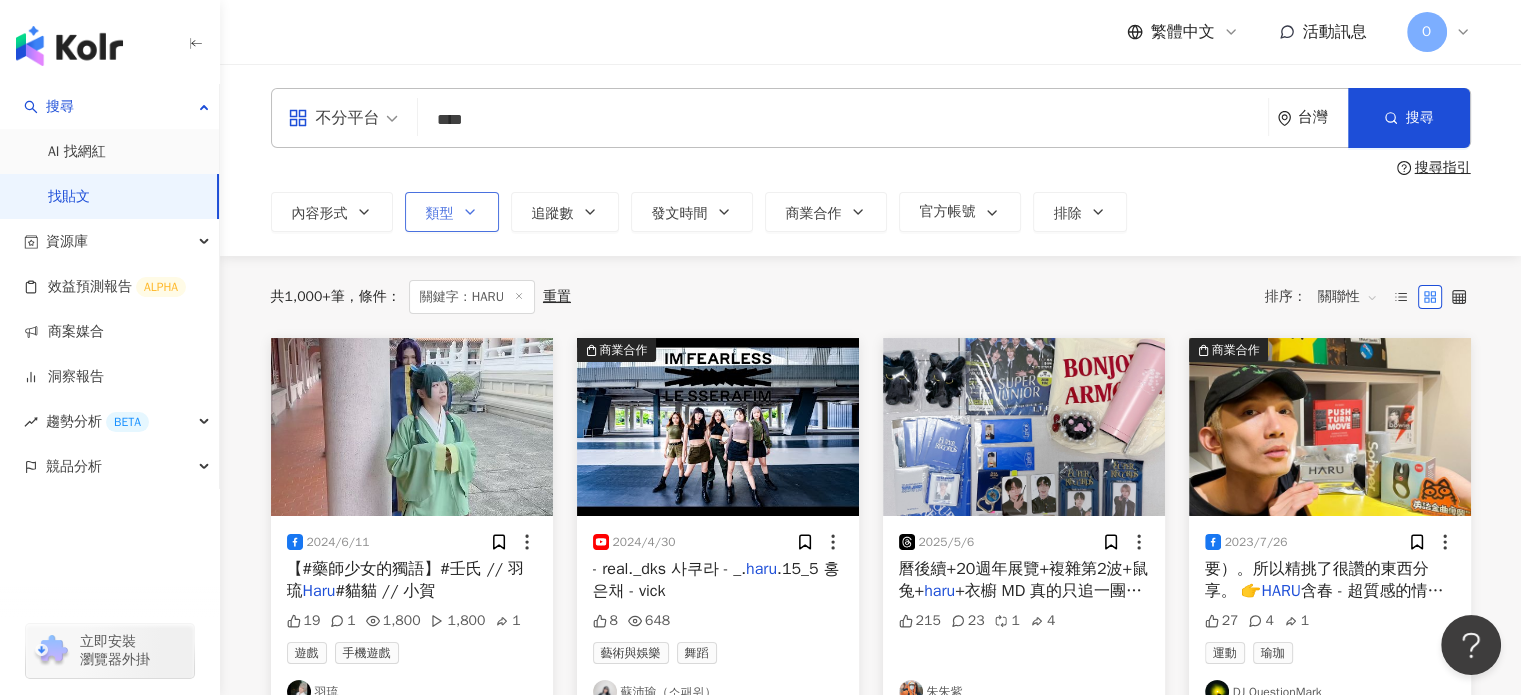 click on "類型" at bounding box center [452, 212] 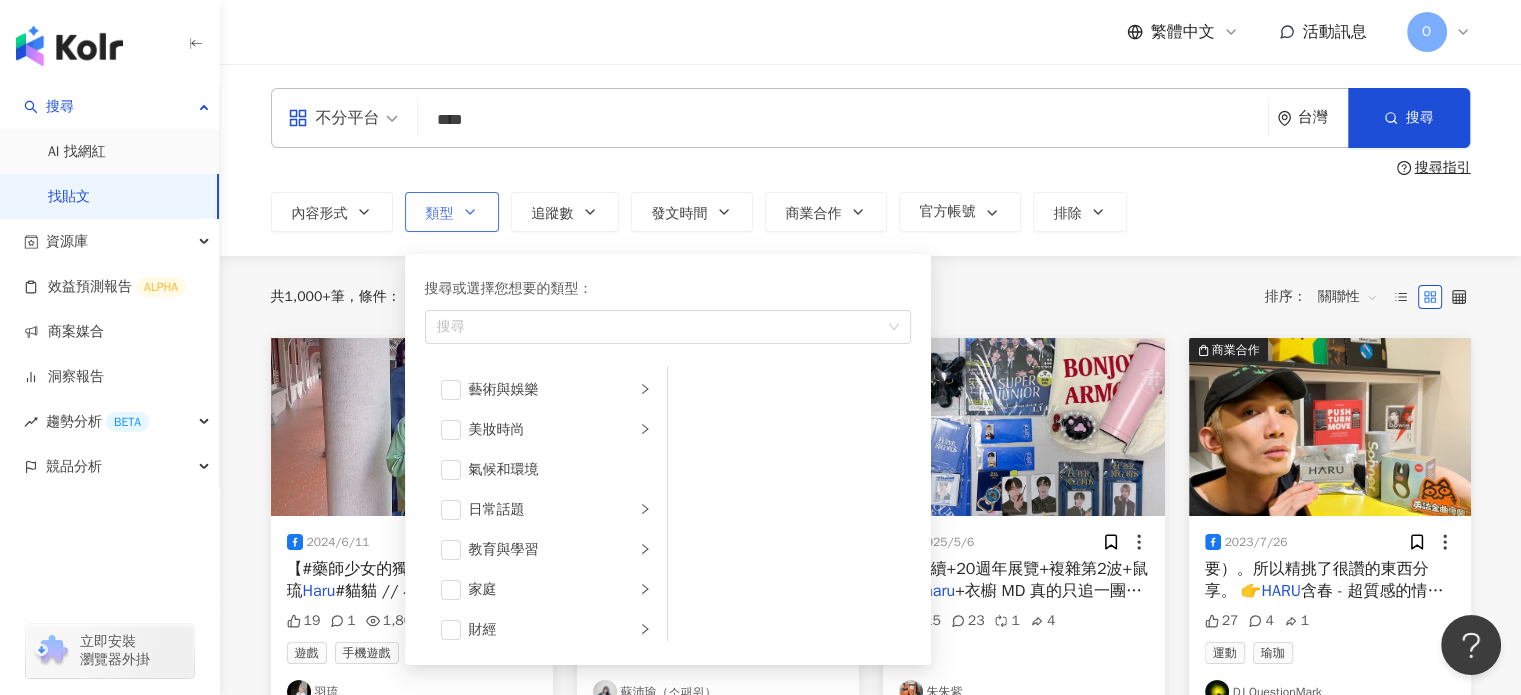 click 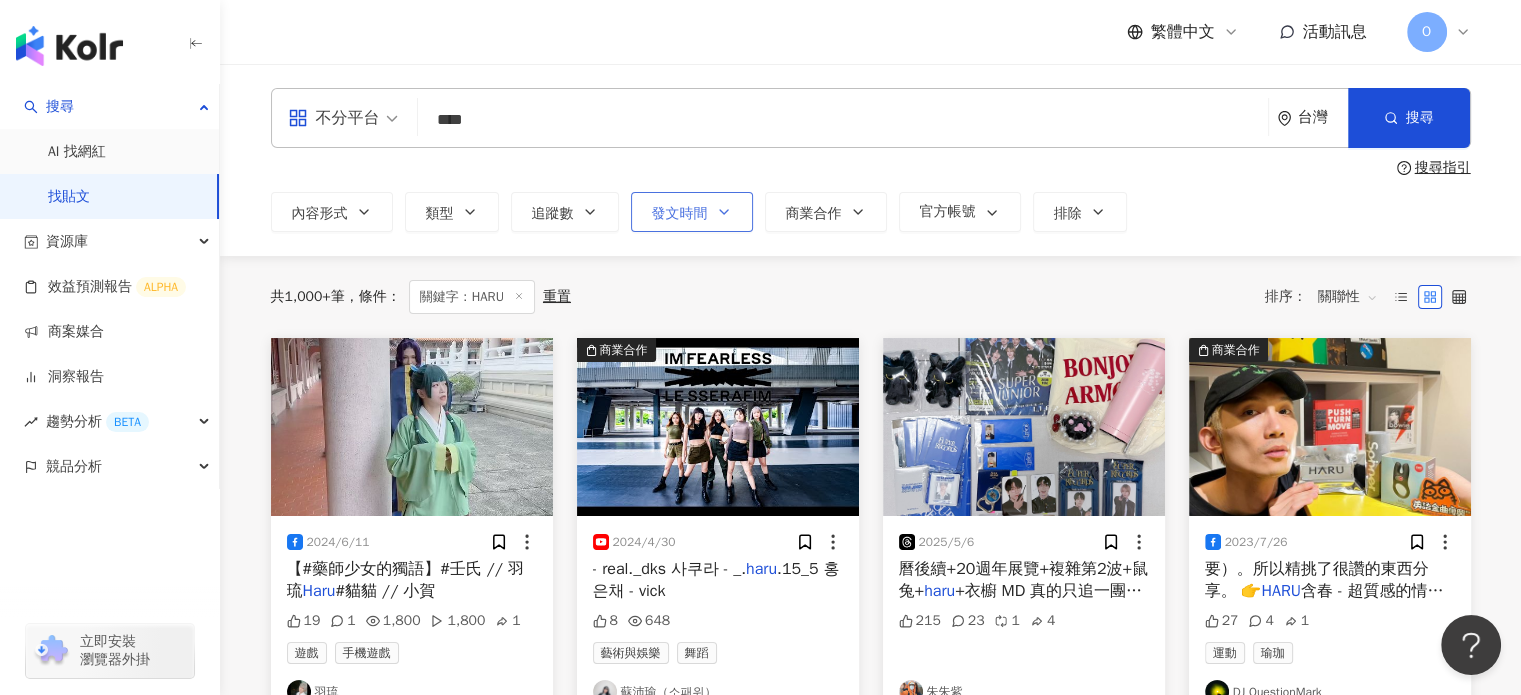 click on "發文時間" at bounding box center (680, 214) 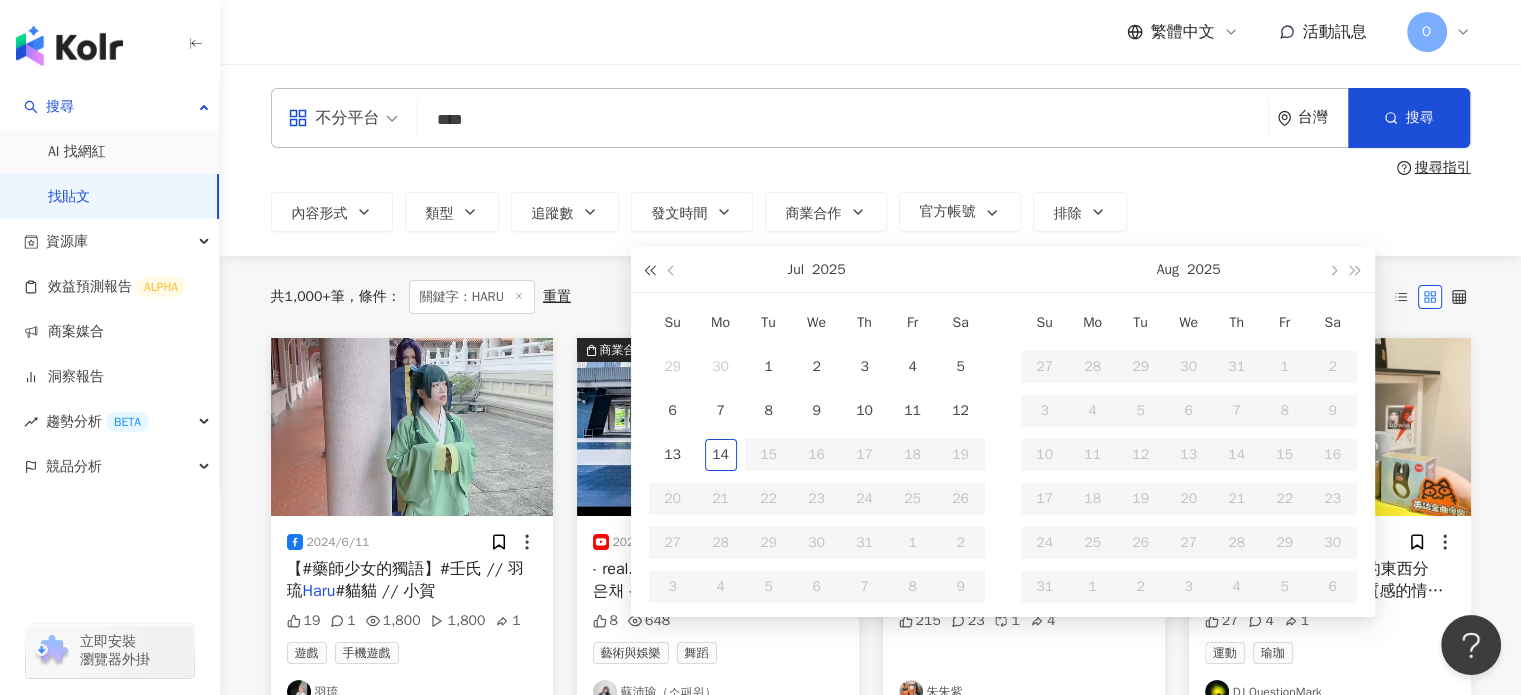 click at bounding box center (650, 269) 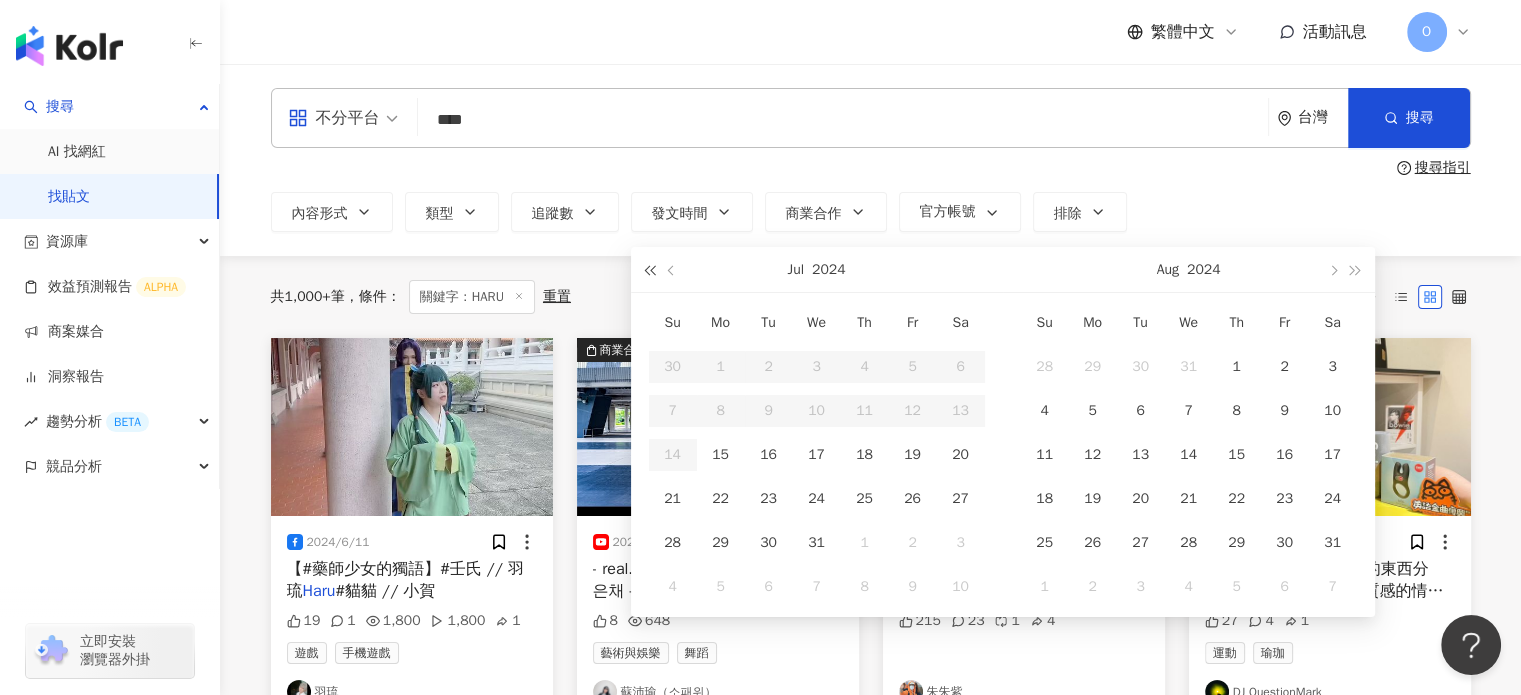 click at bounding box center (650, 270) 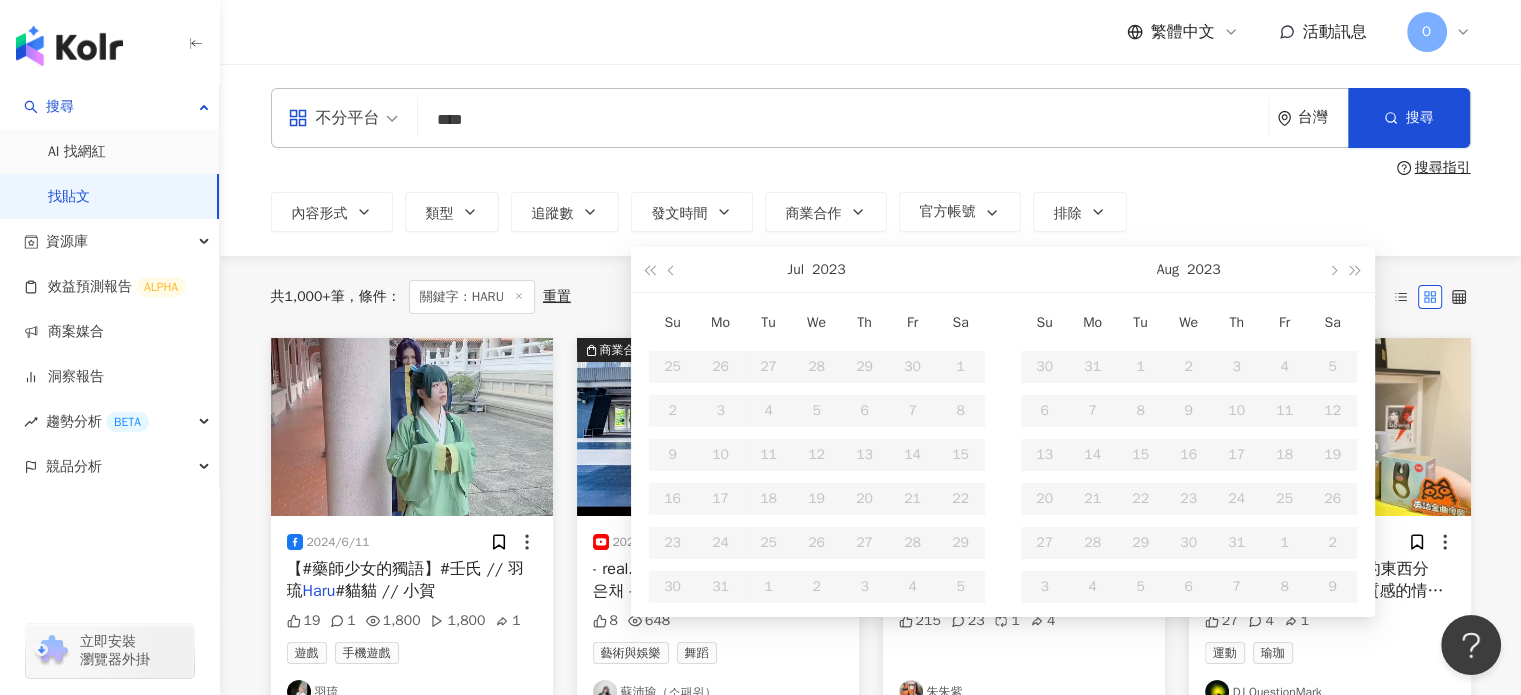 click on "Aug 2023" at bounding box center (1189, 270) 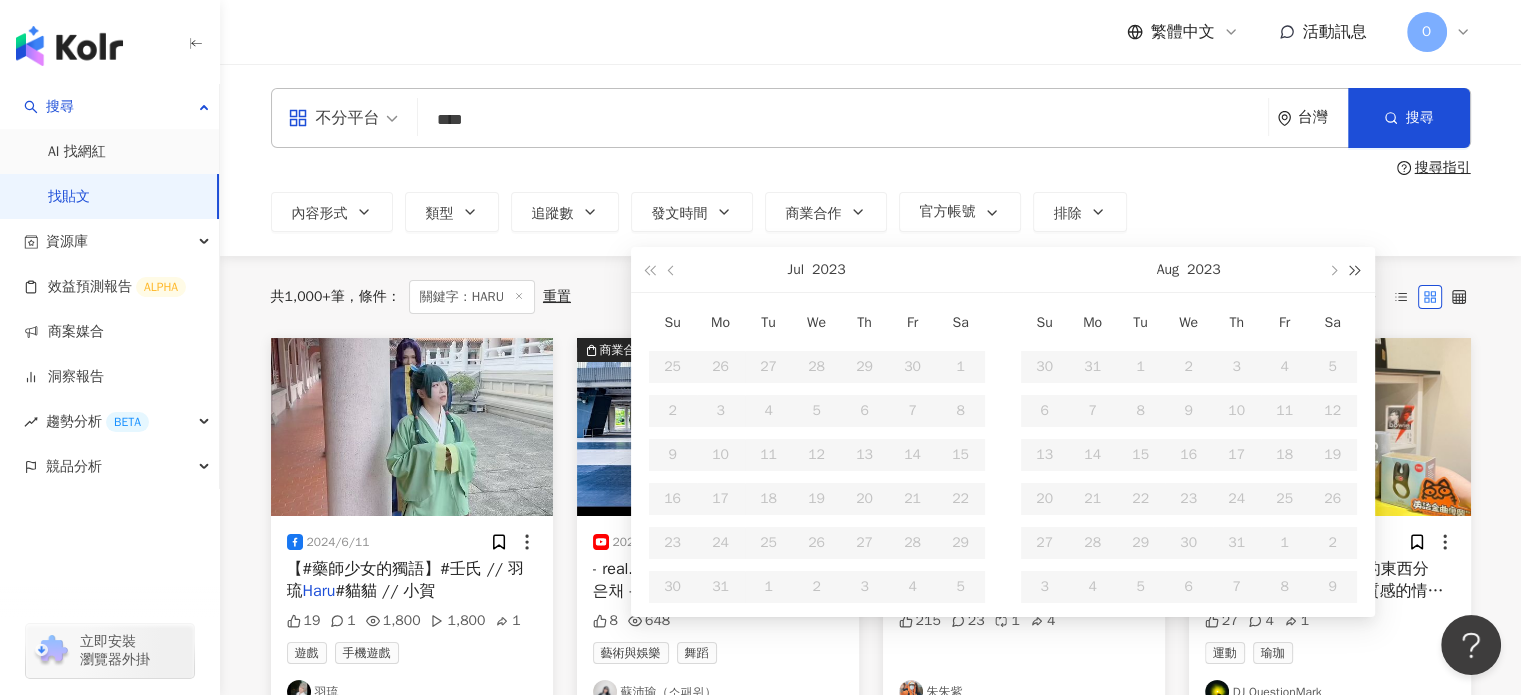 click at bounding box center (1355, 269) 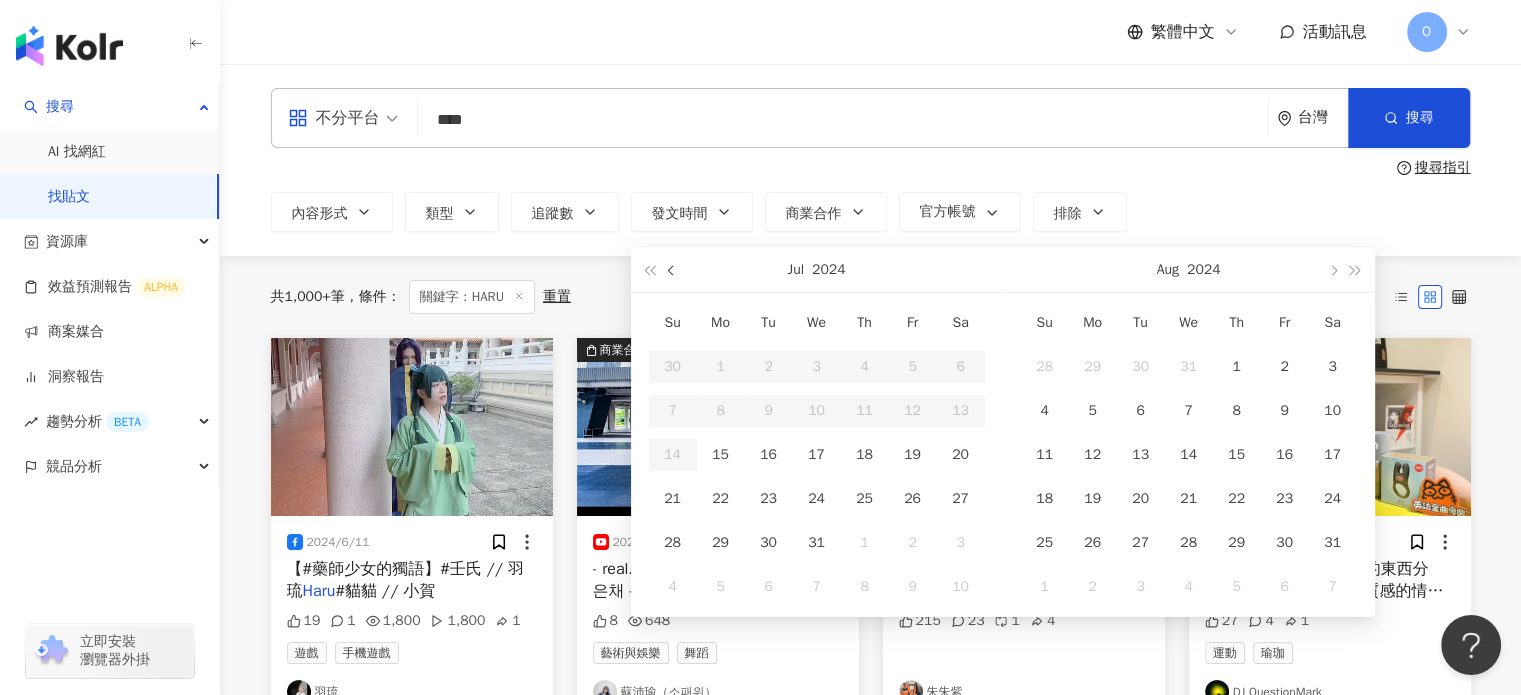 click at bounding box center [672, 269] 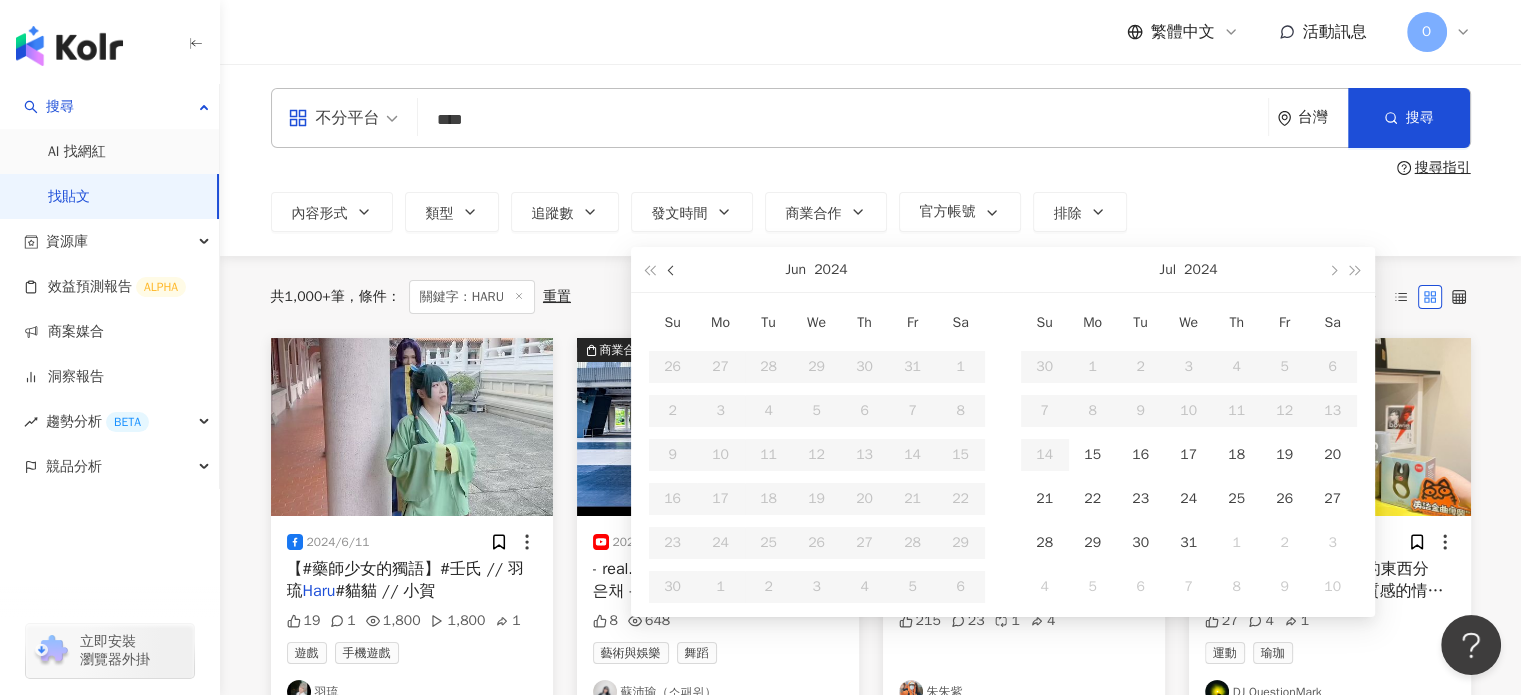 click at bounding box center [672, 269] 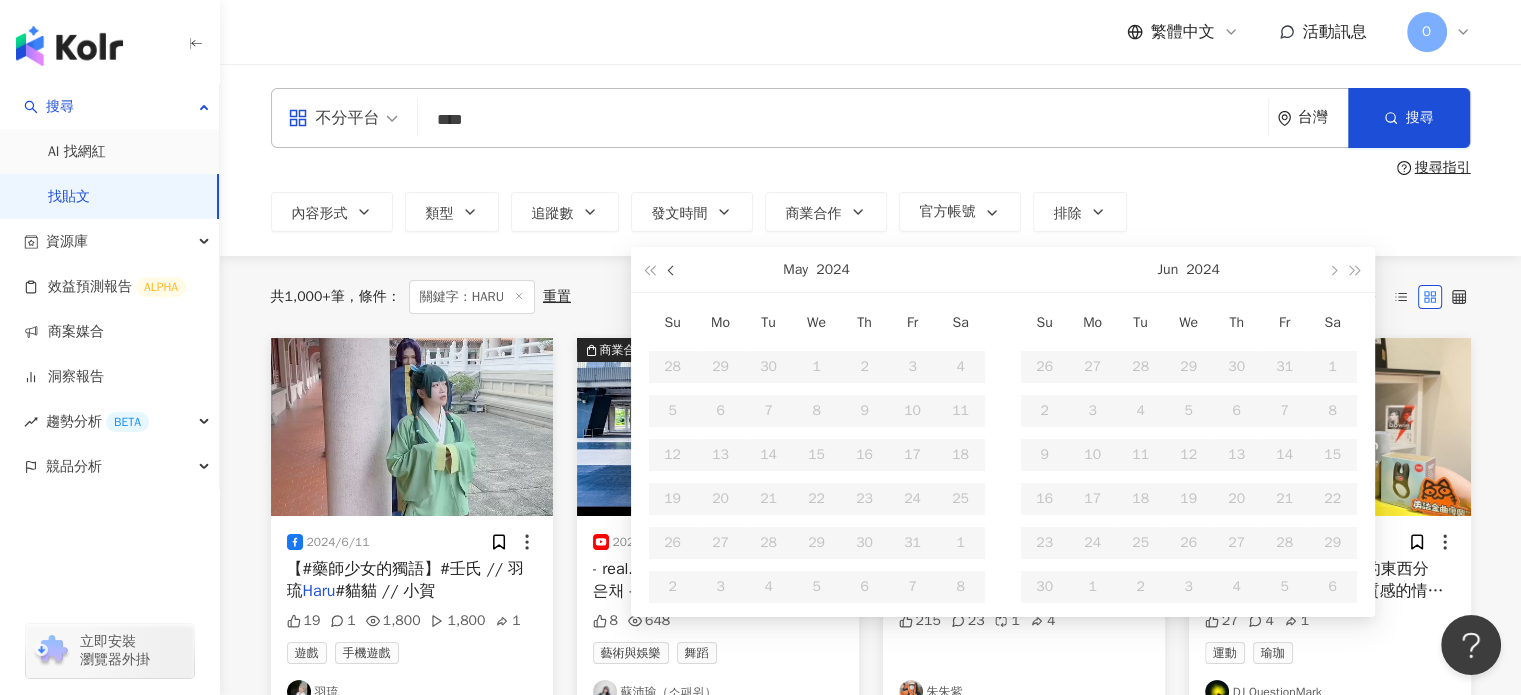 click at bounding box center (672, 269) 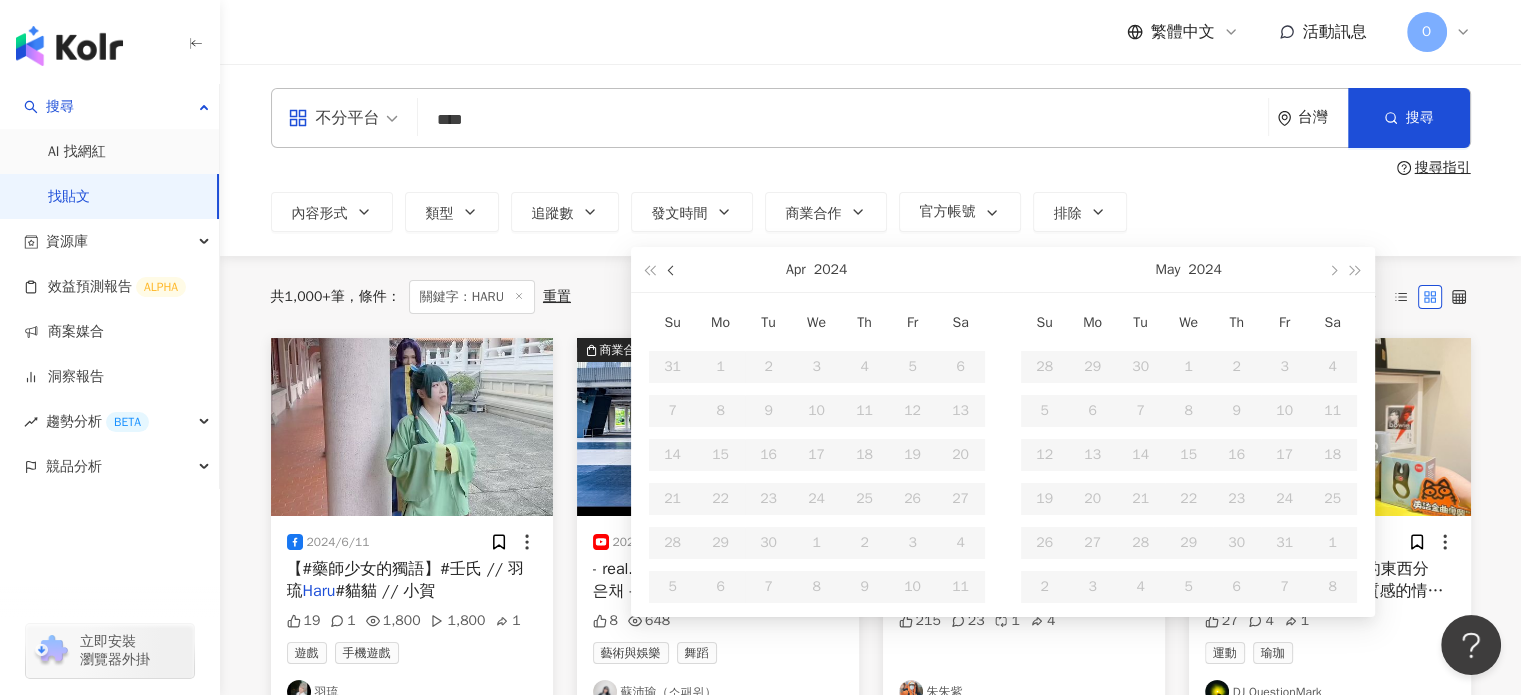 click at bounding box center [672, 269] 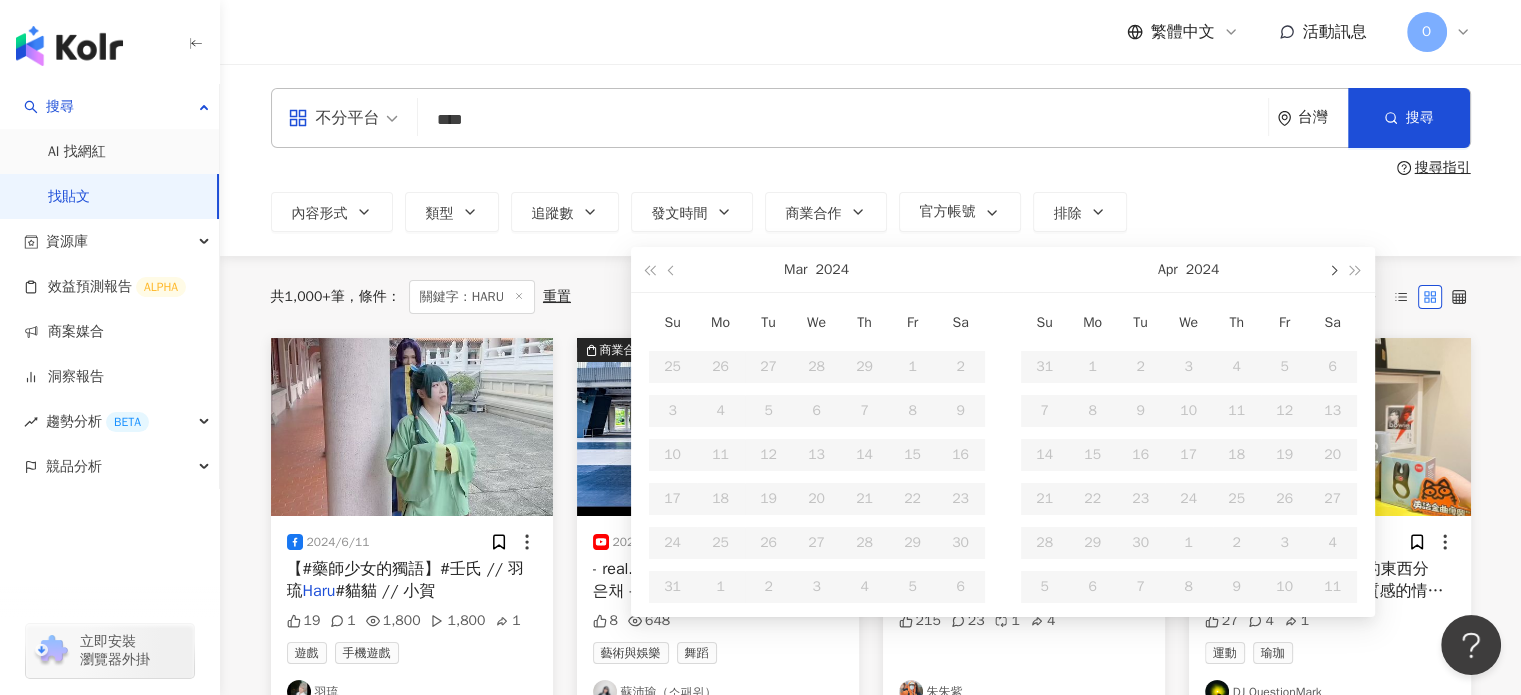 click at bounding box center [1333, 270] 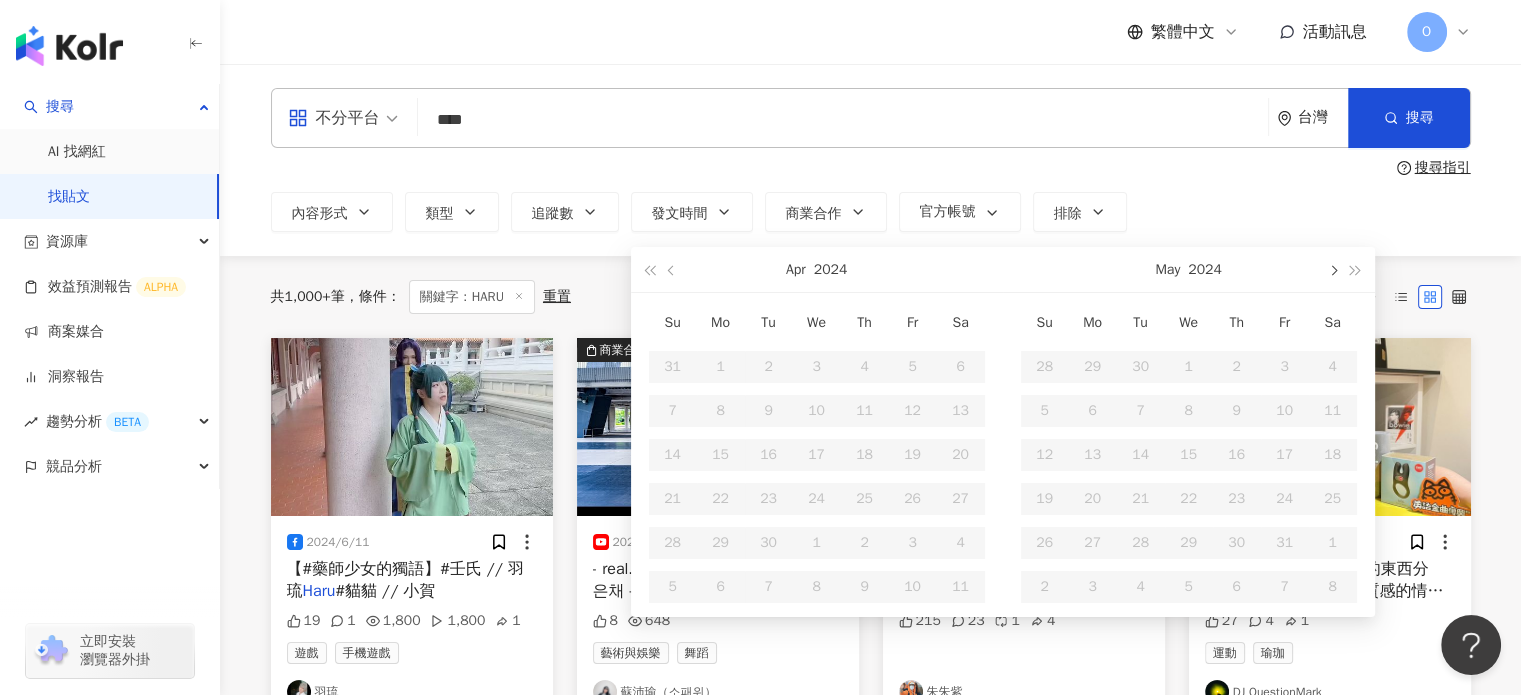 click at bounding box center (1333, 270) 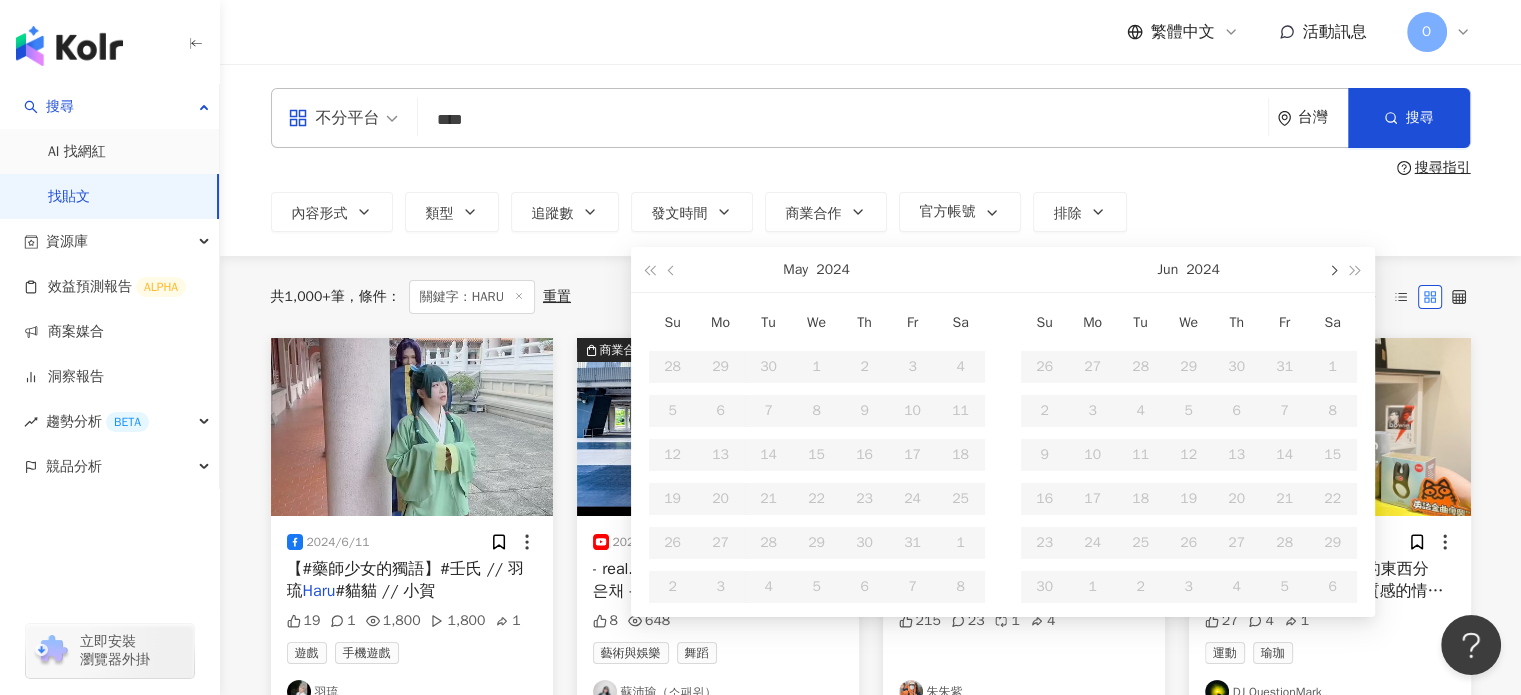 click at bounding box center (1333, 270) 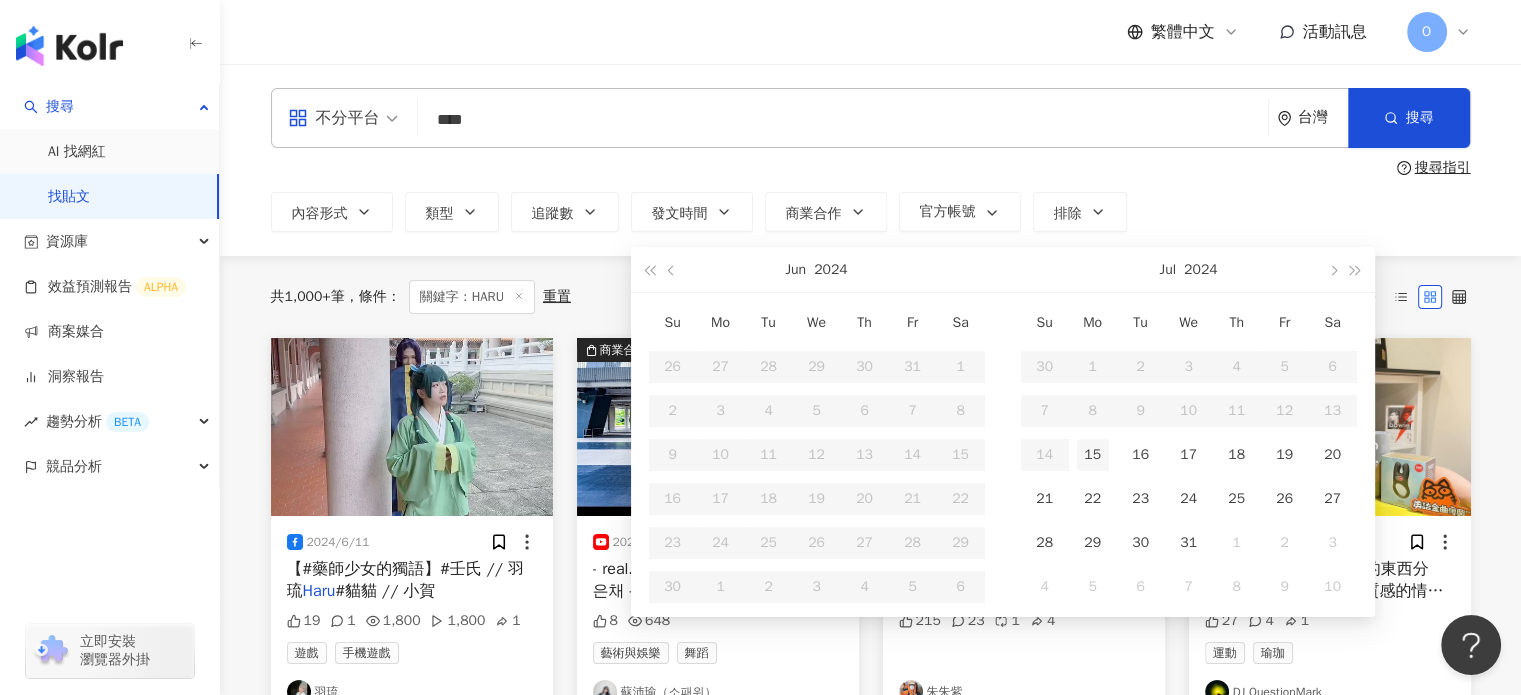 type on "**********" 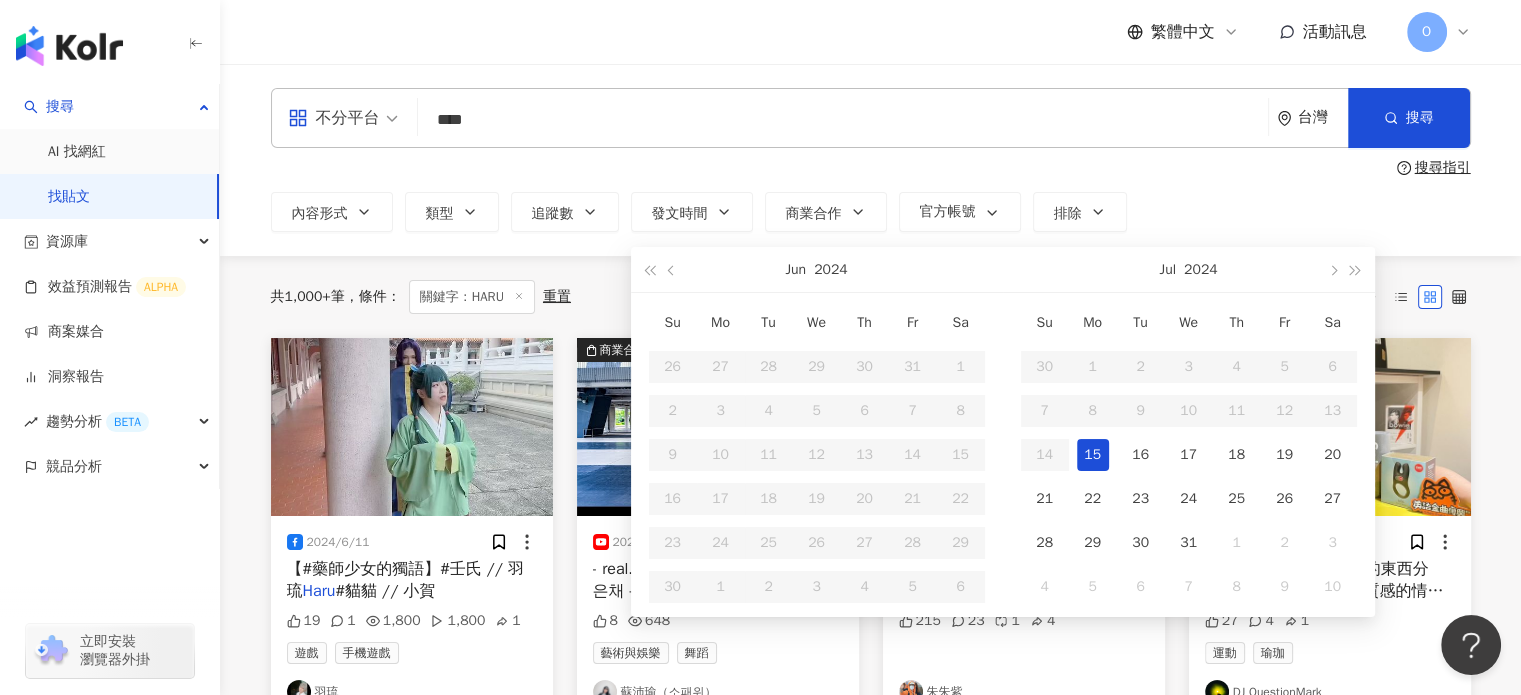 click on "15" at bounding box center [1093, 455] 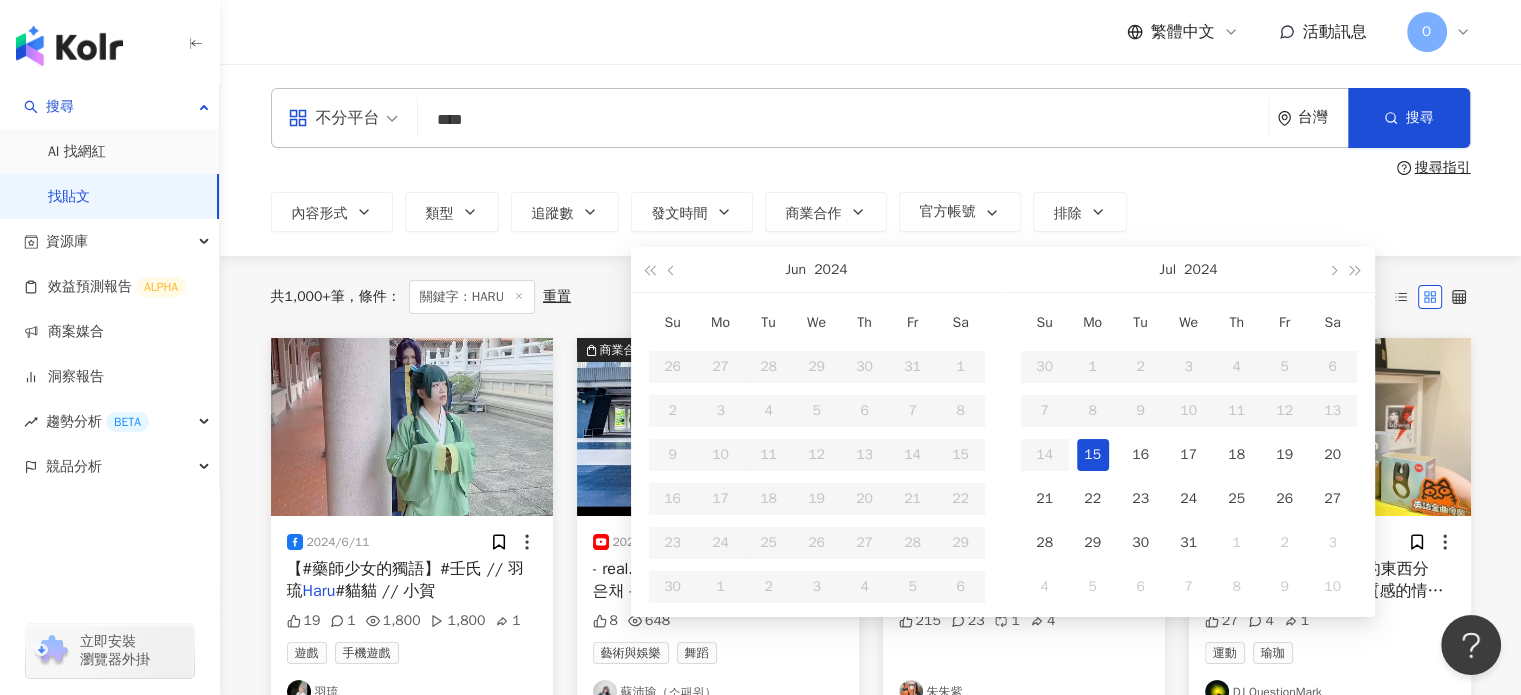 type on "**********" 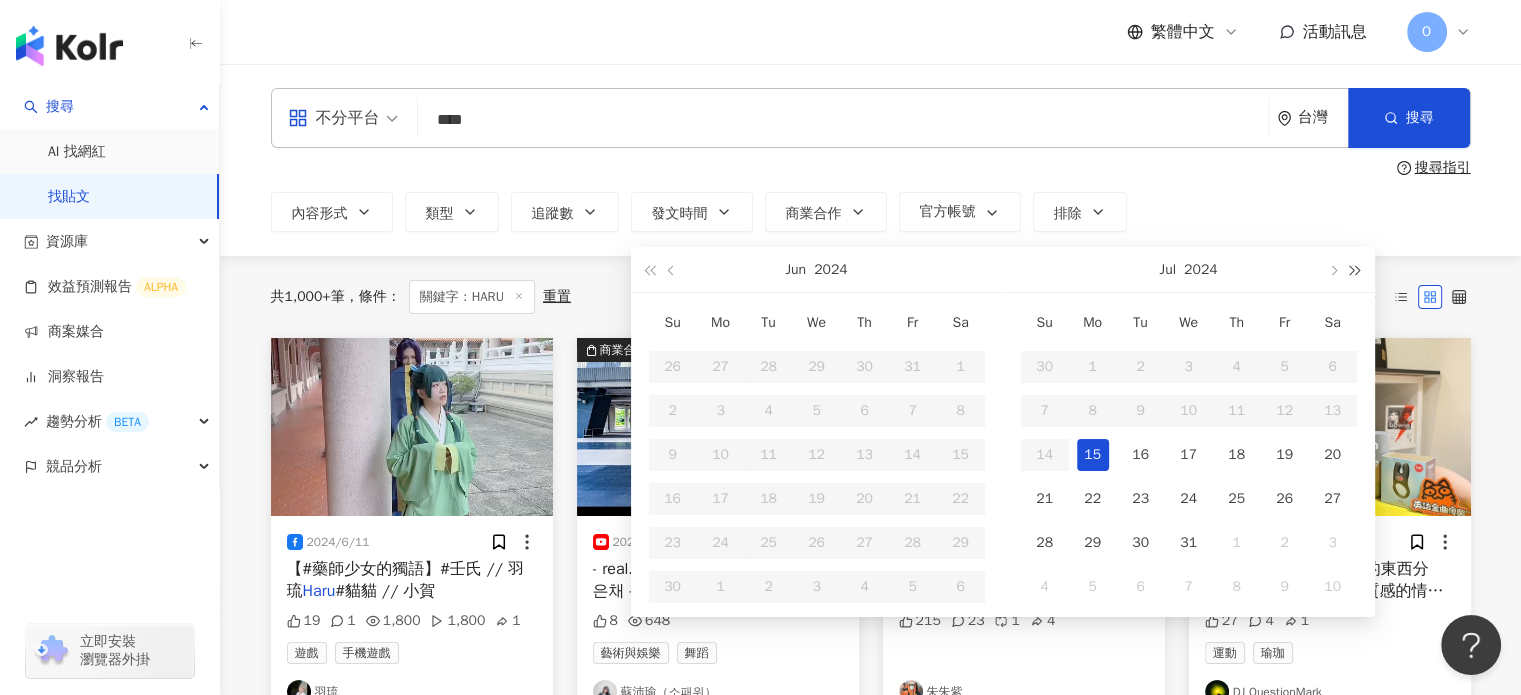 click at bounding box center [1355, 269] 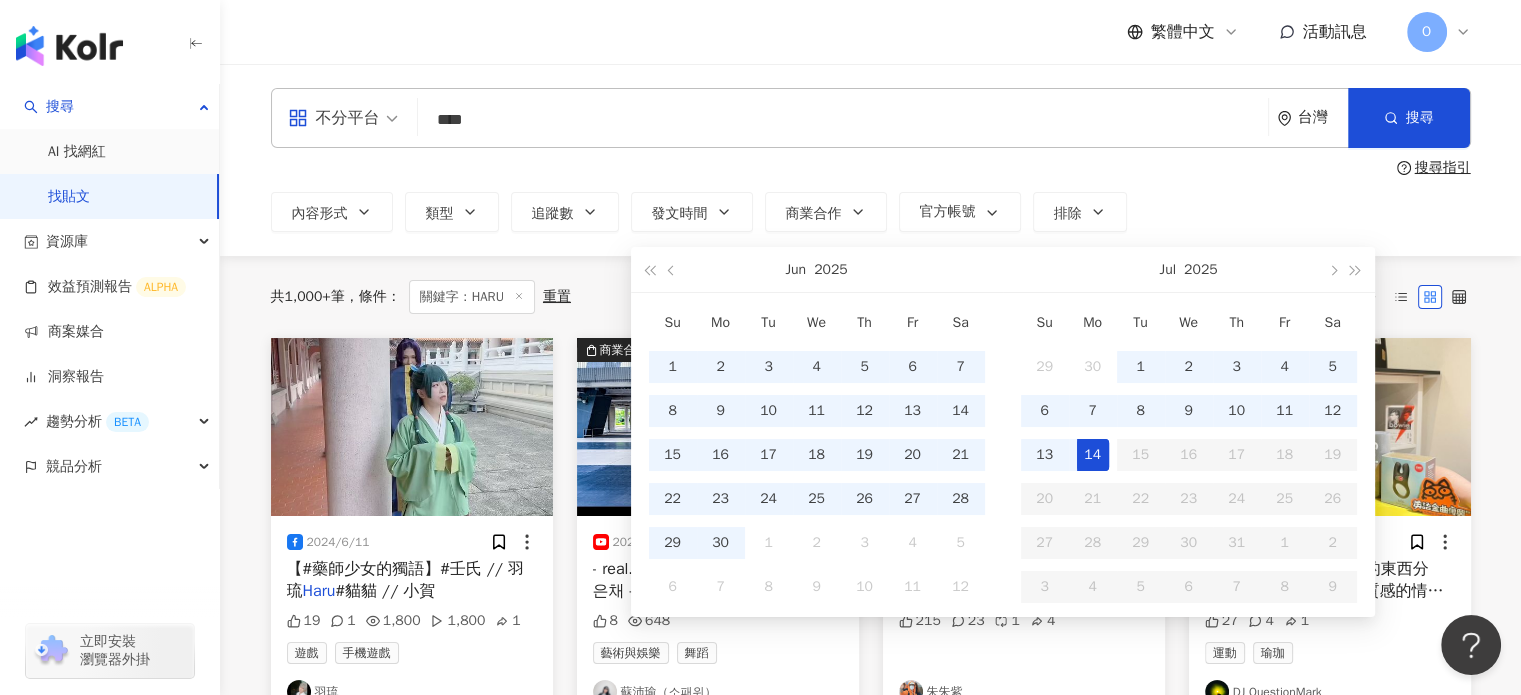 type on "**********" 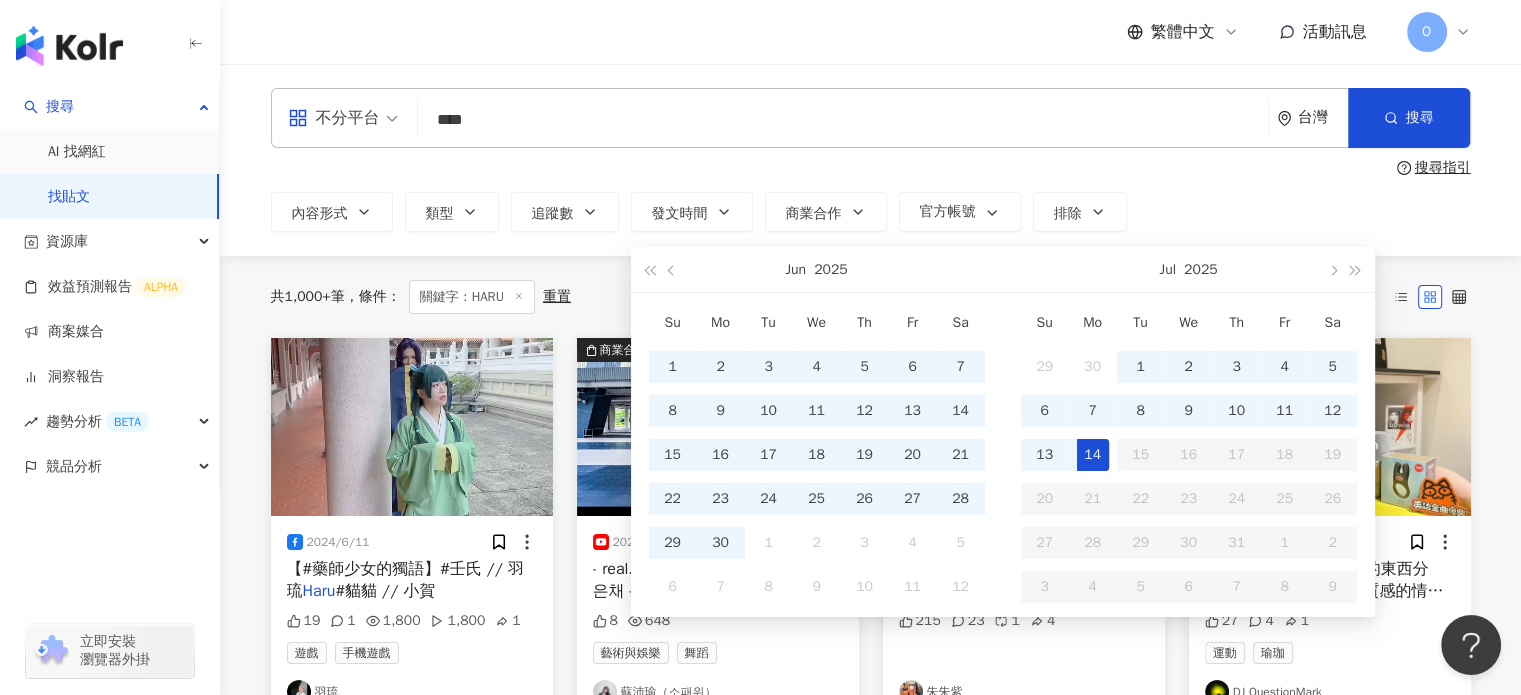click on "14" at bounding box center [1093, 455] 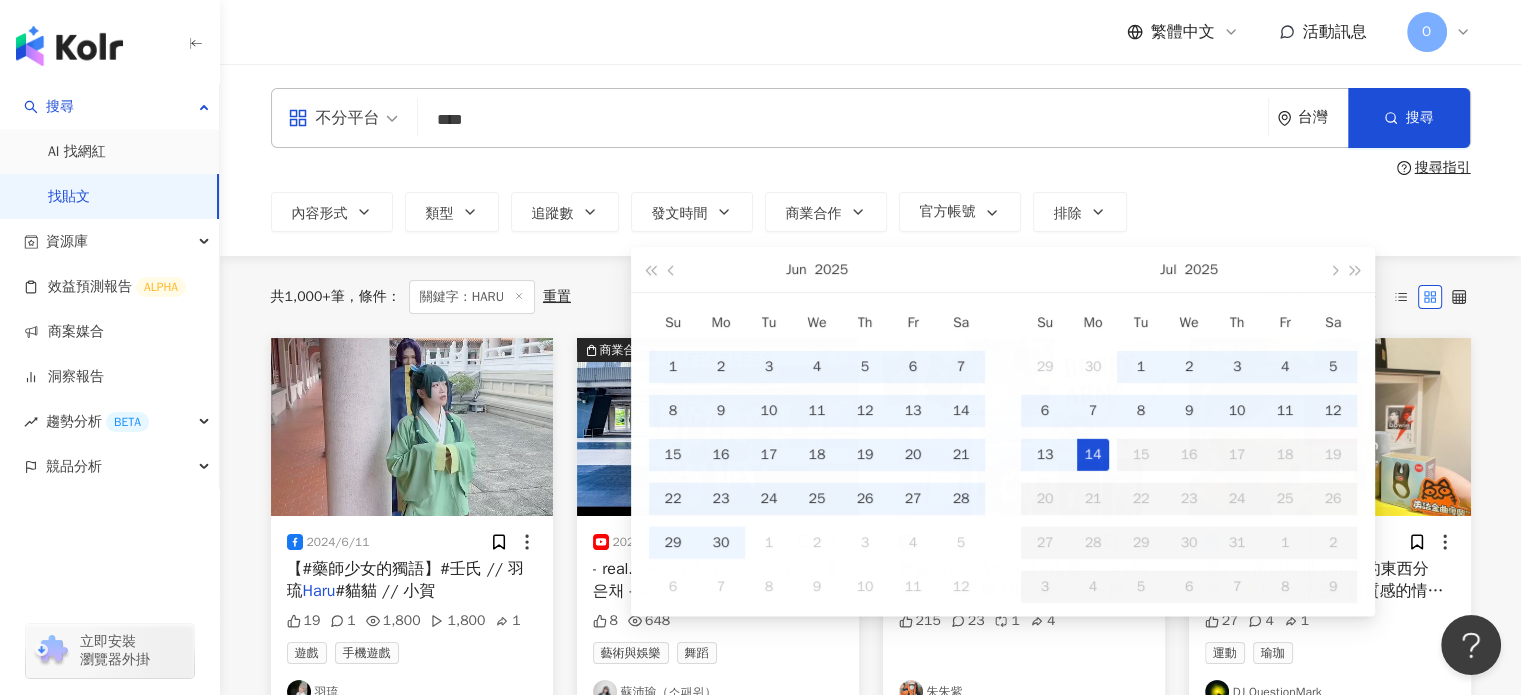 type 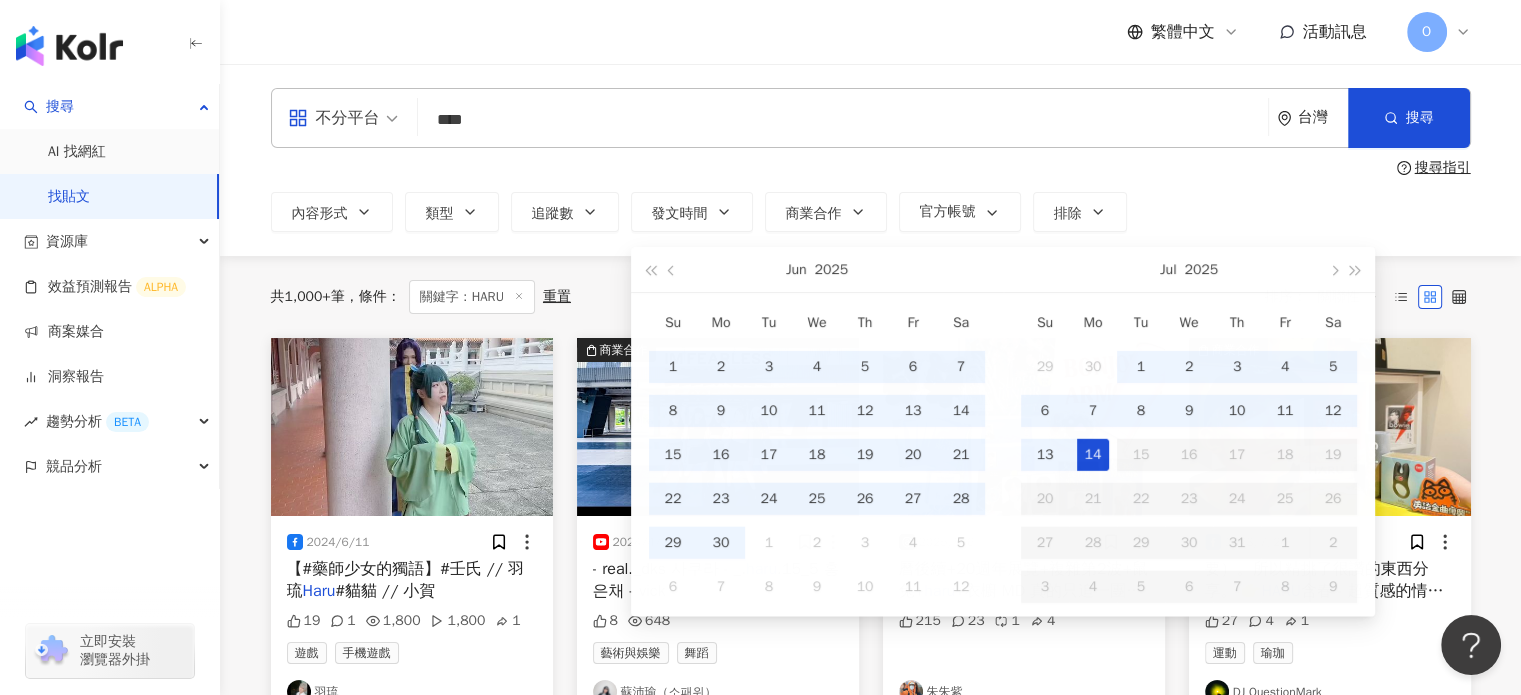 type 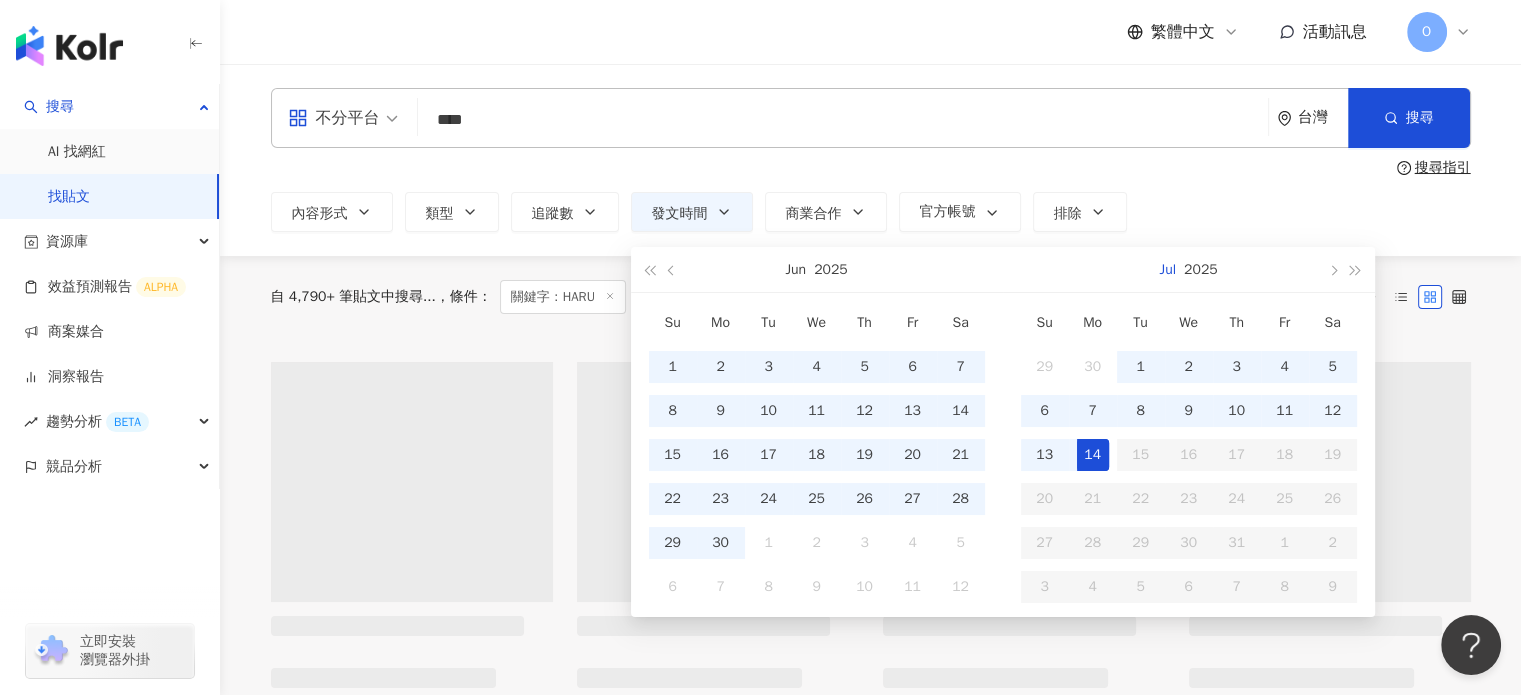 type on "**********" 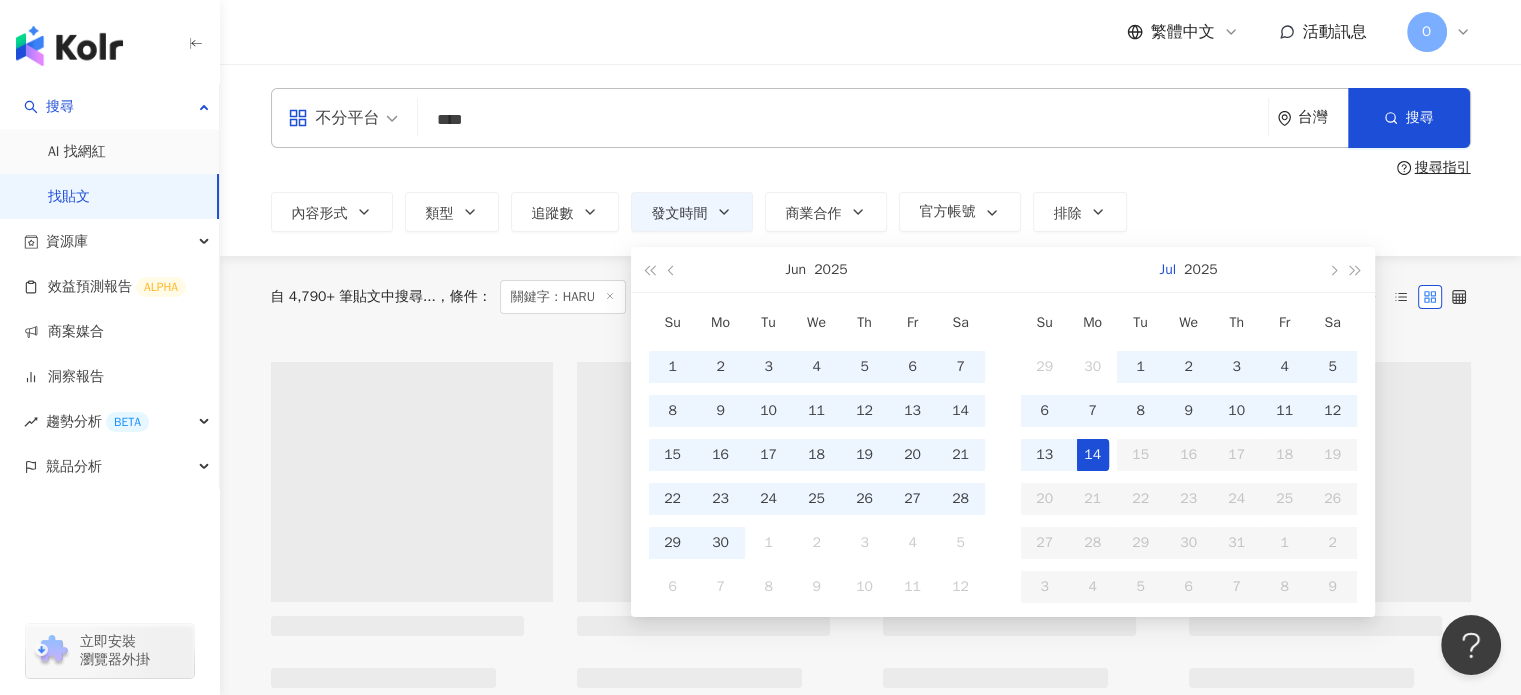 type on "**********" 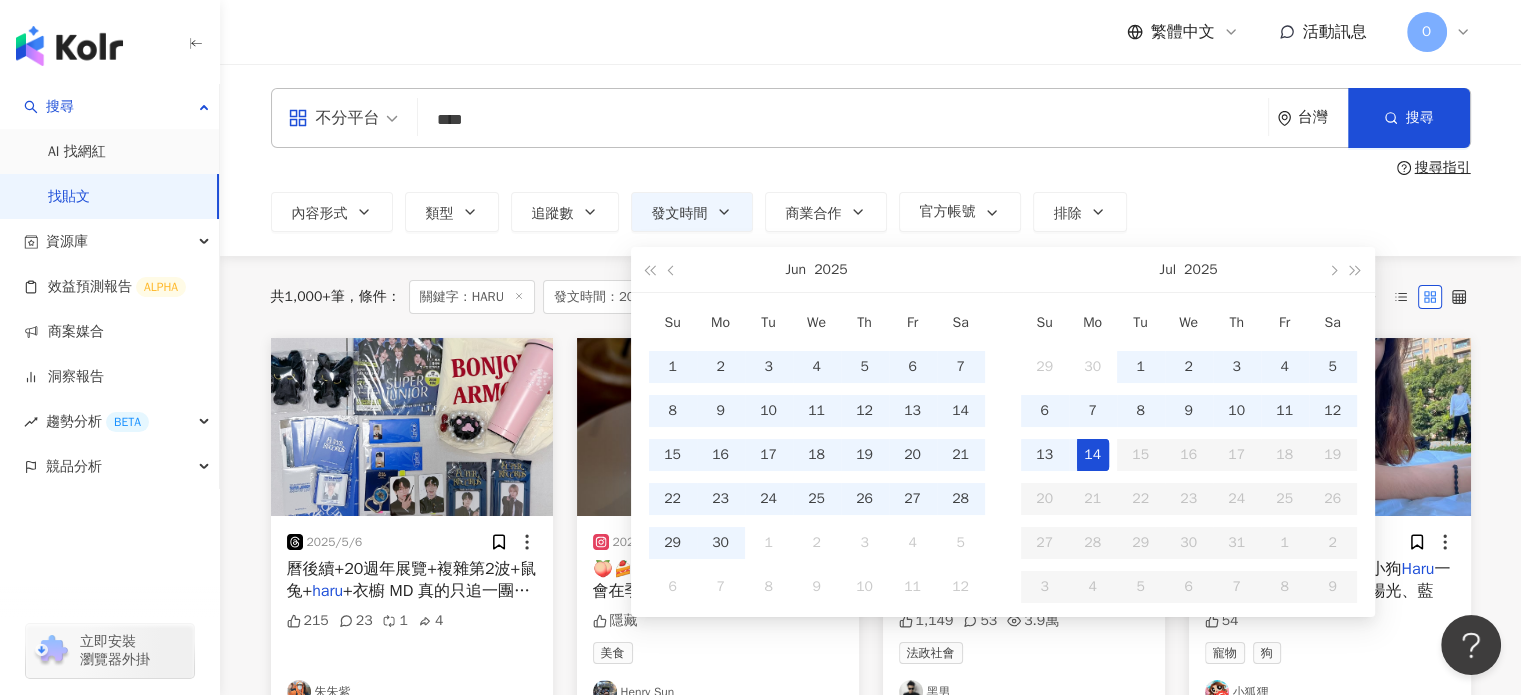 click on "**********" at bounding box center [871, 160] 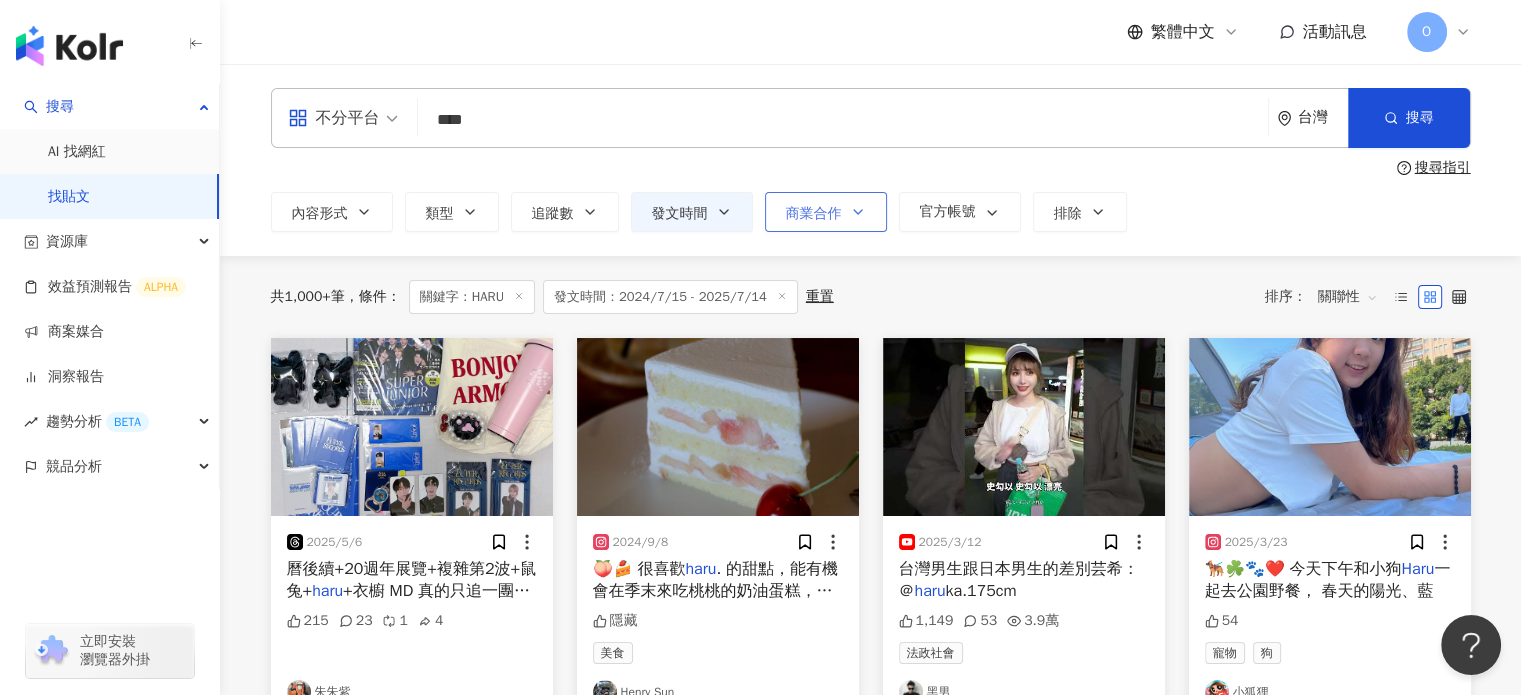 click on "商業合作" at bounding box center [814, 214] 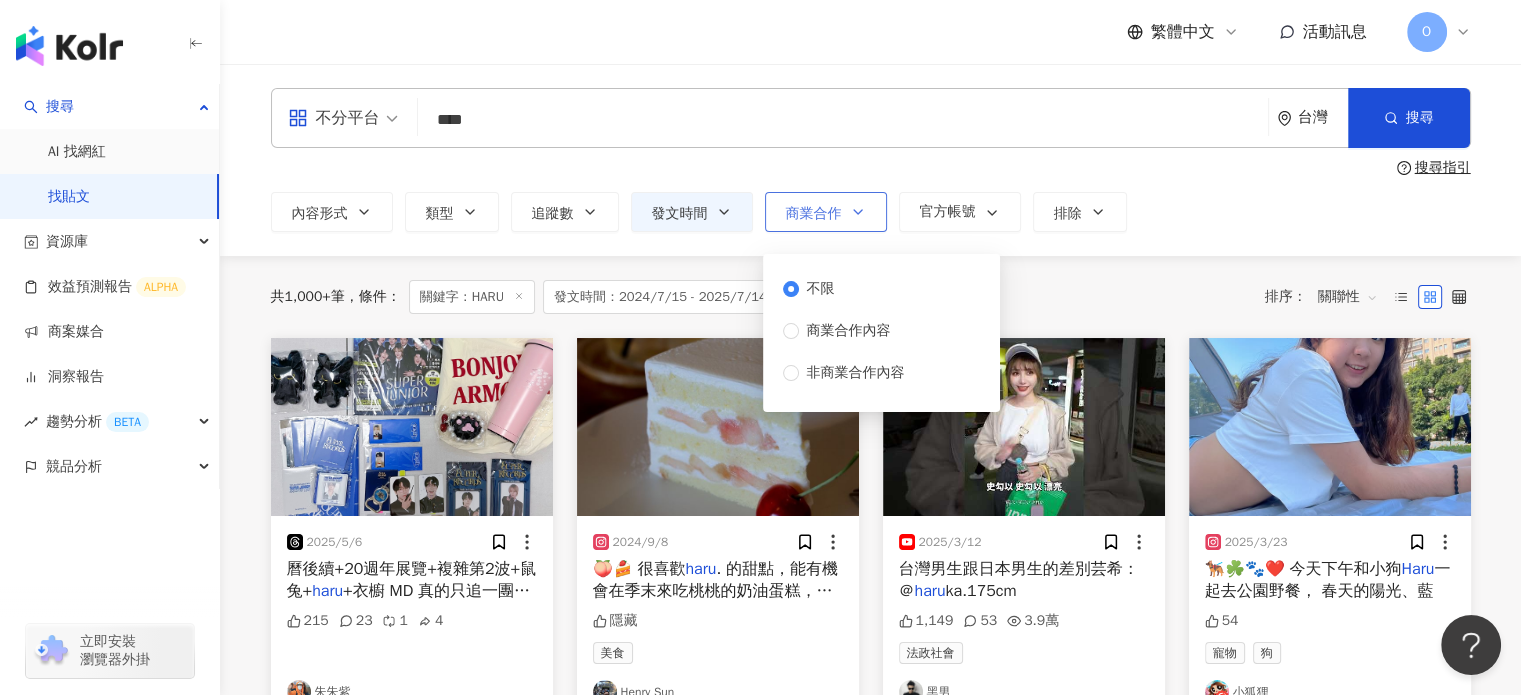 click on "商業合作" at bounding box center [814, 214] 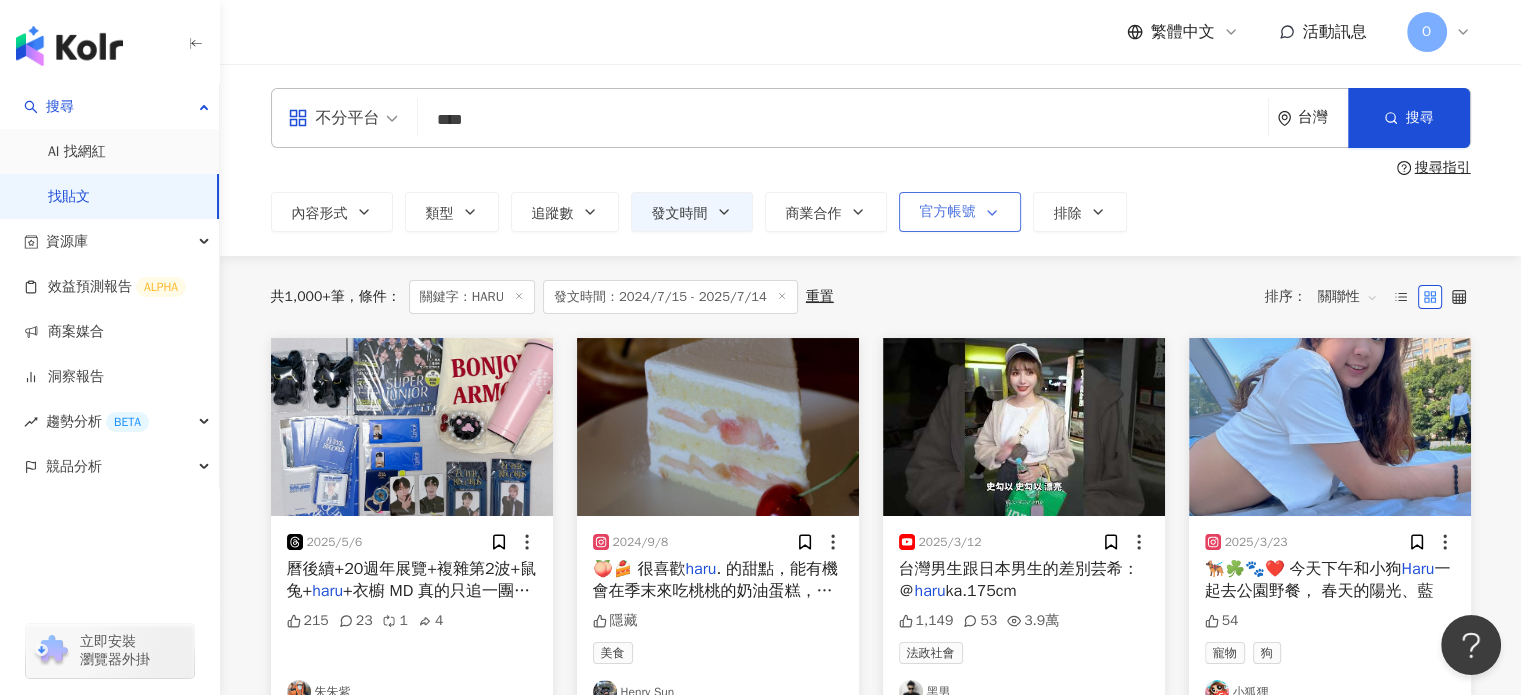 click on "官方帳號" at bounding box center [960, 212] 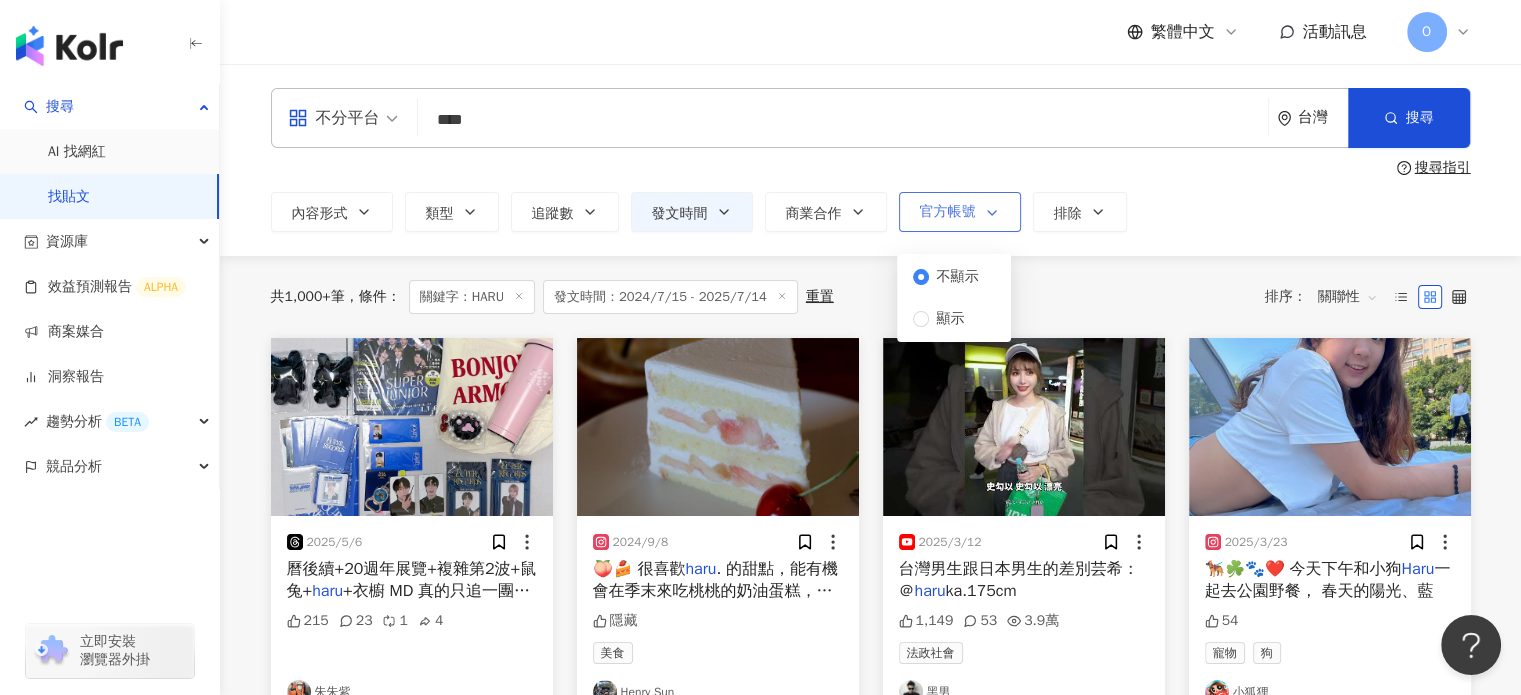 click on "官方帳號" at bounding box center (960, 212) 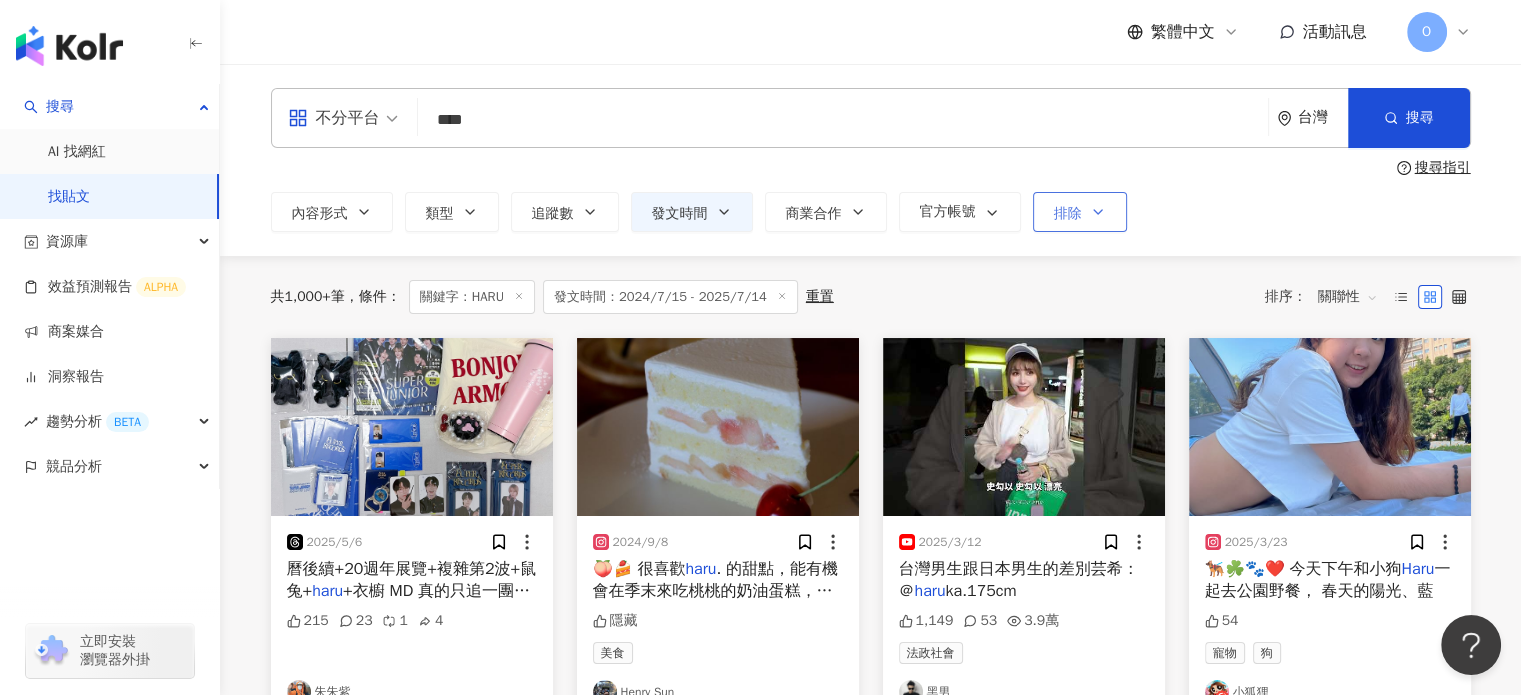 click on "排除" at bounding box center (1068, 214) 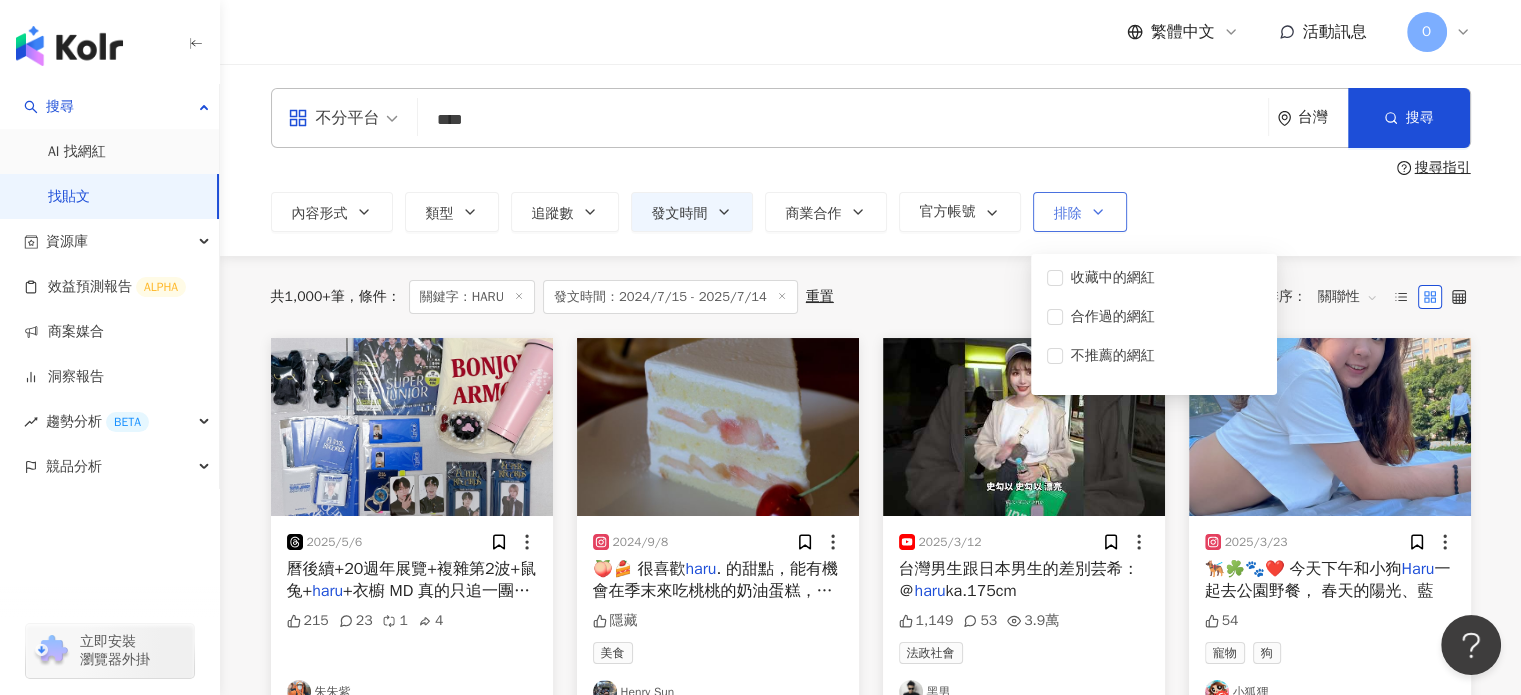 click on "排除" at bounding box center [1068, 214] 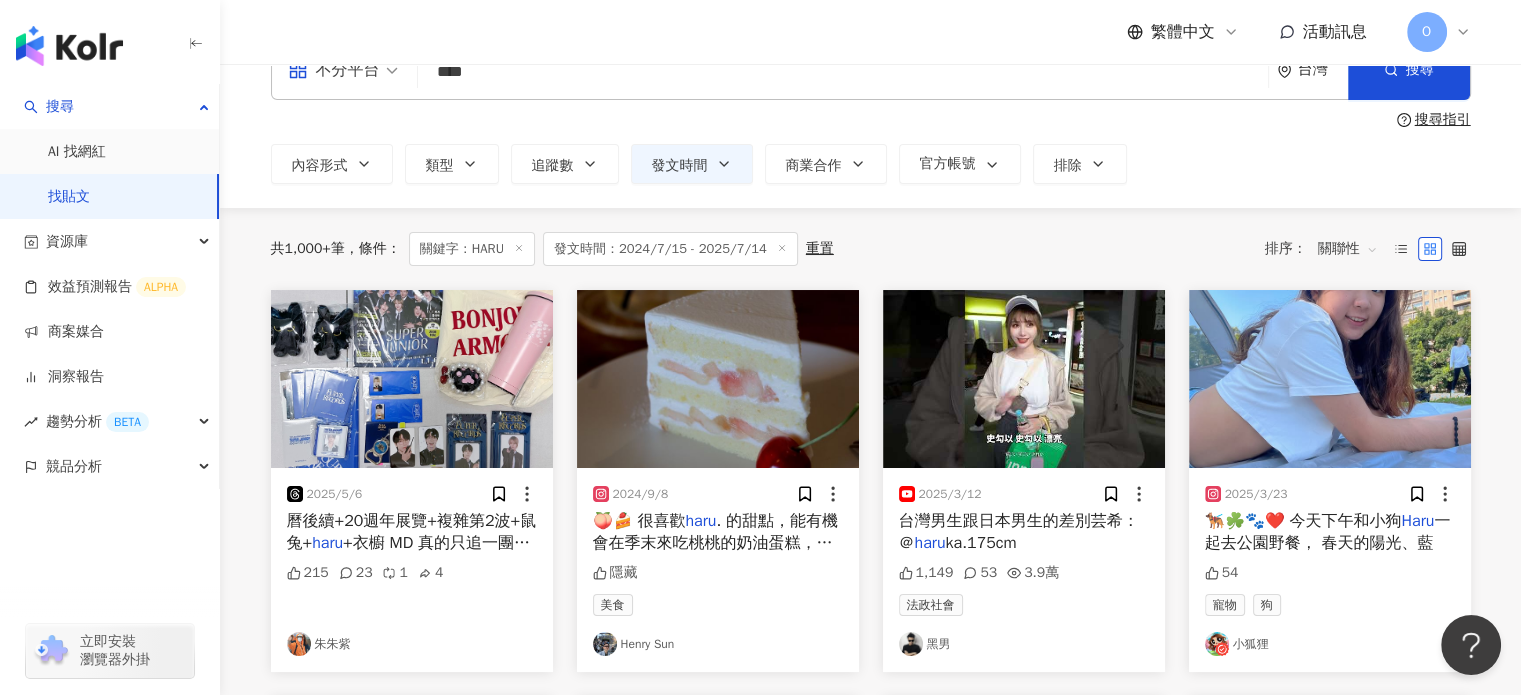 scroll, scrollTop: 0, scrollLeft: 0, axis: both 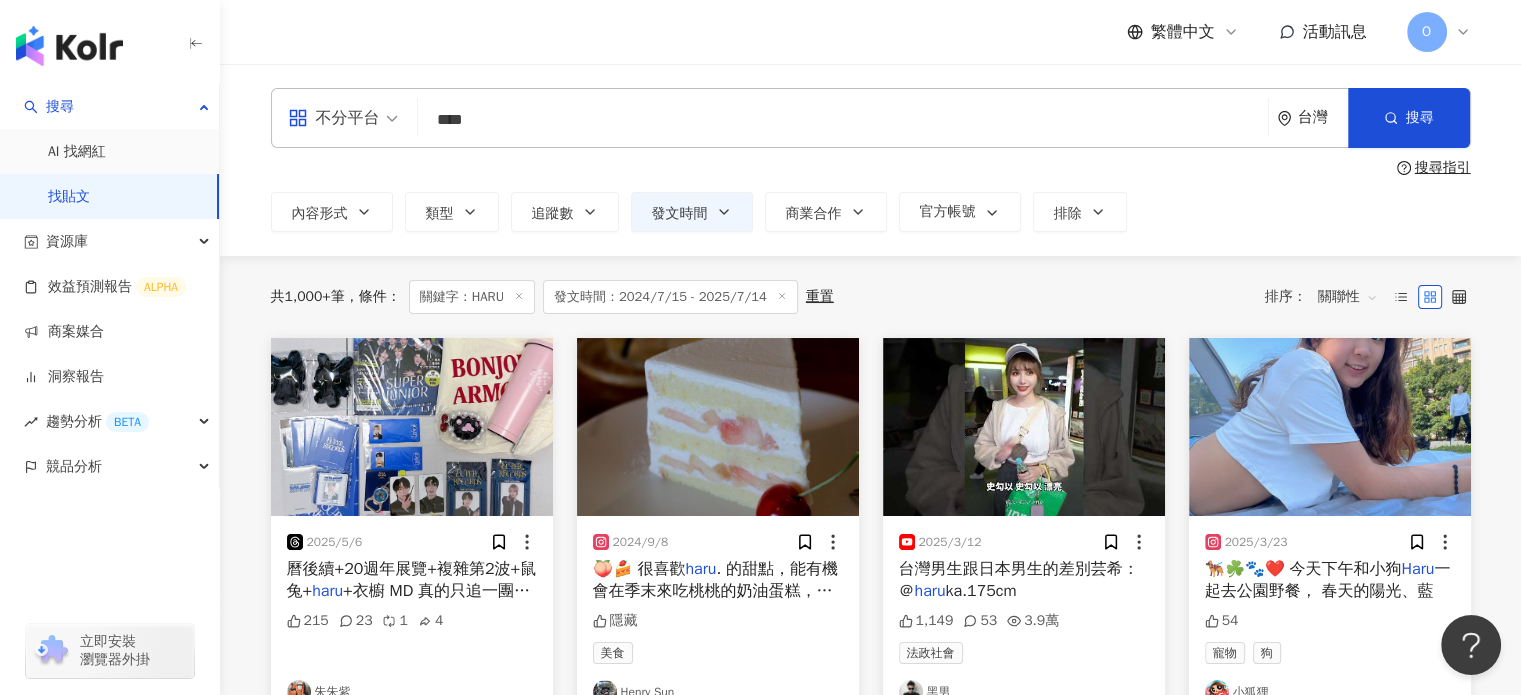 drag, startPoint x: 518, startPoint y: 103, endPoint x: 424, endPoint y: 135, distance: 99.29753 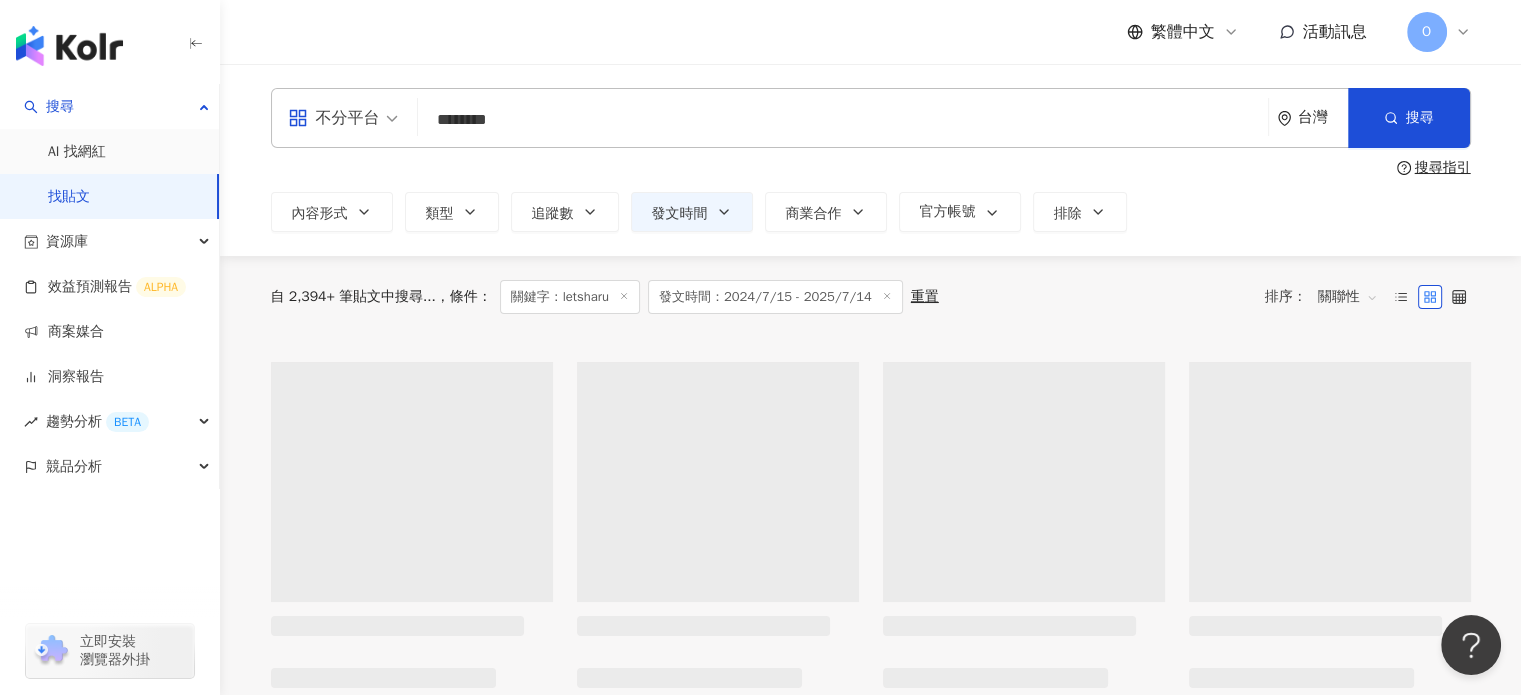 type on "********" 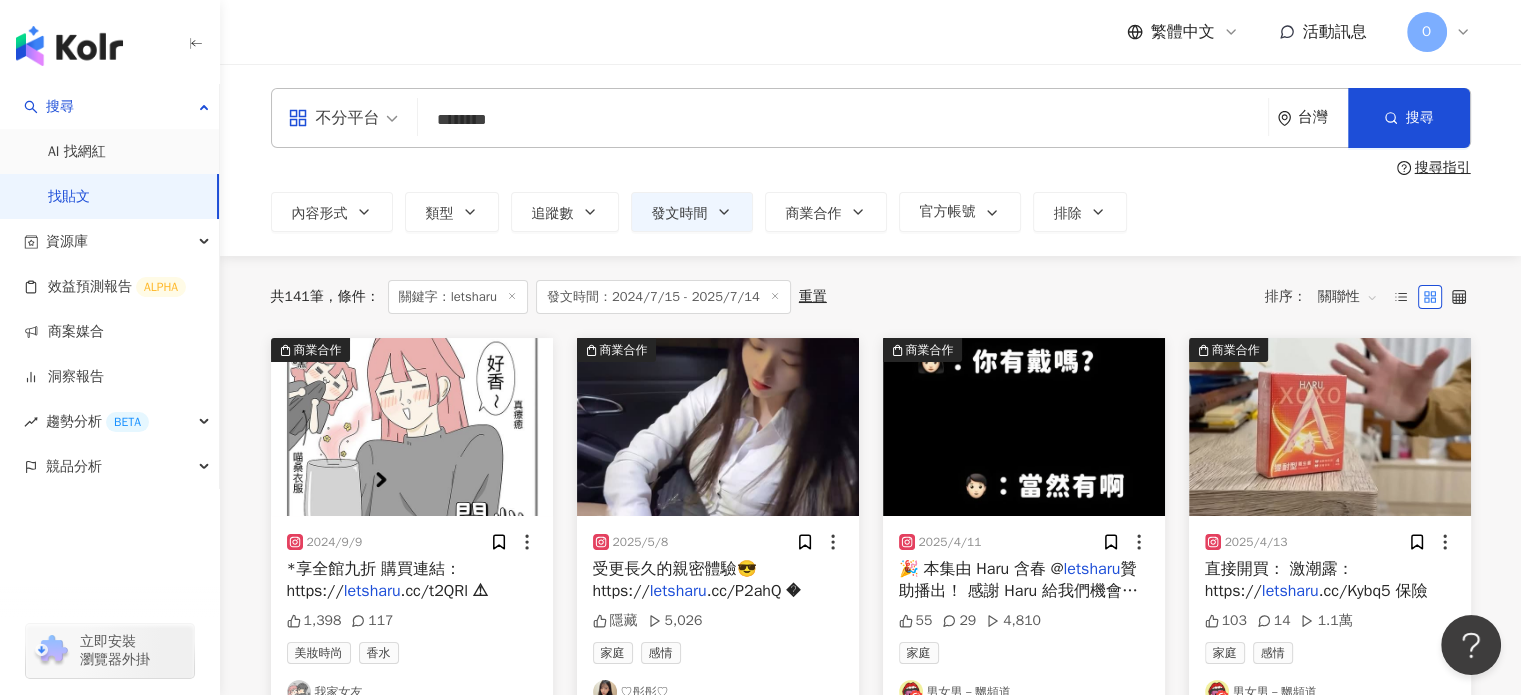 click on "關聯性" at bounding box center (1348, 297) 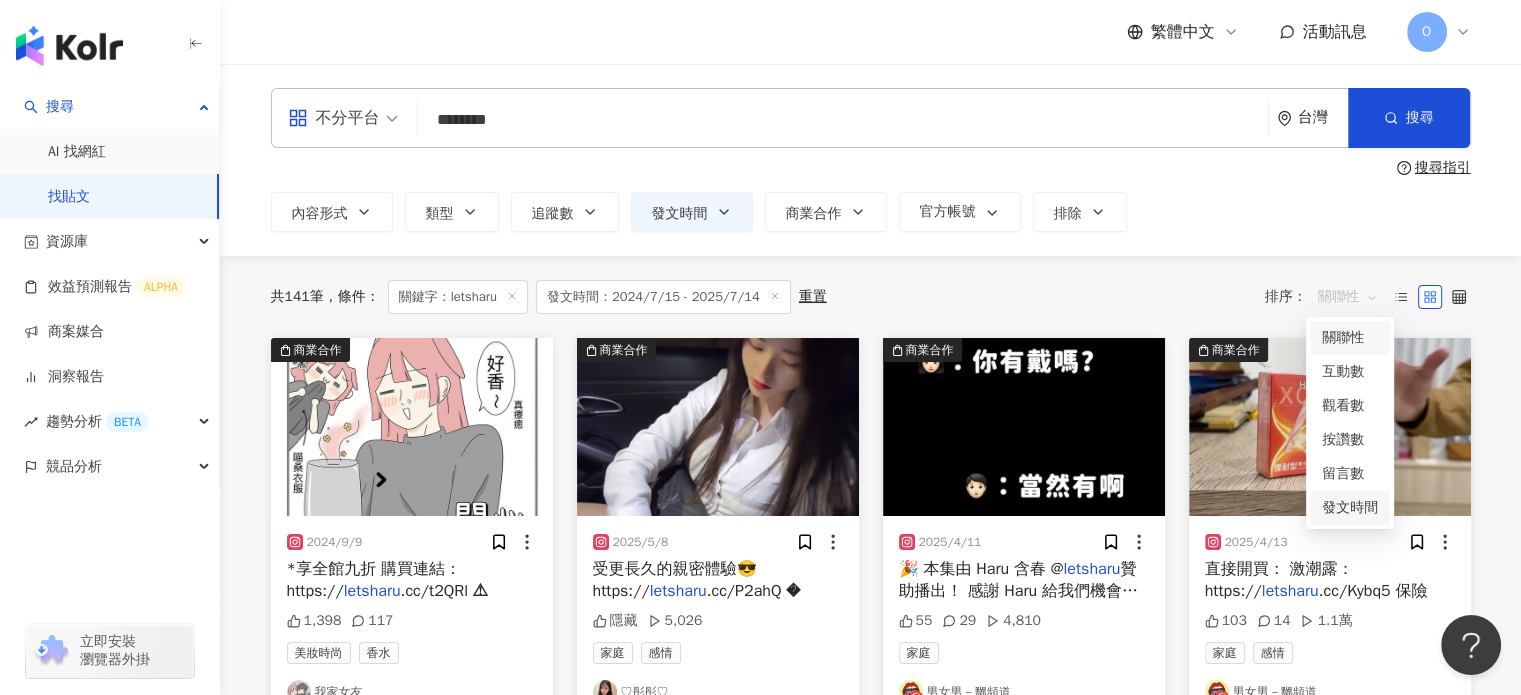 click on "發文時間" at bounding box center [1350, 508] 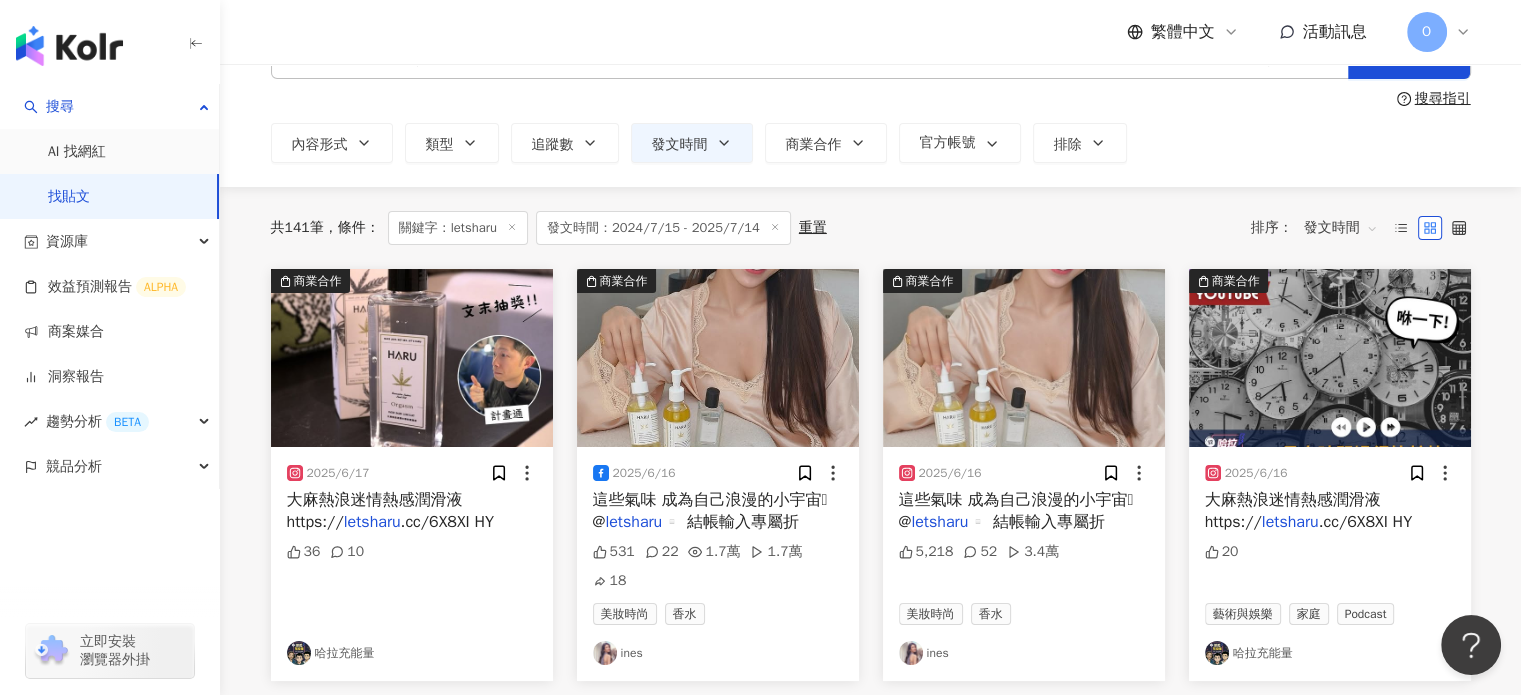 scroll, scrollTop: 0, scrollLeft: 0, axis: both 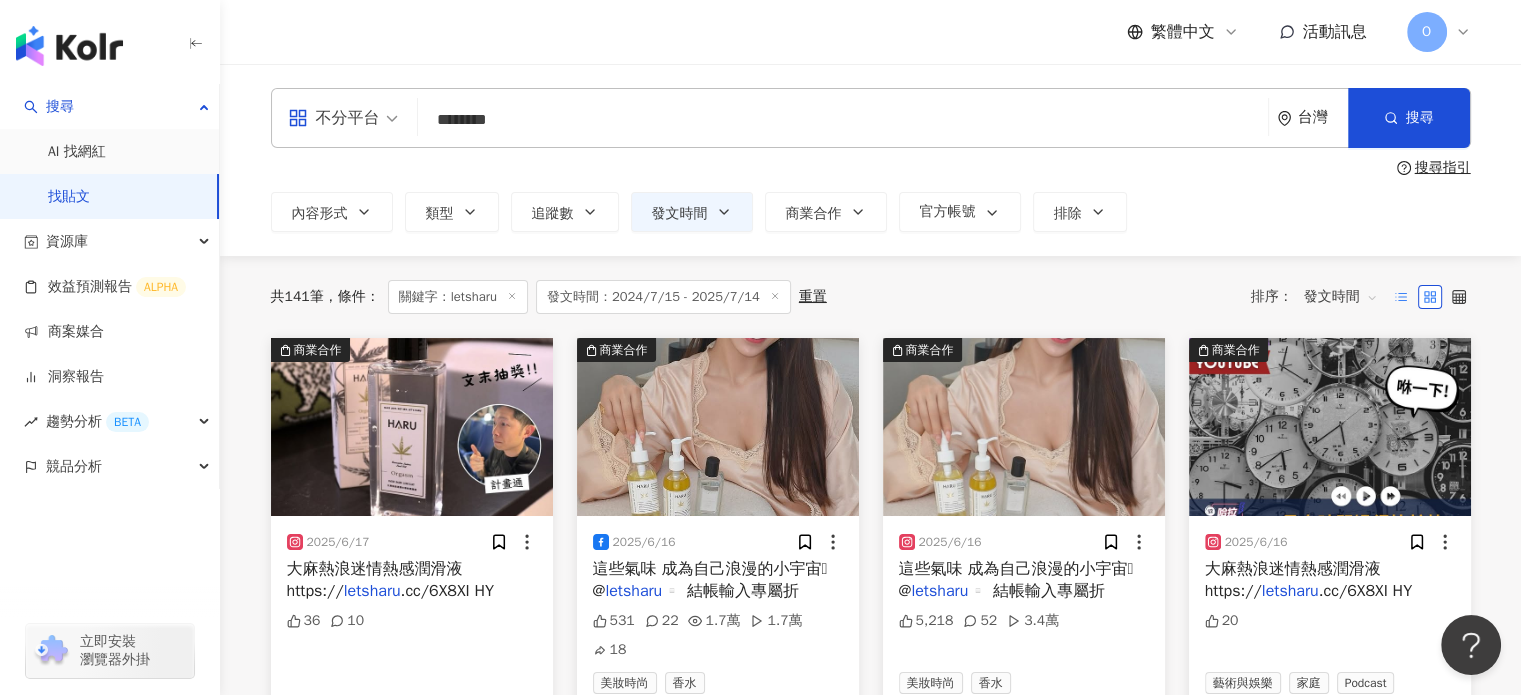 click at bounding box center (1401, 297) 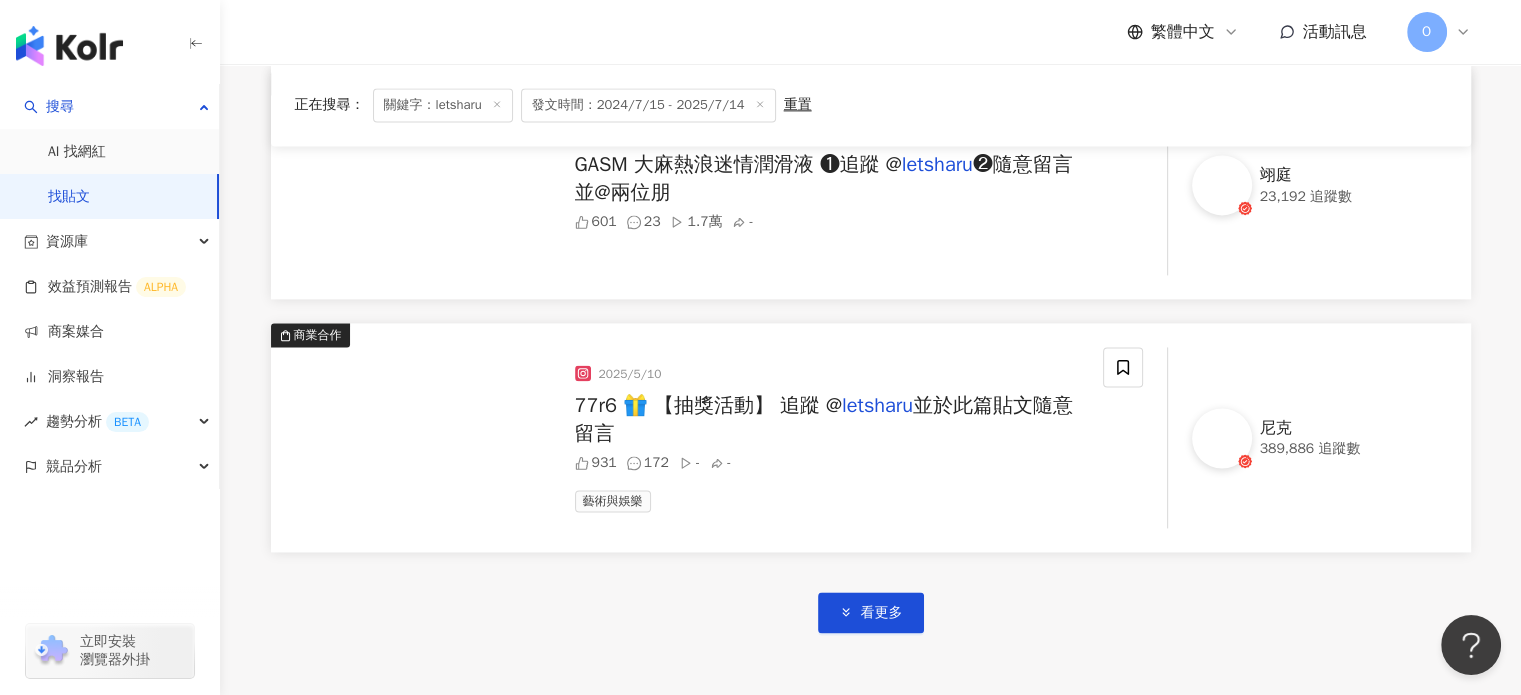 scroll, scrollTop: 2800, scrollLeft: 0, axis: vertical 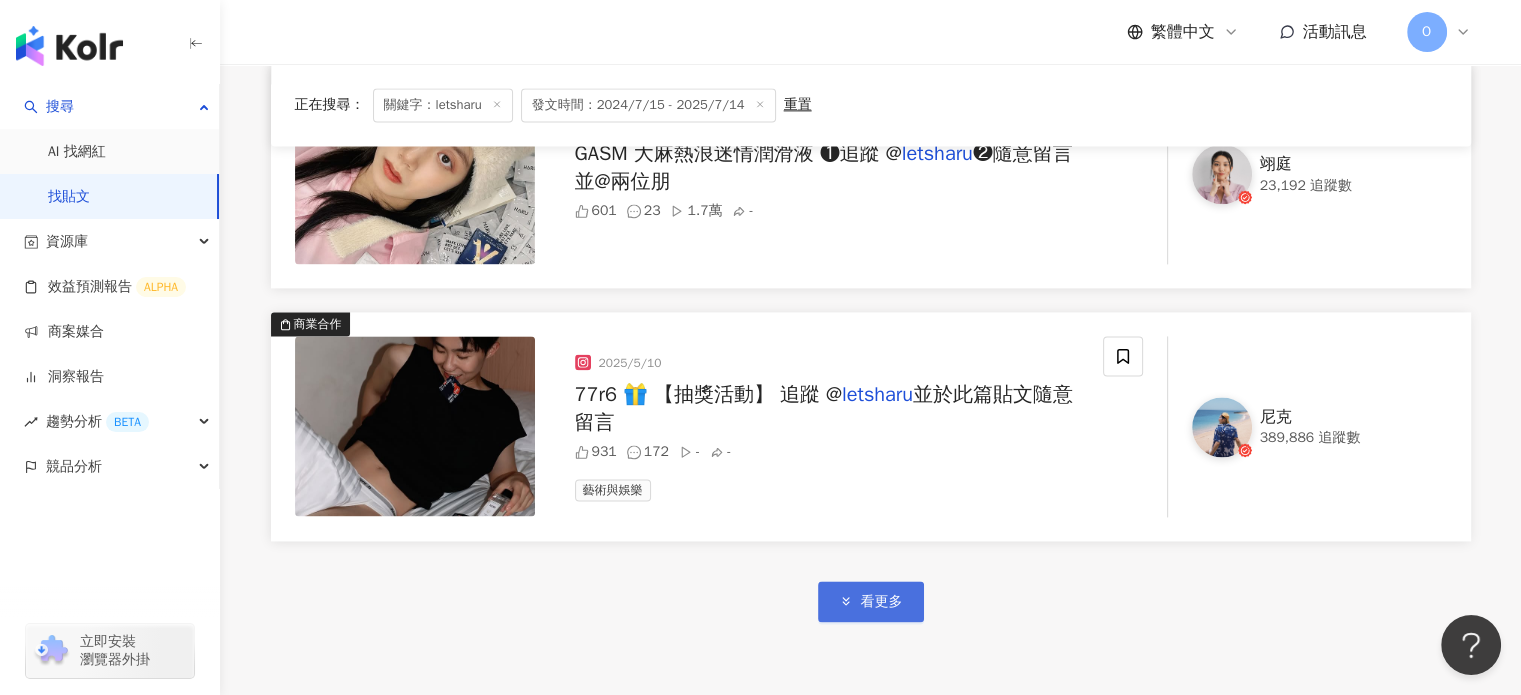 click on "看更多" at bounding box center (882, 602) 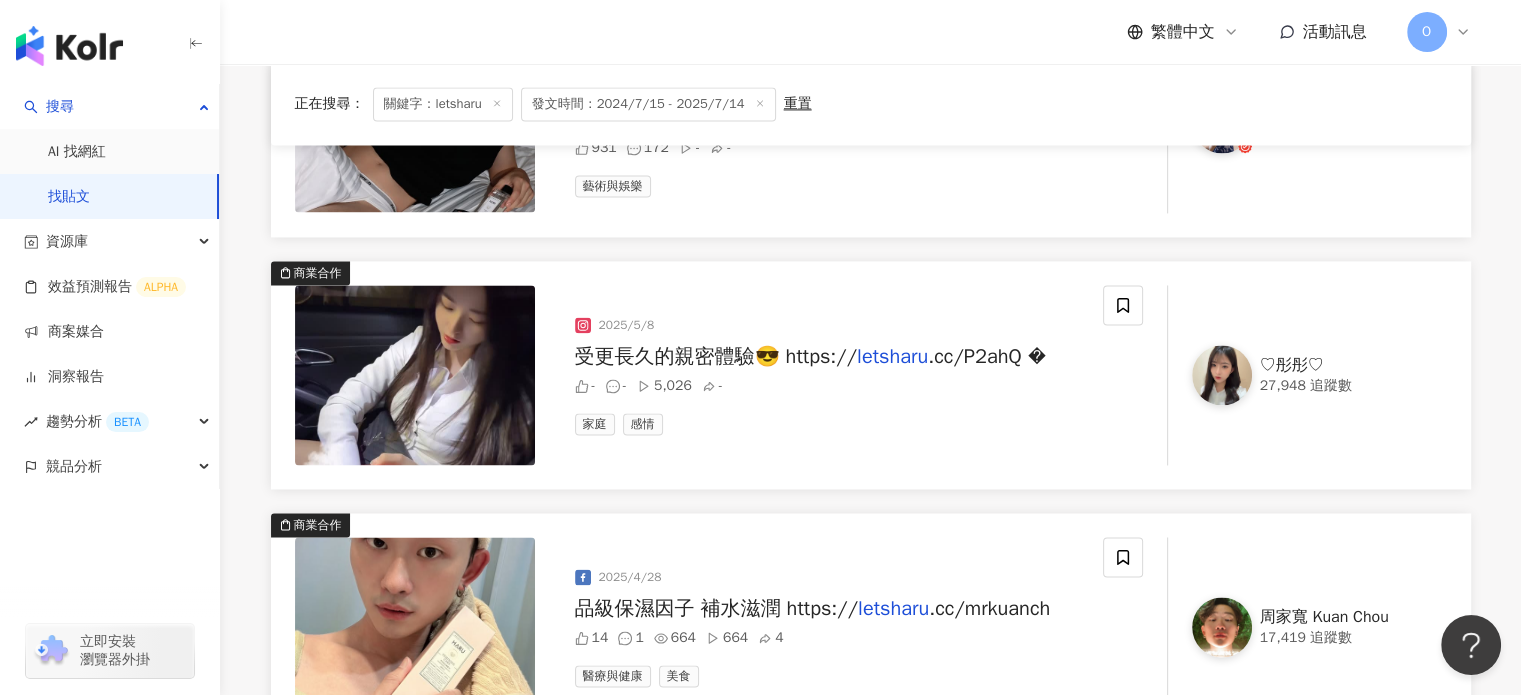 scroll, scrollTop: 3200, scrollLeft: 0, axis: vertical 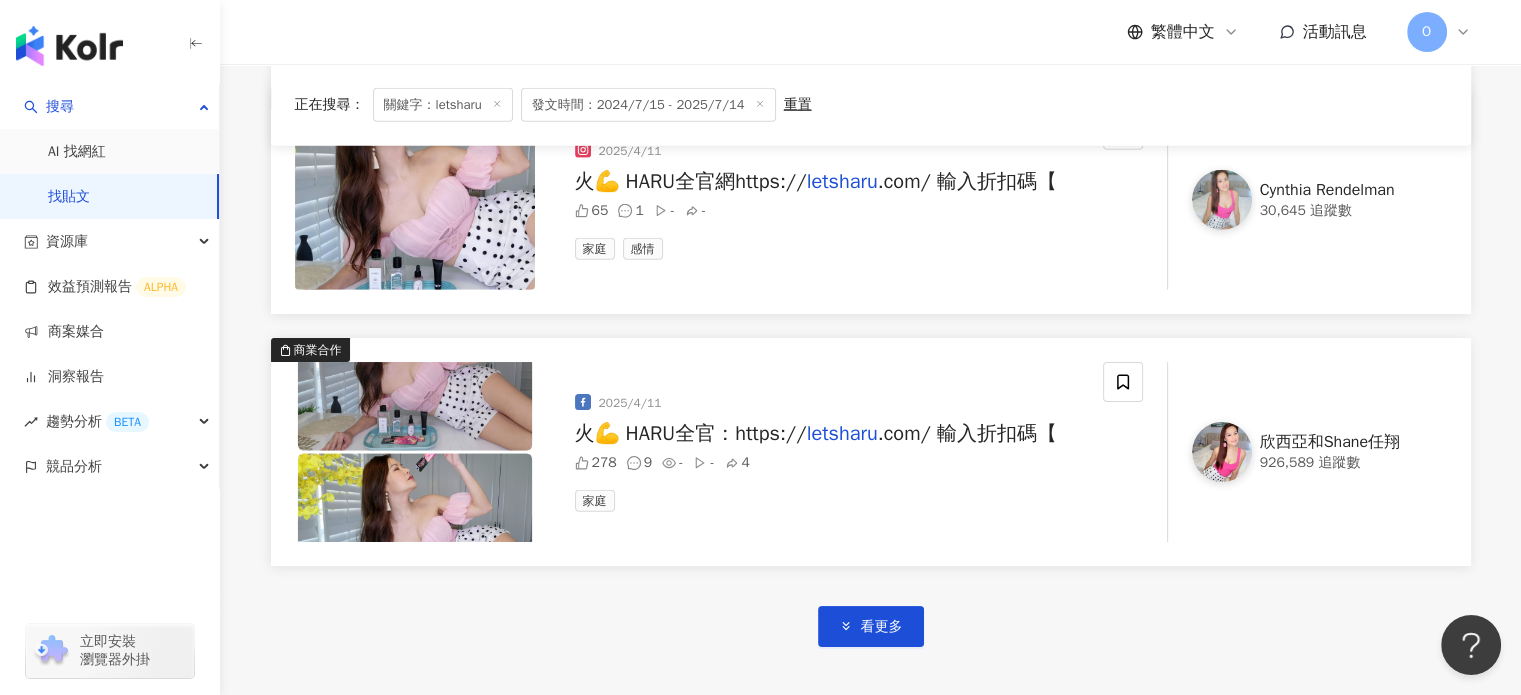click on "看更多" at bounding box center (871, 606) 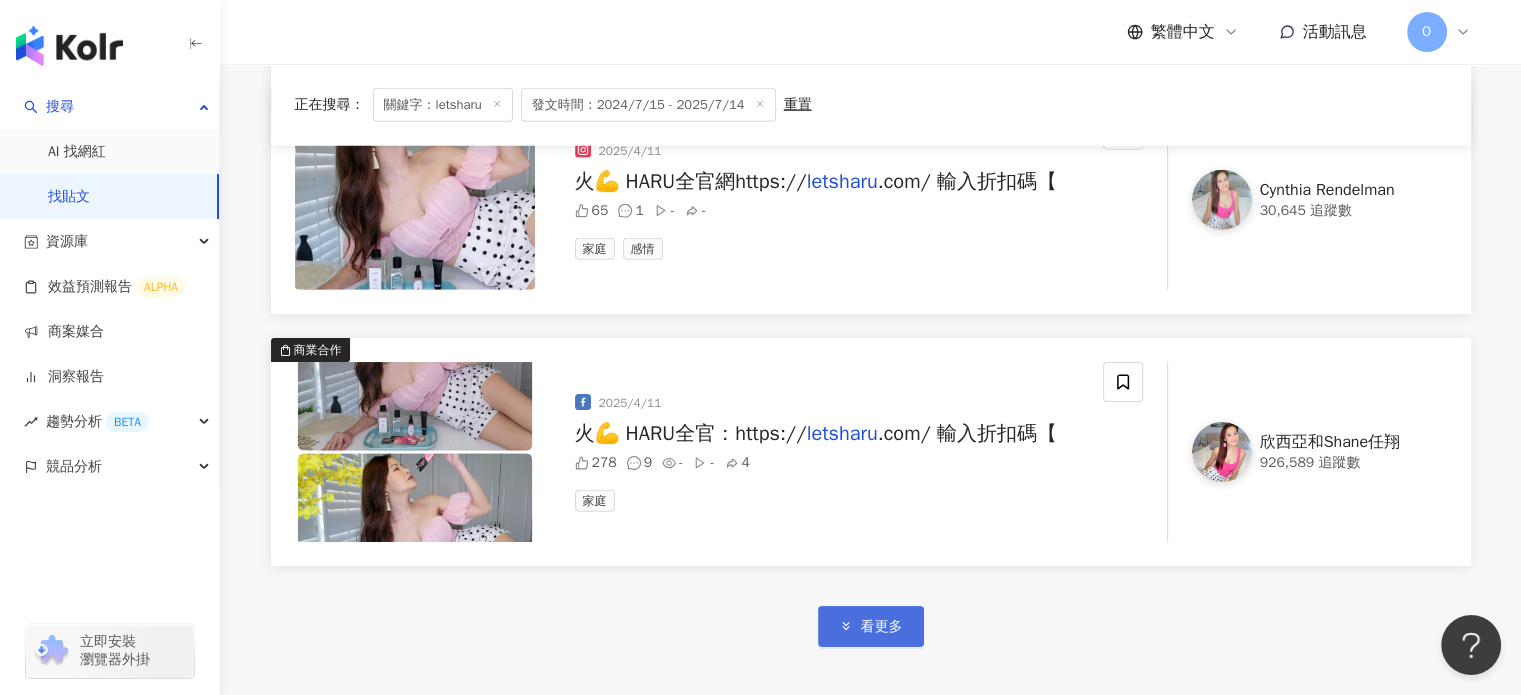 click on "看更多" at bounding box center (871, 626) 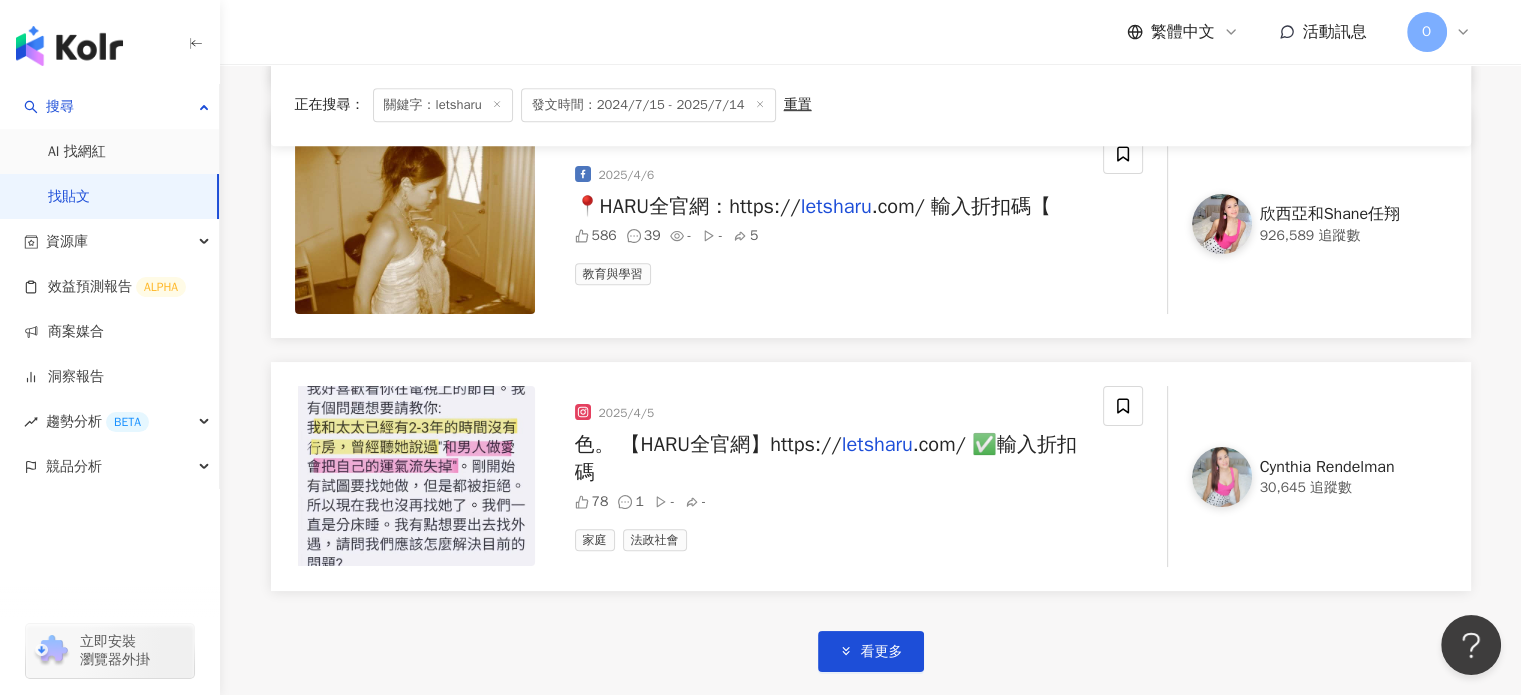 scroll, scrollTop: 8400, scrollLeft: 0, axis: vertical 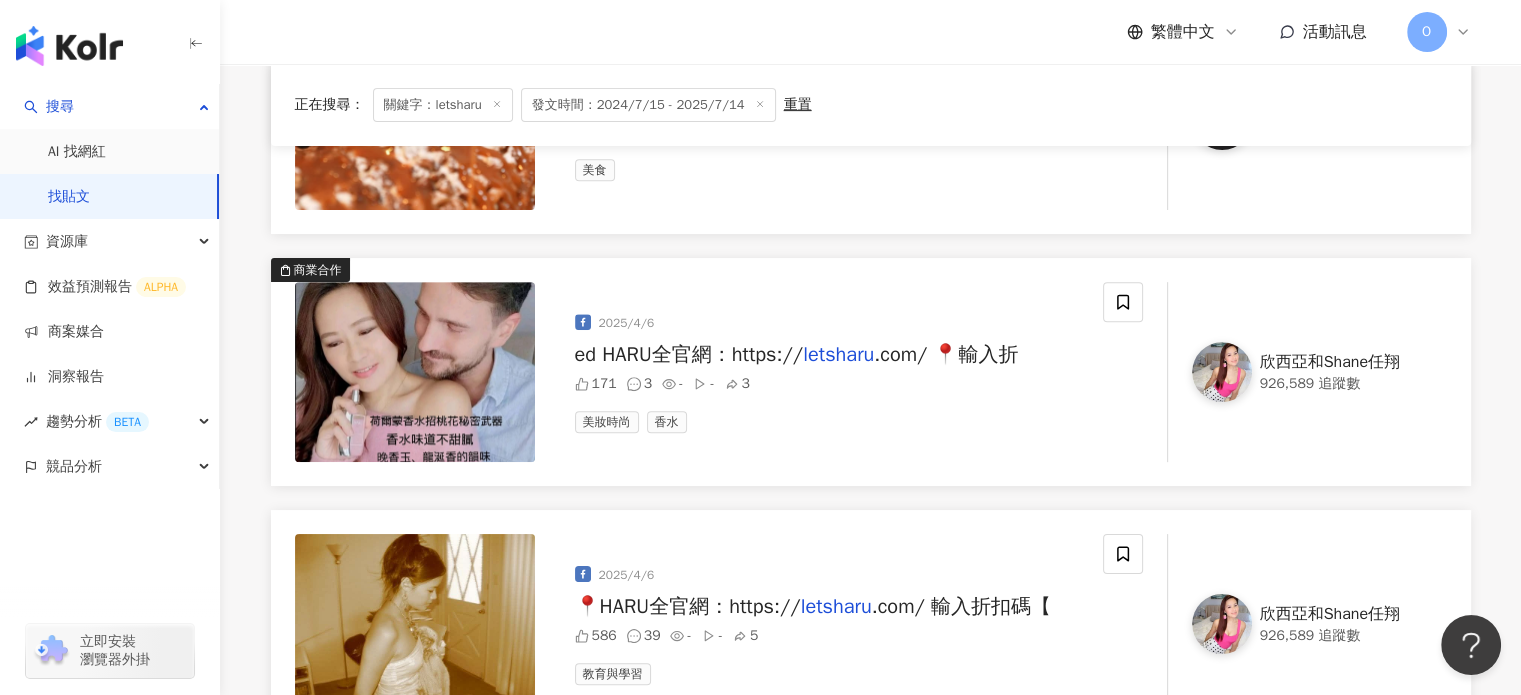 click on "正在搜尋 ： 關鍵字：letsharu 發文時間：2024/7/15 - 2025/7/14 重置 排序： 發文時間" at bounding box center (871, 105) 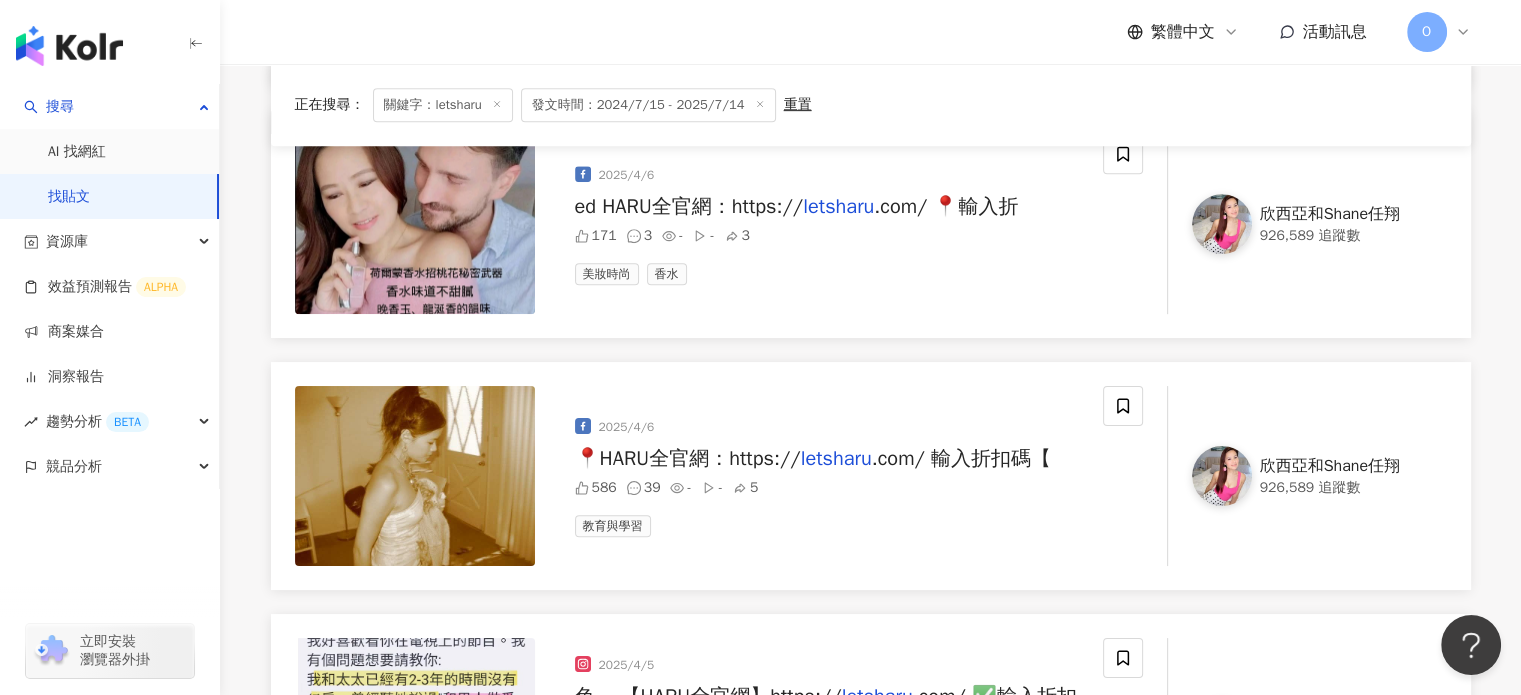 scroll, scrollTop: 8500, scrollLeft: 0, axis: vertical 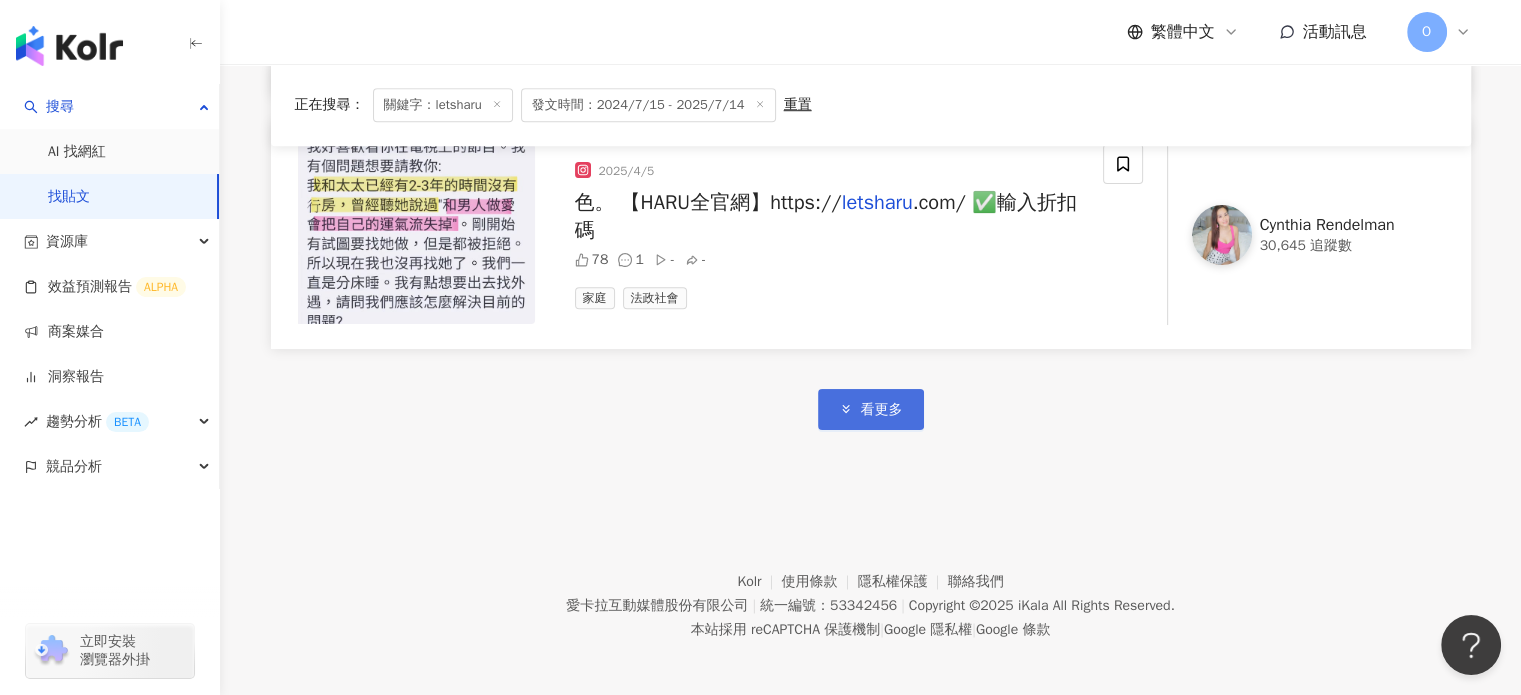 click on "看更多" at bounding box center [871, 409] 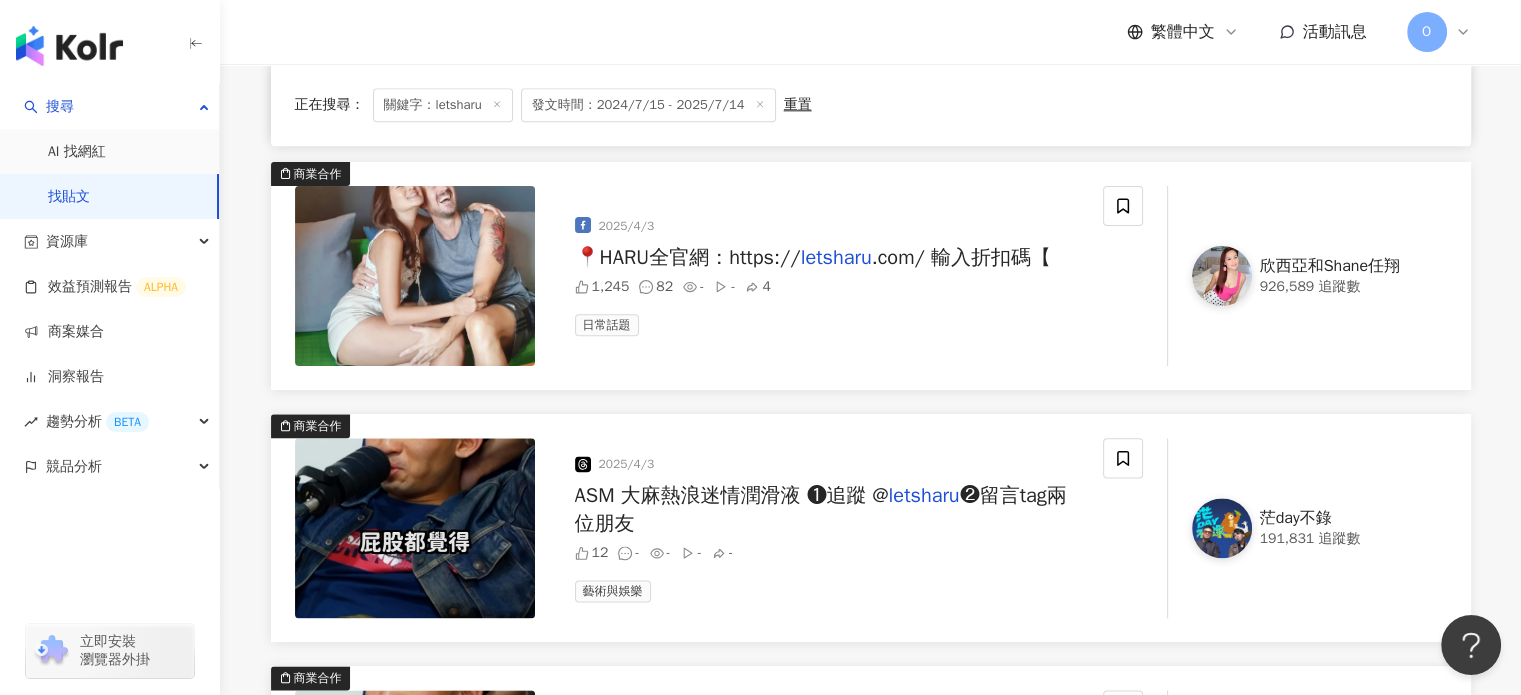 scroll, scrollTop: 10242, scrollLeft: 0, axis: vertical 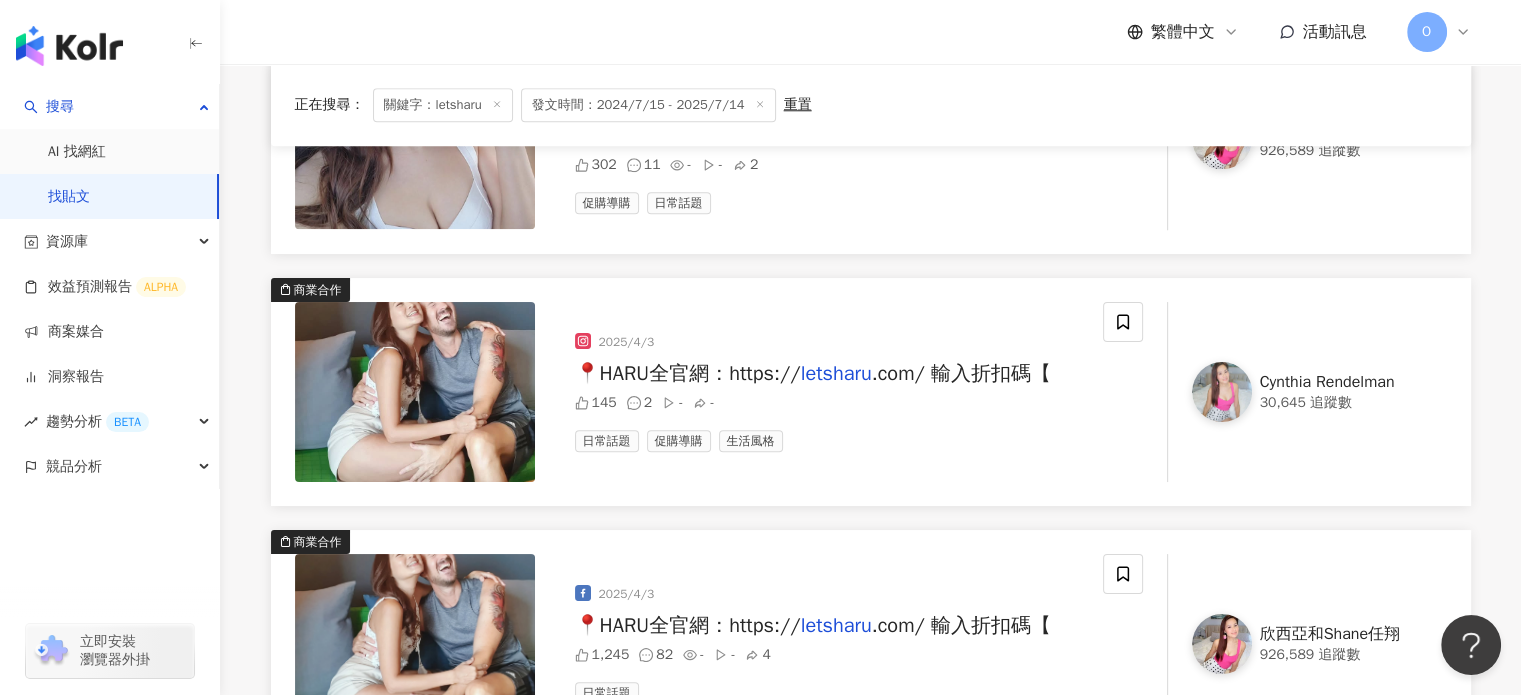 click on ".com/
輸入折扣碼【" at bounding box center [961, 373] 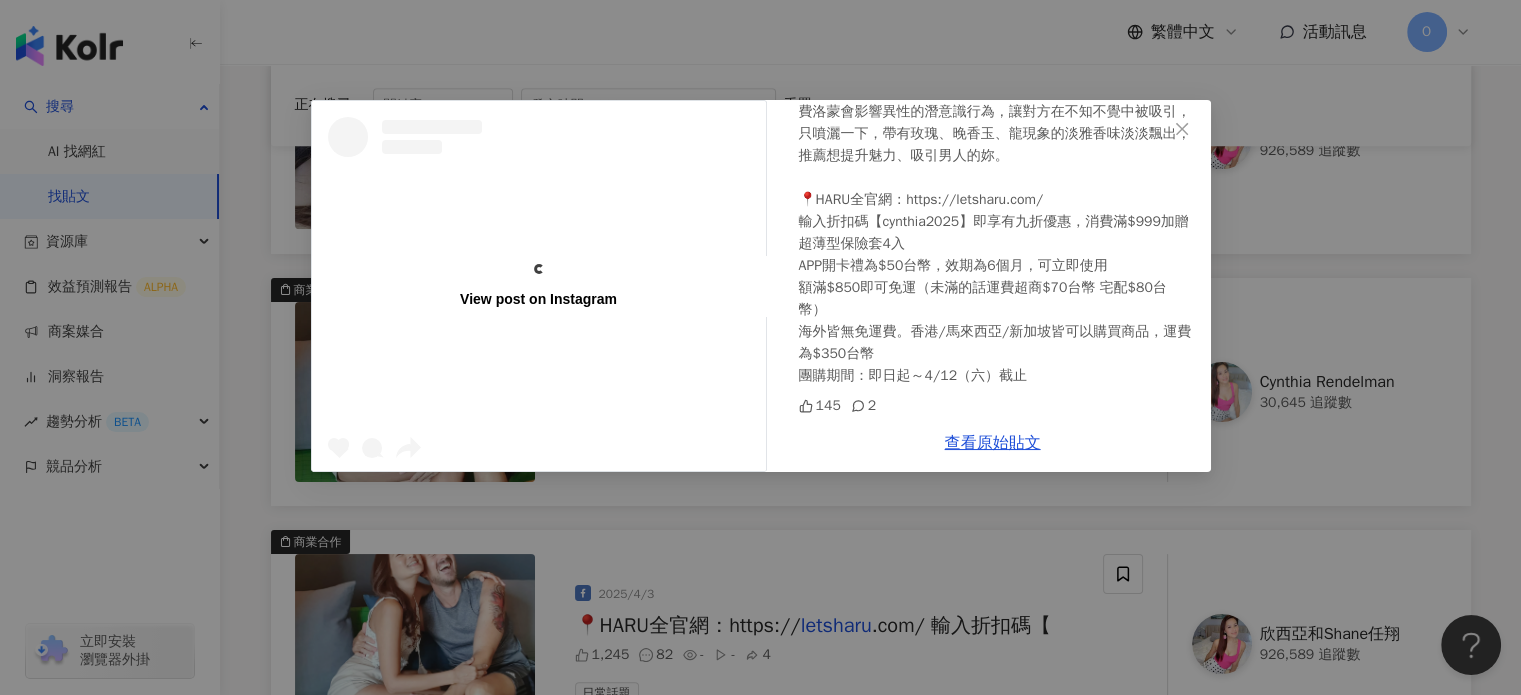 scroll, scrollTop: 16, scrollLeft: 0, axis: vertical 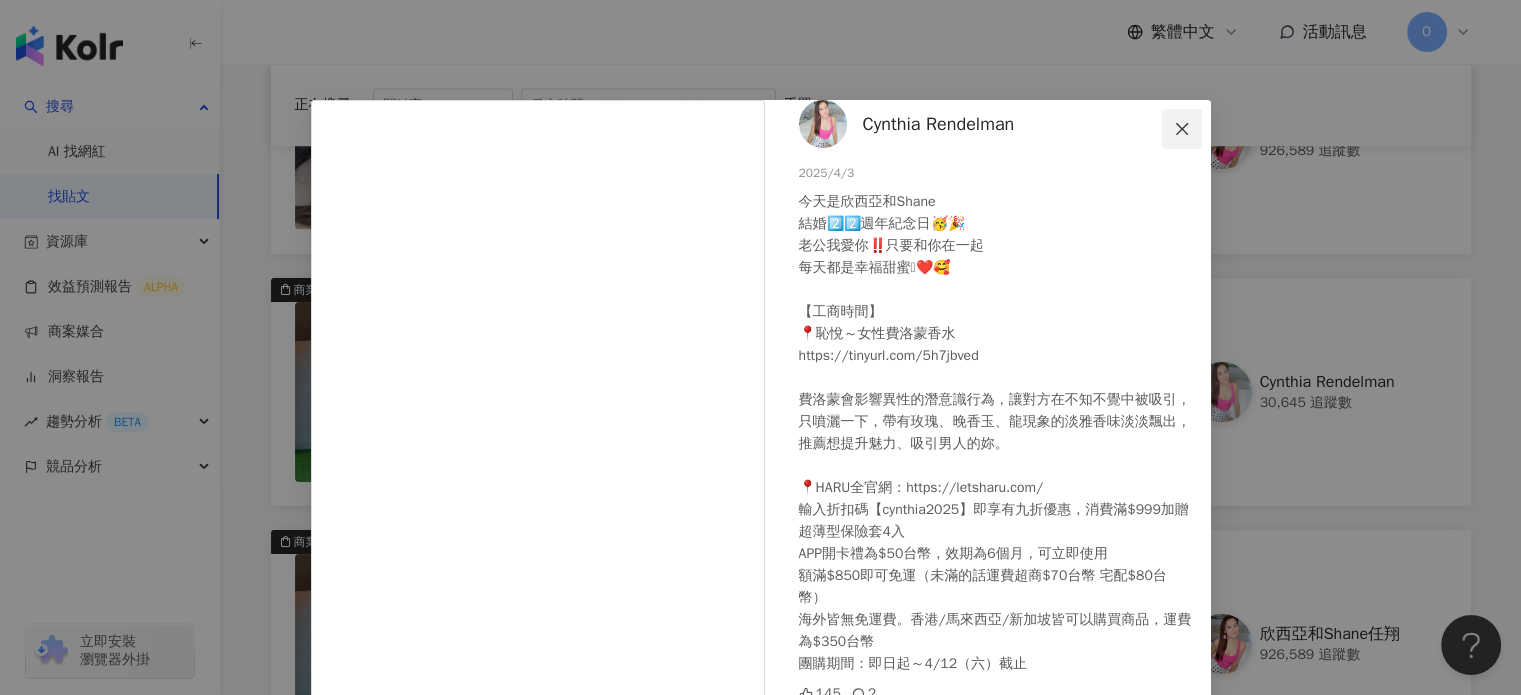 click at bounding box center [1182, 129] 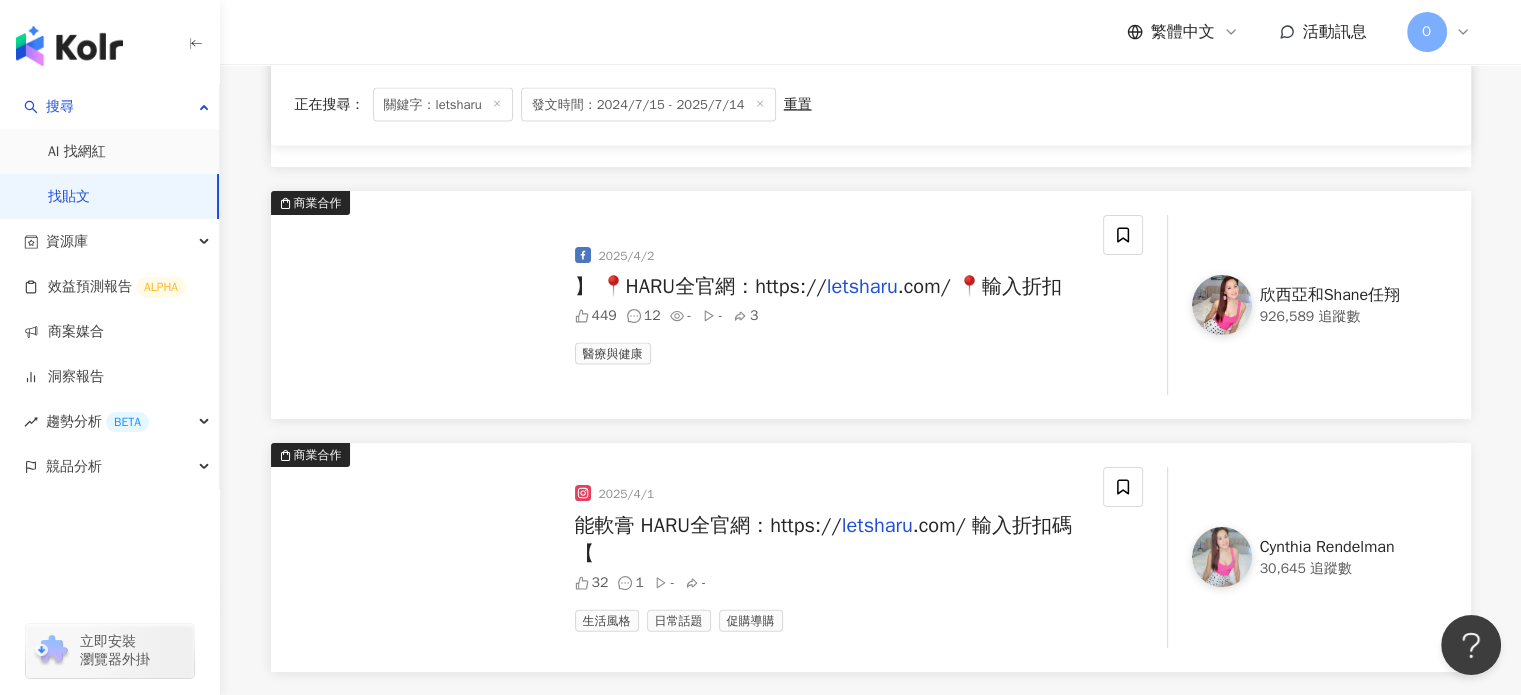 scroll, scrollTop: 11742, scrollLeft: 0, axis: vertical 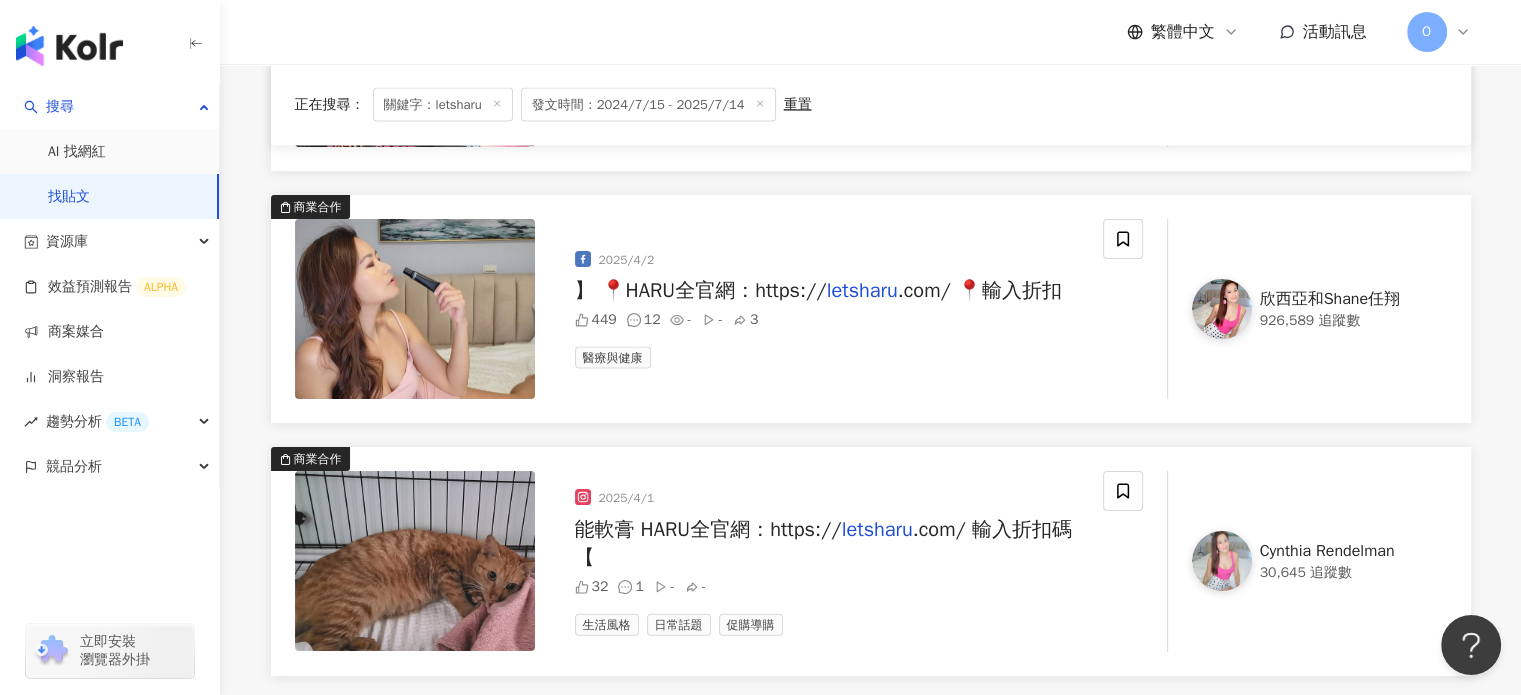 click on "letsharu" at bounding box center [862, 290] 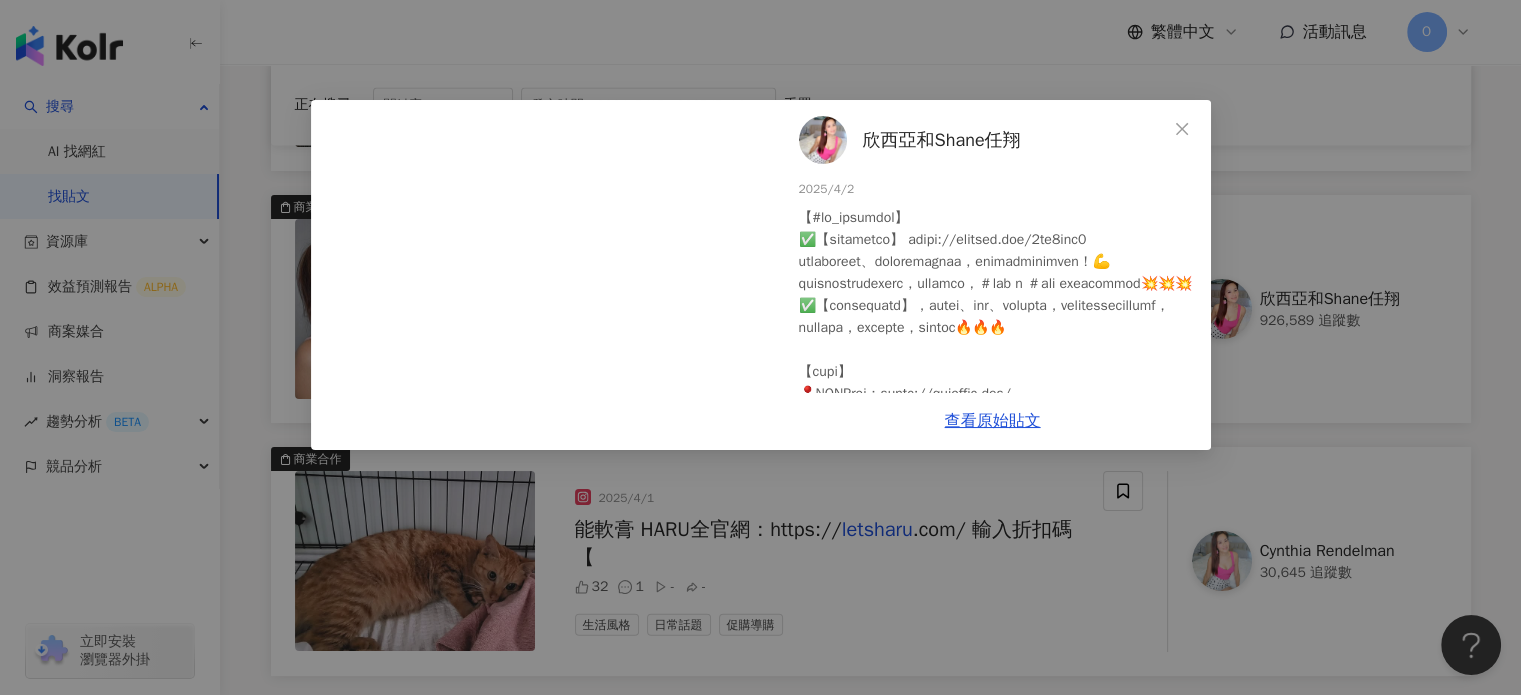 scroll, scrollTop: 100, scrollLeft: 0, axis: vertical 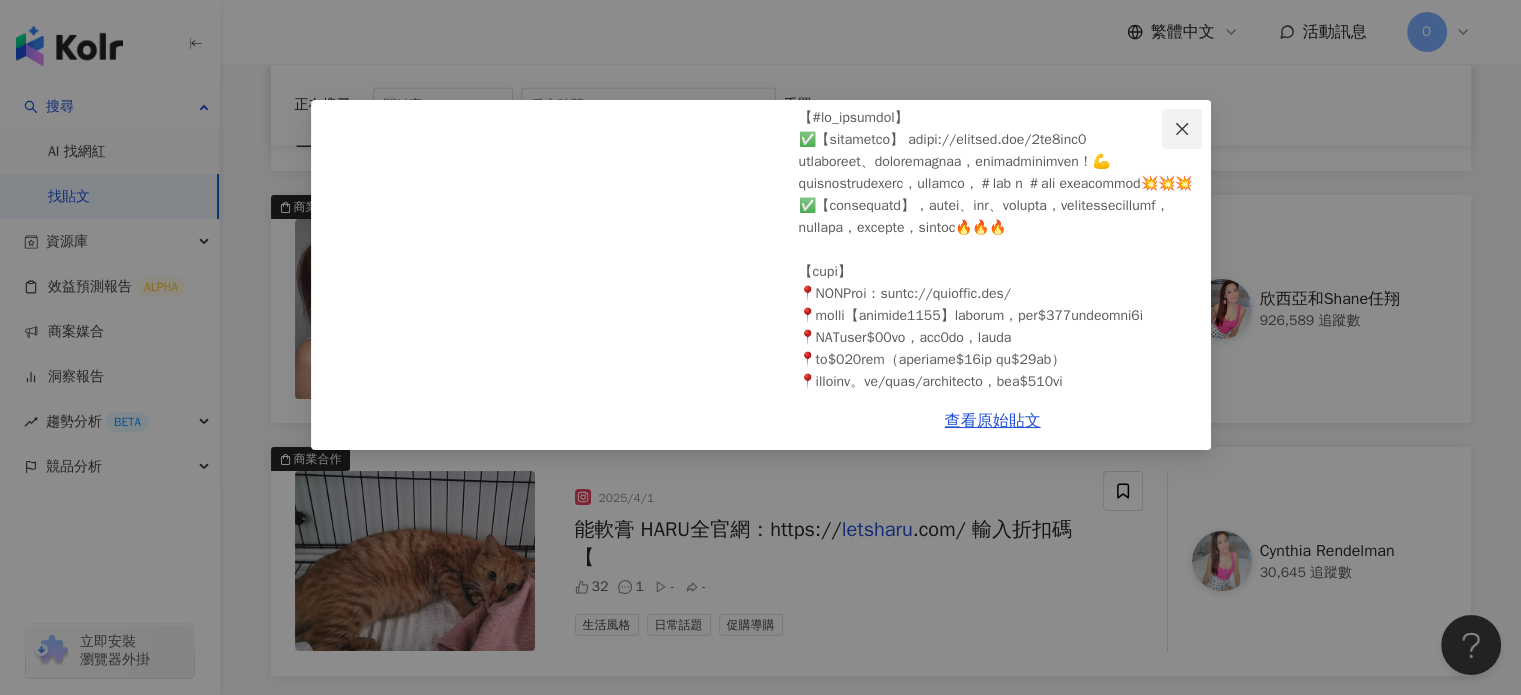click 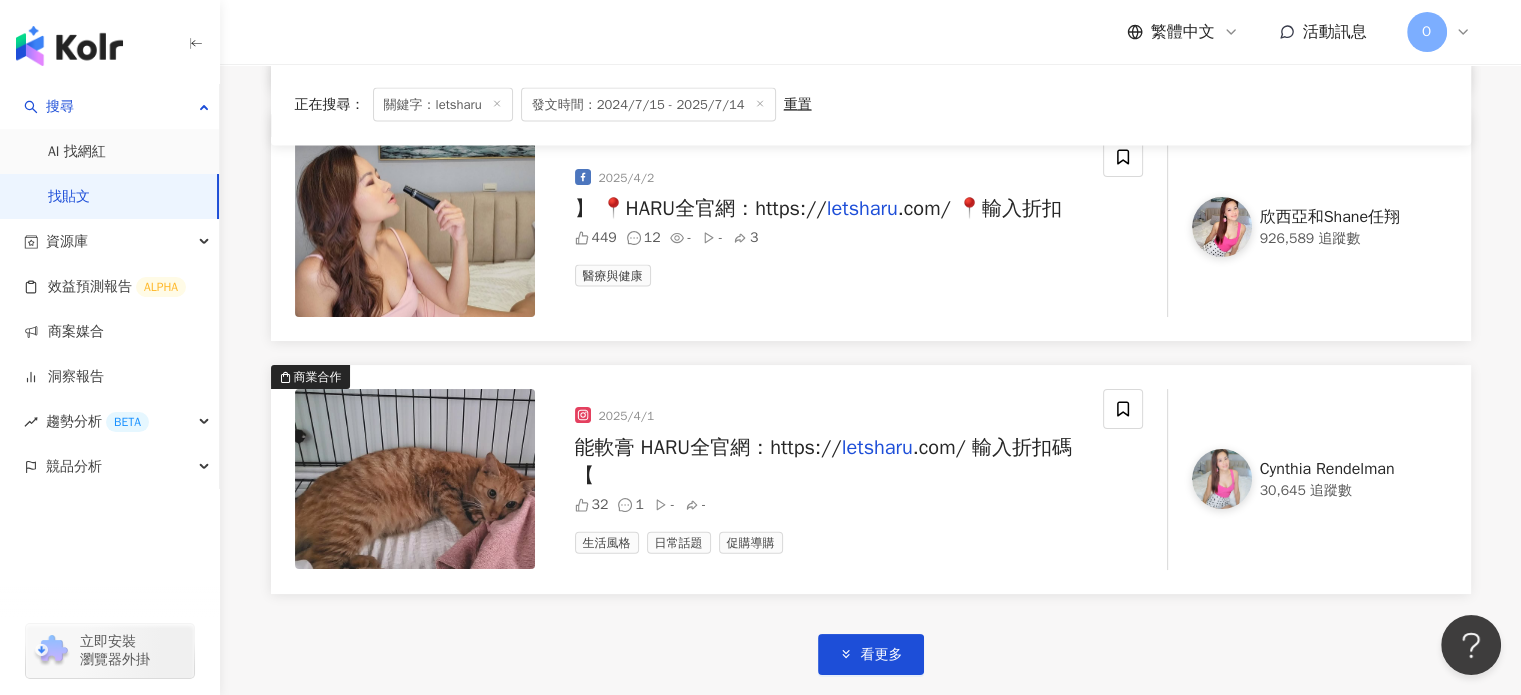scroll, scrollTop: 12042, scrollLeft: 0, axis: vertical 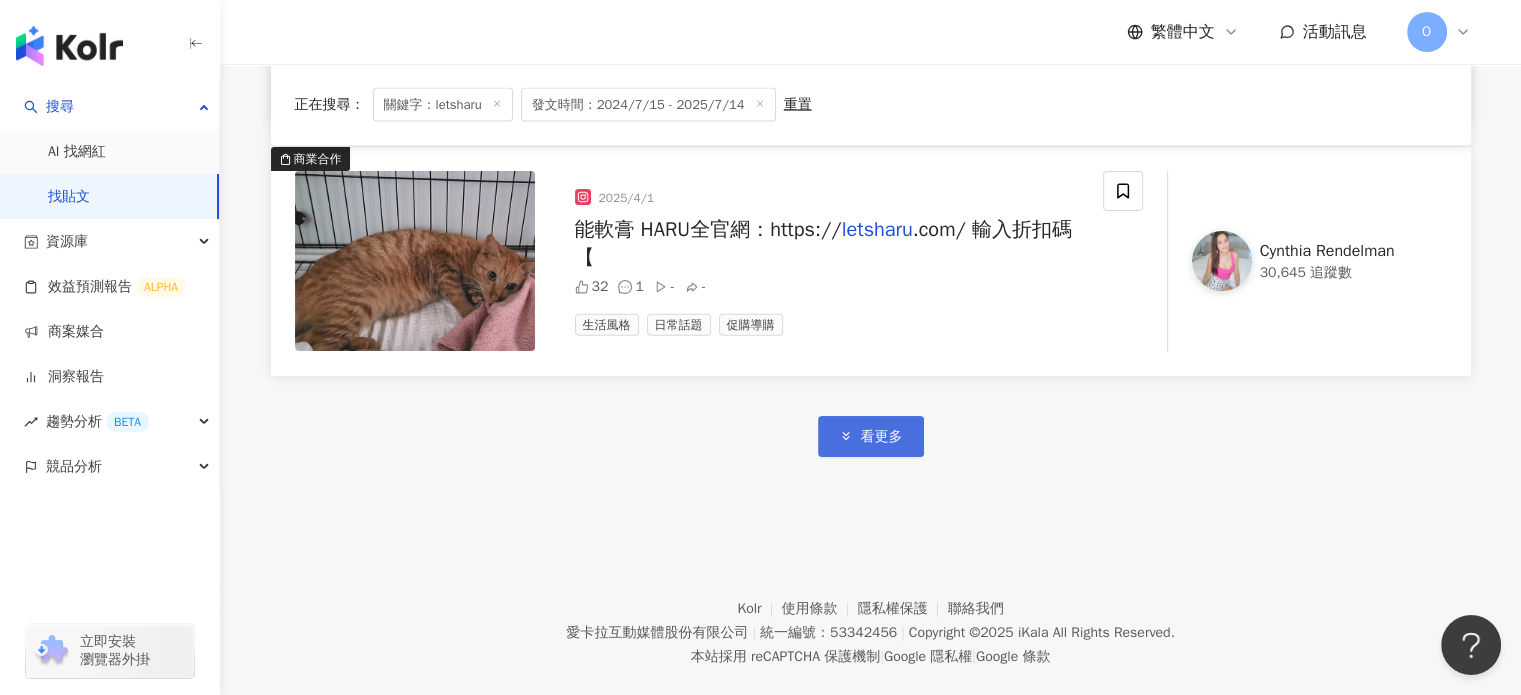 click on "看更多" at bounding box center [882, 437] 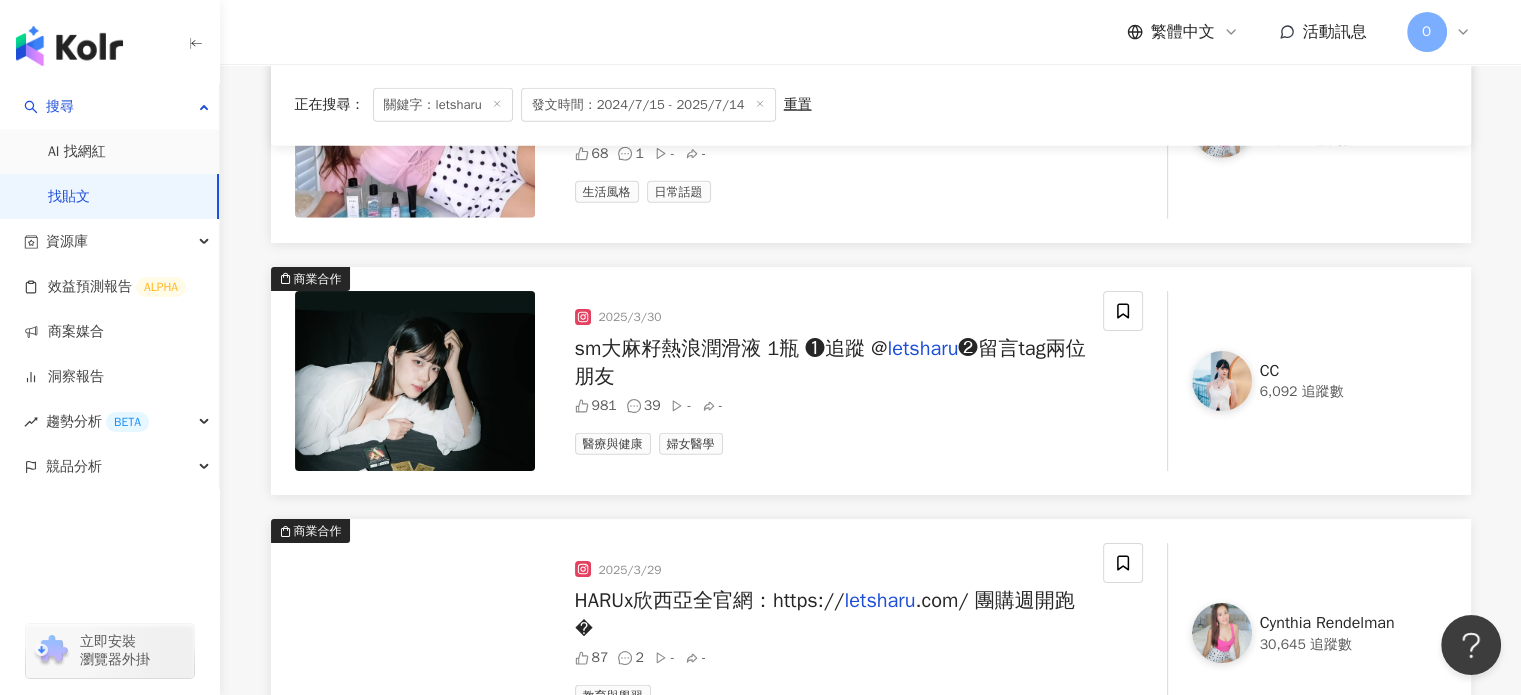 scroll, scrollTop: 12942, scrollLeft: 0, axis: vertical 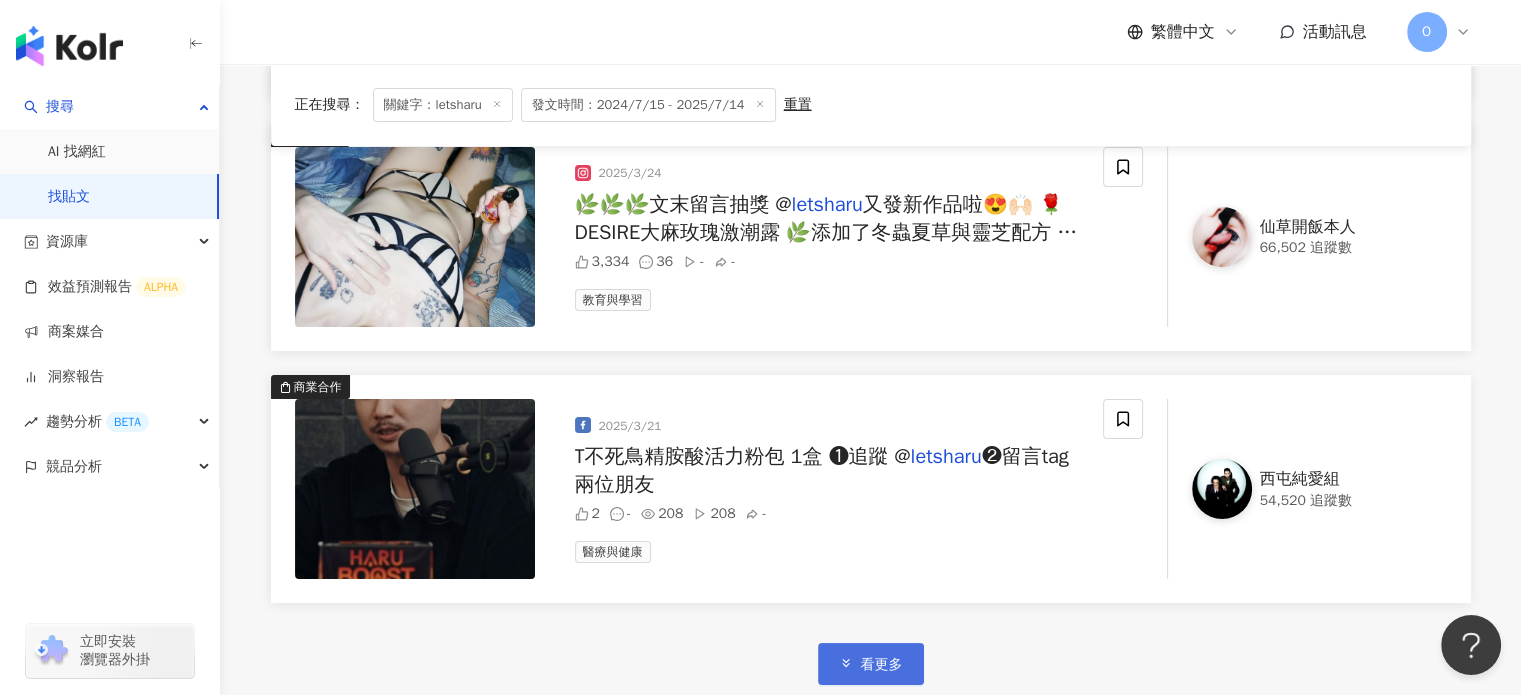 click on "看更多" at bounding box center [871, 663] 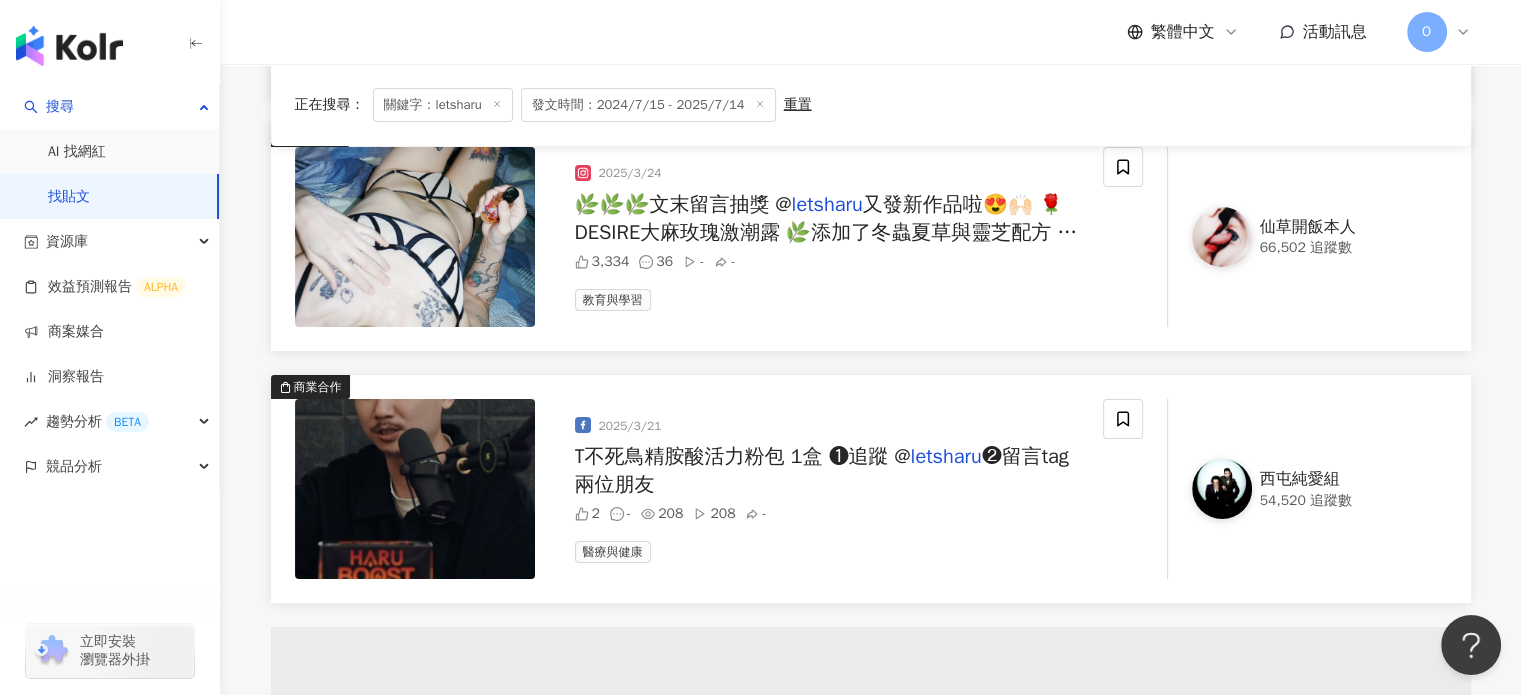 click on "T不死鳥精胺酸活力粉包 1盒
❶追蹤 @" at bounding box center (743, 456) 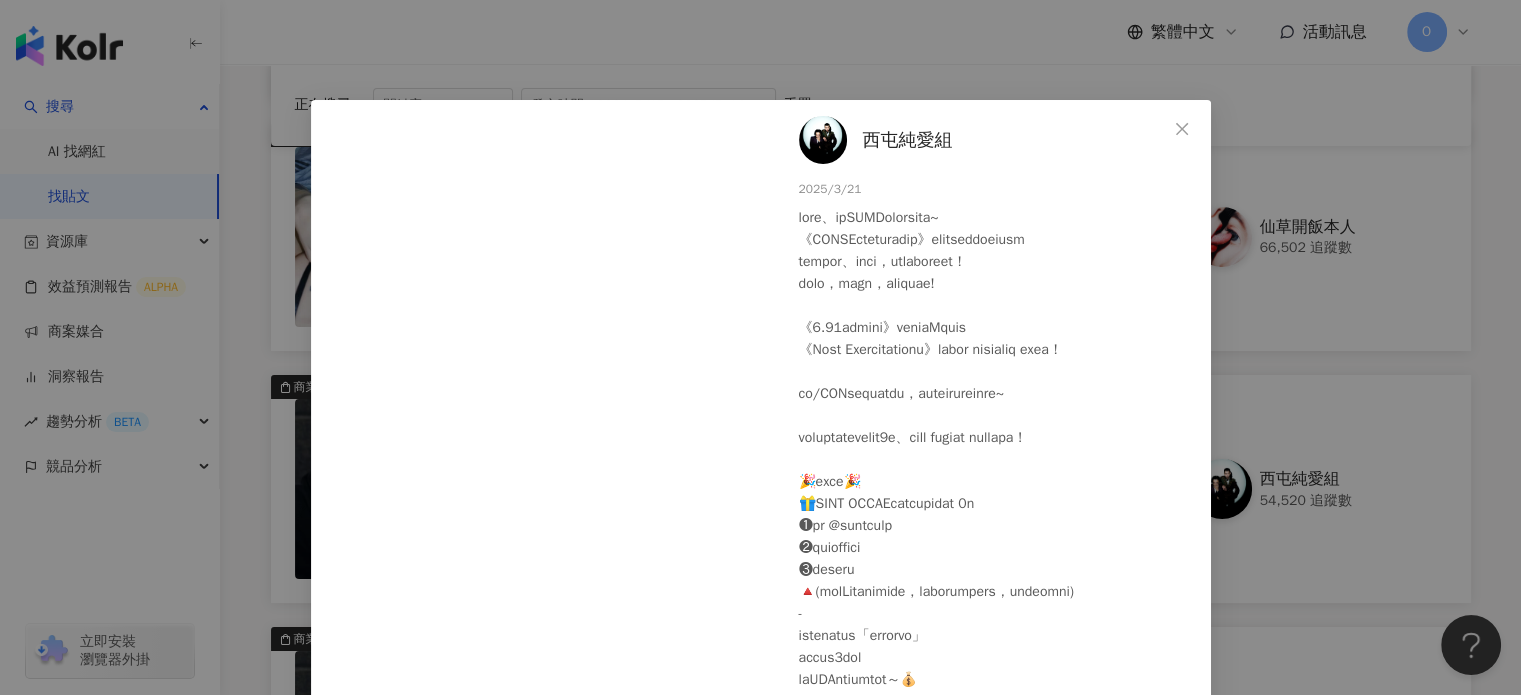 click on "西屯純愛組 2025/3/21 2 208 208 查看原始貼文" at bounding box center (760, 347) 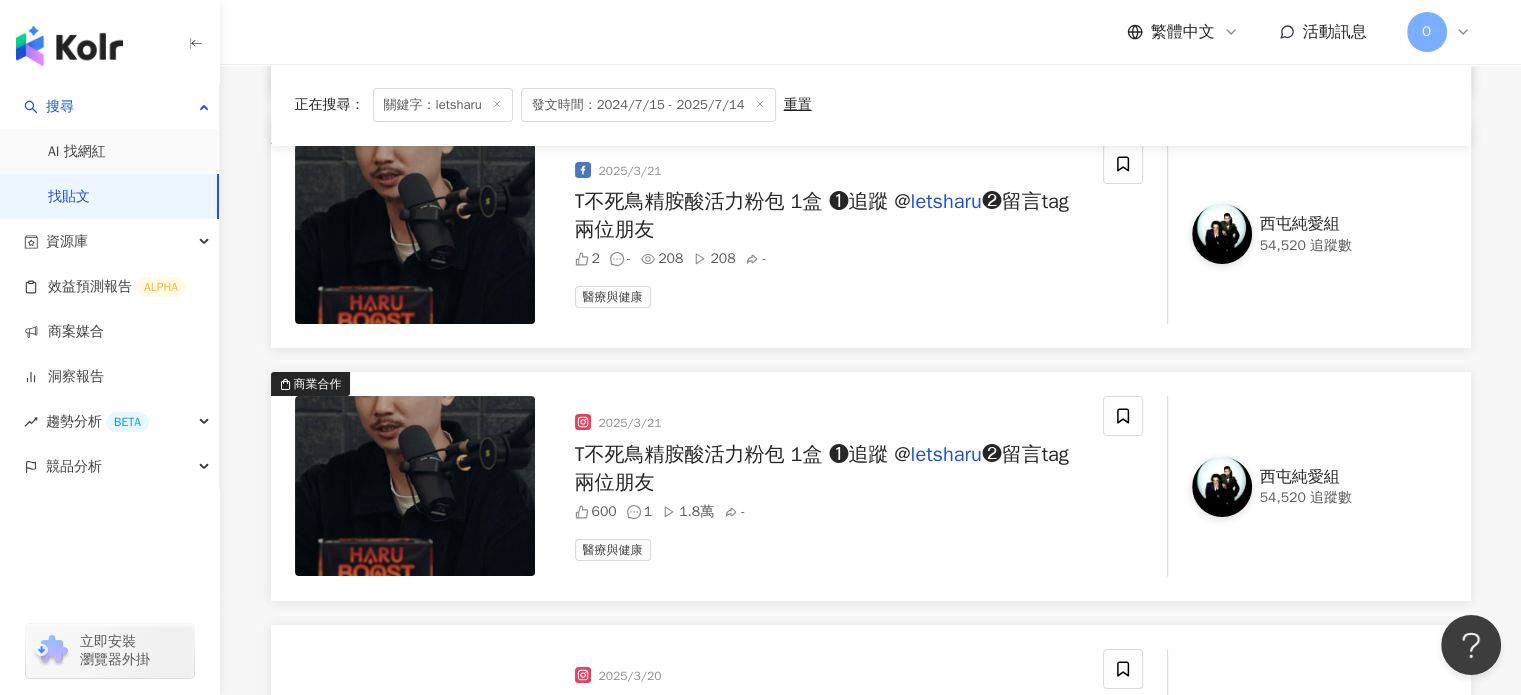 scroll, scrollTop: 15142, scrollLeft: 0, axis: vertical 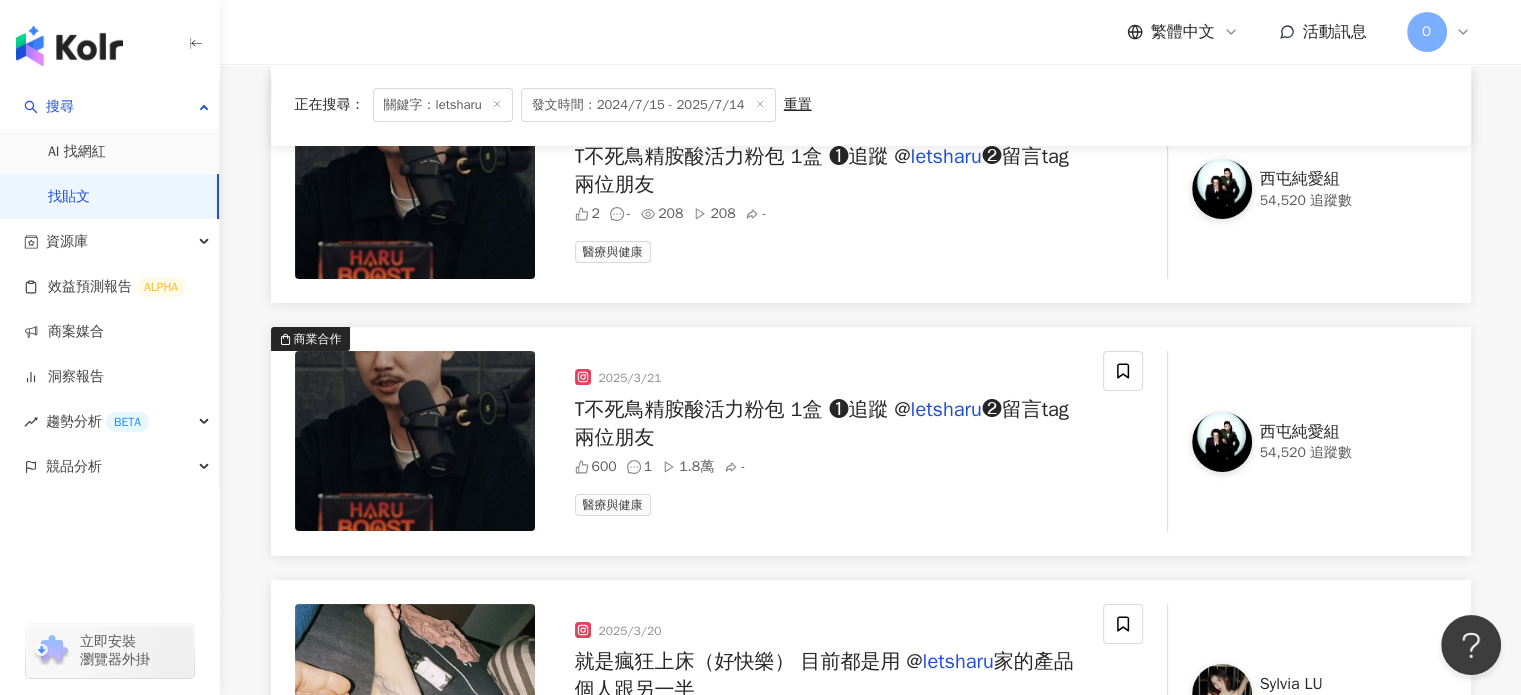 click on "T不死鳥精胺酸活力粉包 1盒
❶追蹤 @" at bounding box center [743, 409] 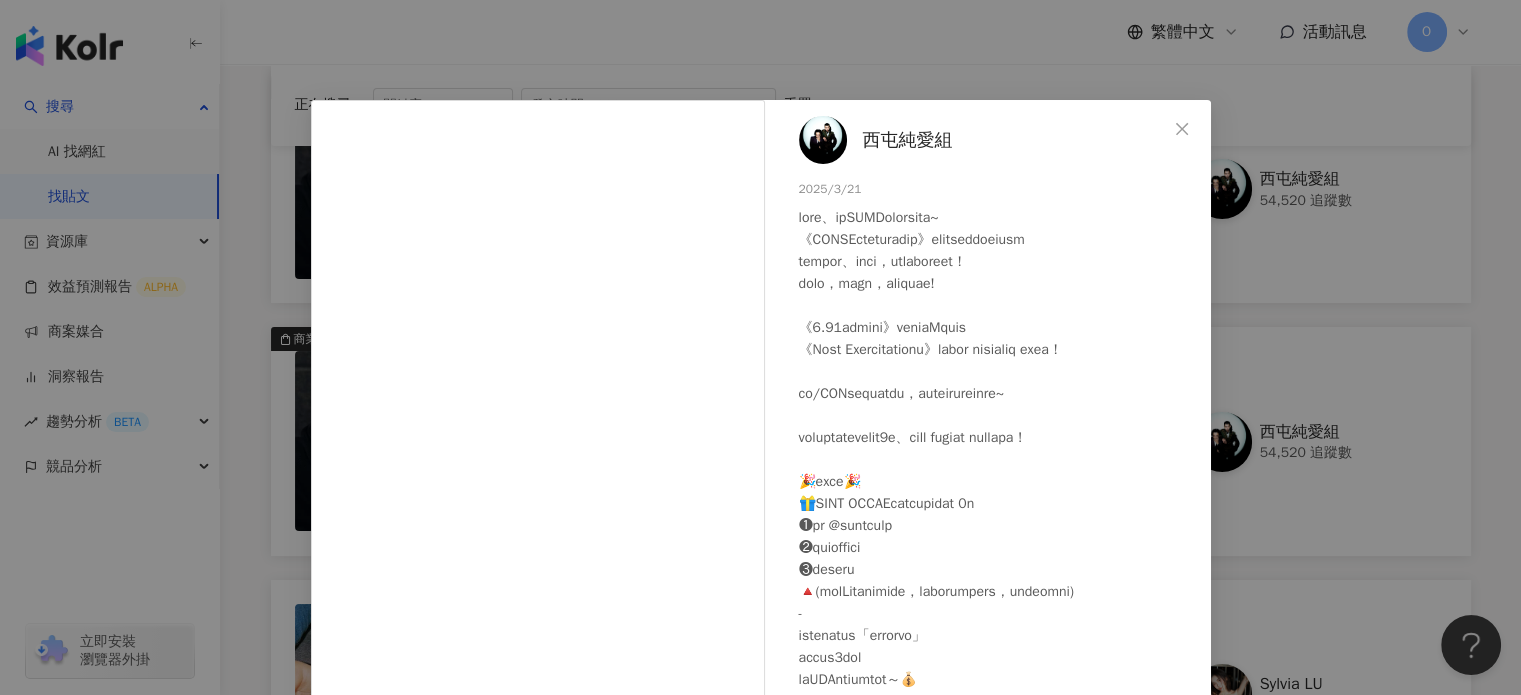 scroll, scrollTop: 57, scrollLeft: 0, axis: vertical 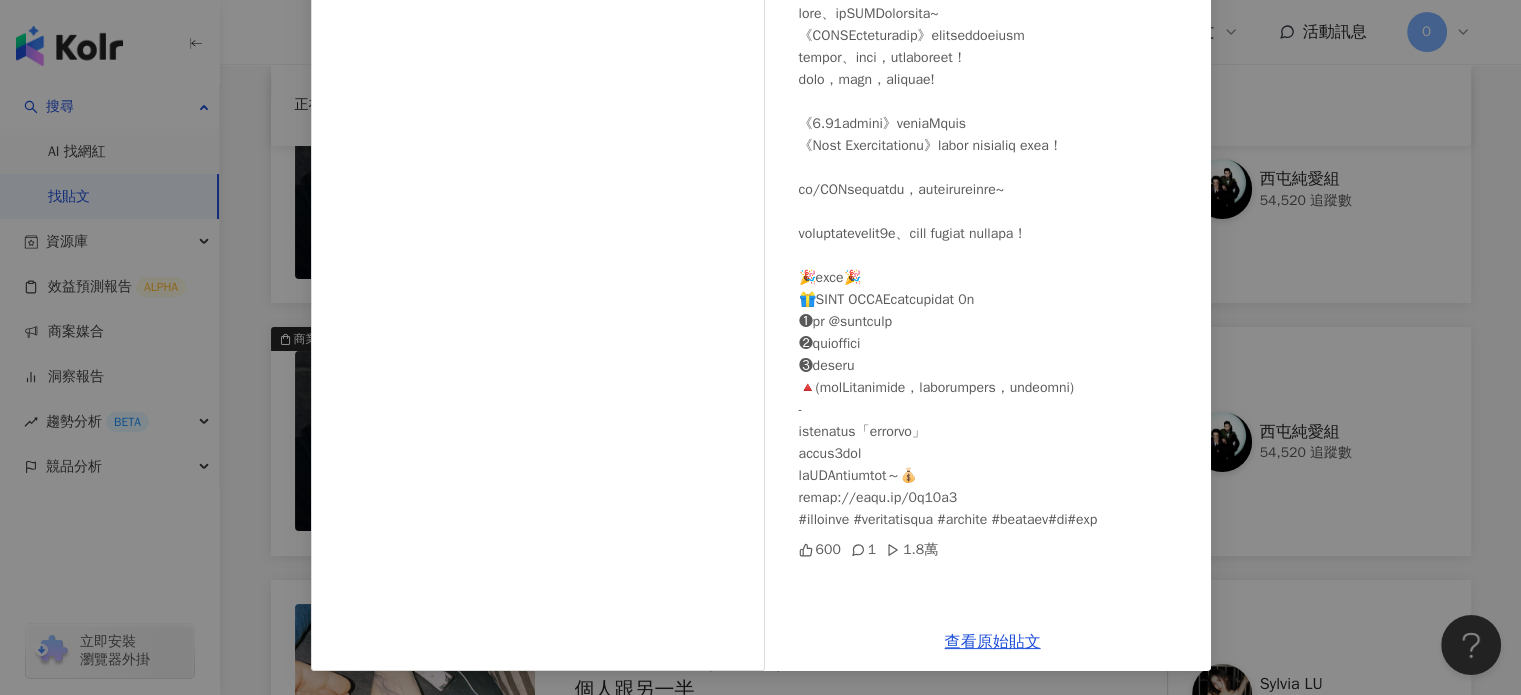click on "西屯純愛組 2025/3/21 600 1 1.8萬 查看原始貼文" at bounding box center [760, 347] 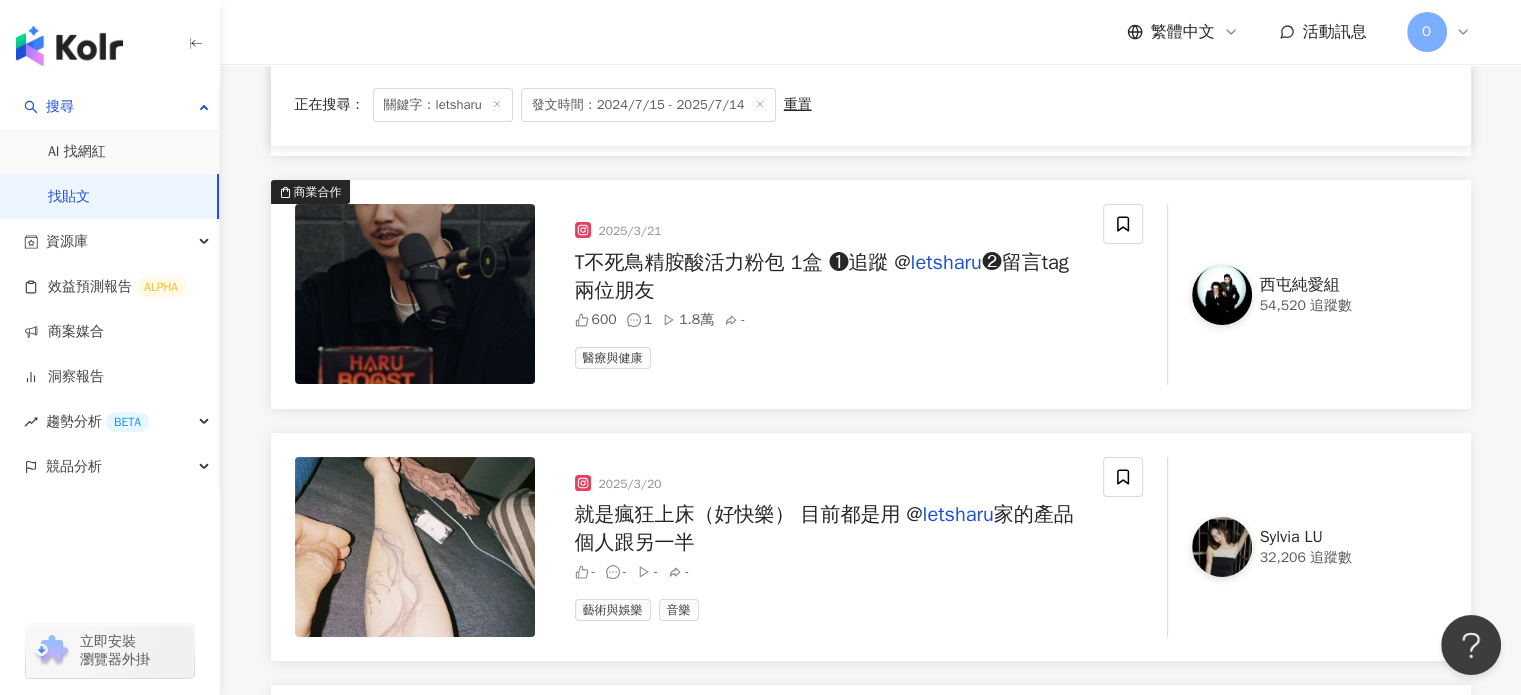 scroll, scrollTop: 15442, scrollLeft: 0, axis: vertical 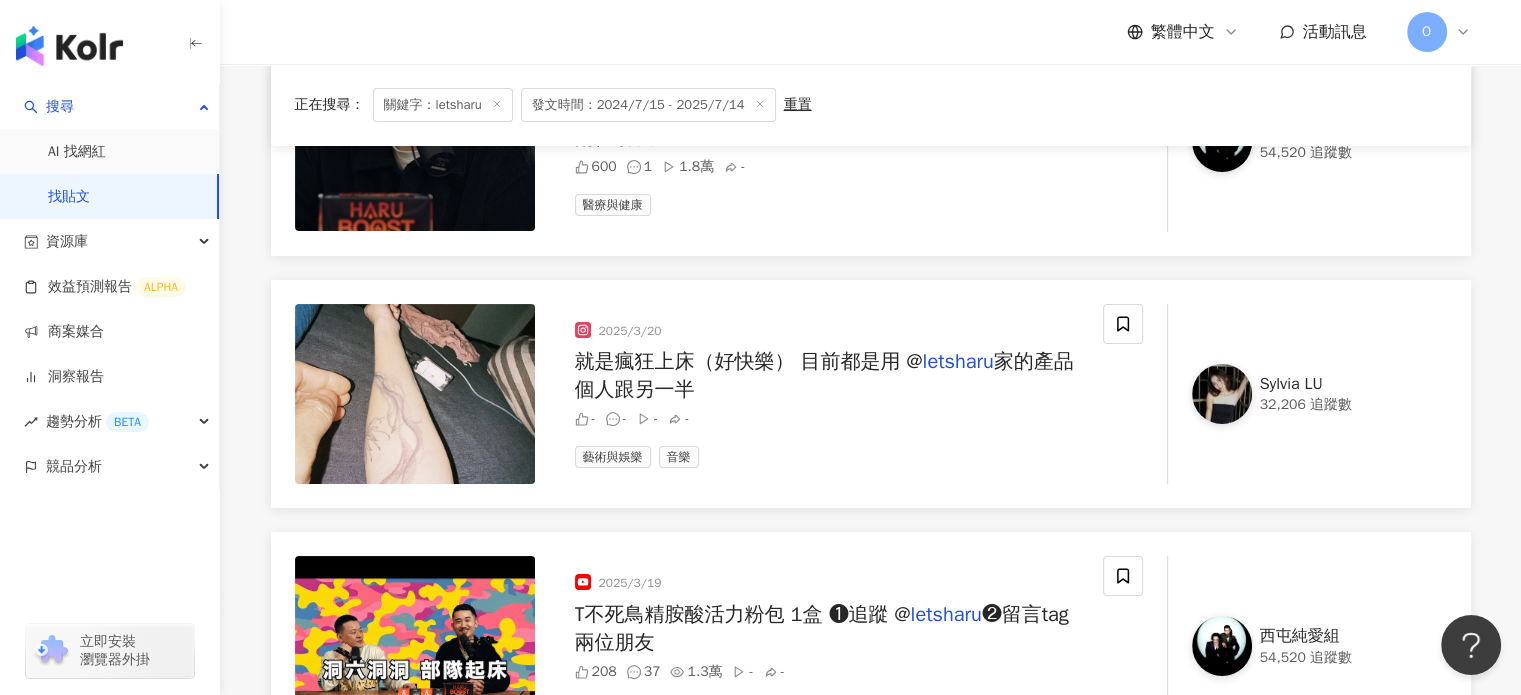 click on "家的產品
個人跟另一半" at bounding box center (824, 375) 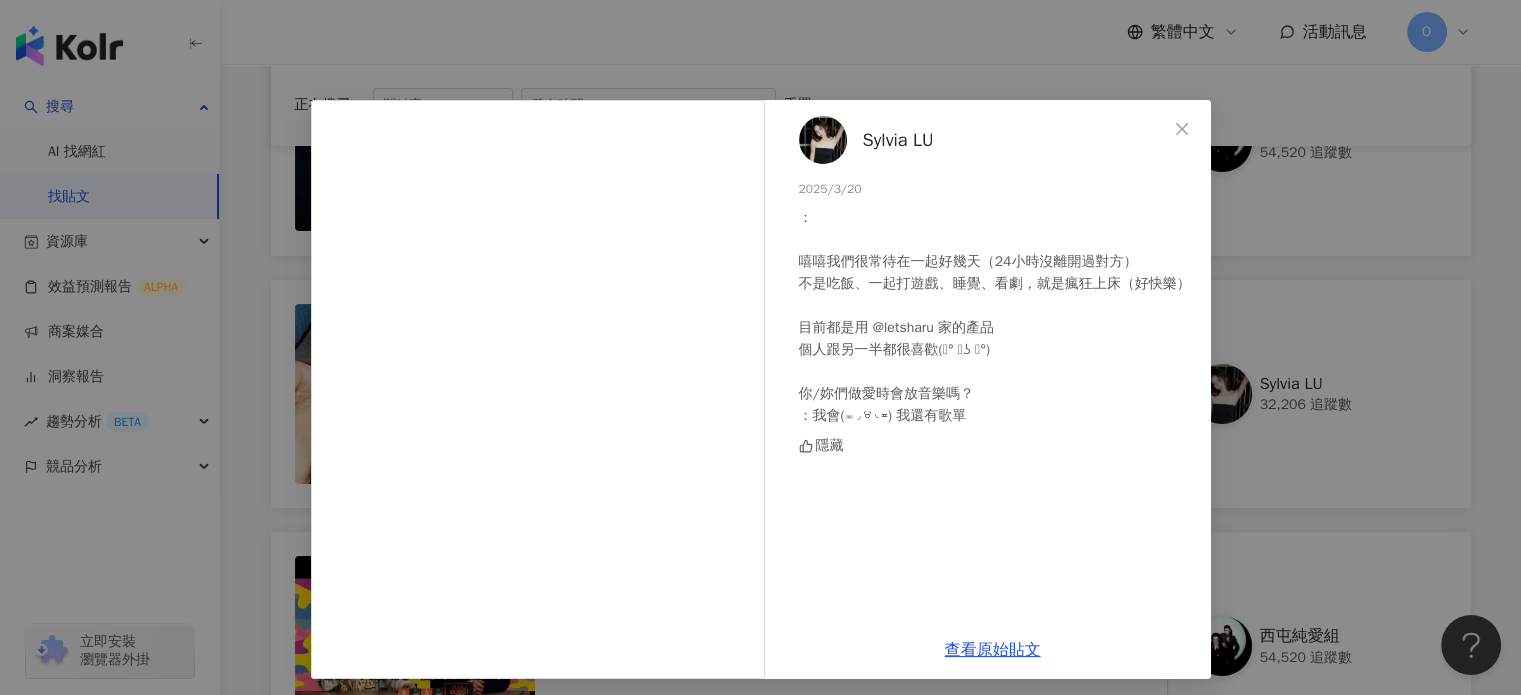 click on "Sylvia LU 2025/3/20 ：
嘻嘻我們很常待在一起好幾天（24小時沒離開過對方）
不是吃飯、一起打遊戲、睡覺、看劇，就是瘋狂上床（好快樂）
目前都是用 @letsharu 家的產品
個人跟另一半都很喜歡(͡° ͜ʖ ͡°)
你/妳們做愛時會放音樂嗎？
：我會(≖◞౪◟≖) 我還有歌單 隱藏 查看原始貼文" at bounding box center [760, 347] 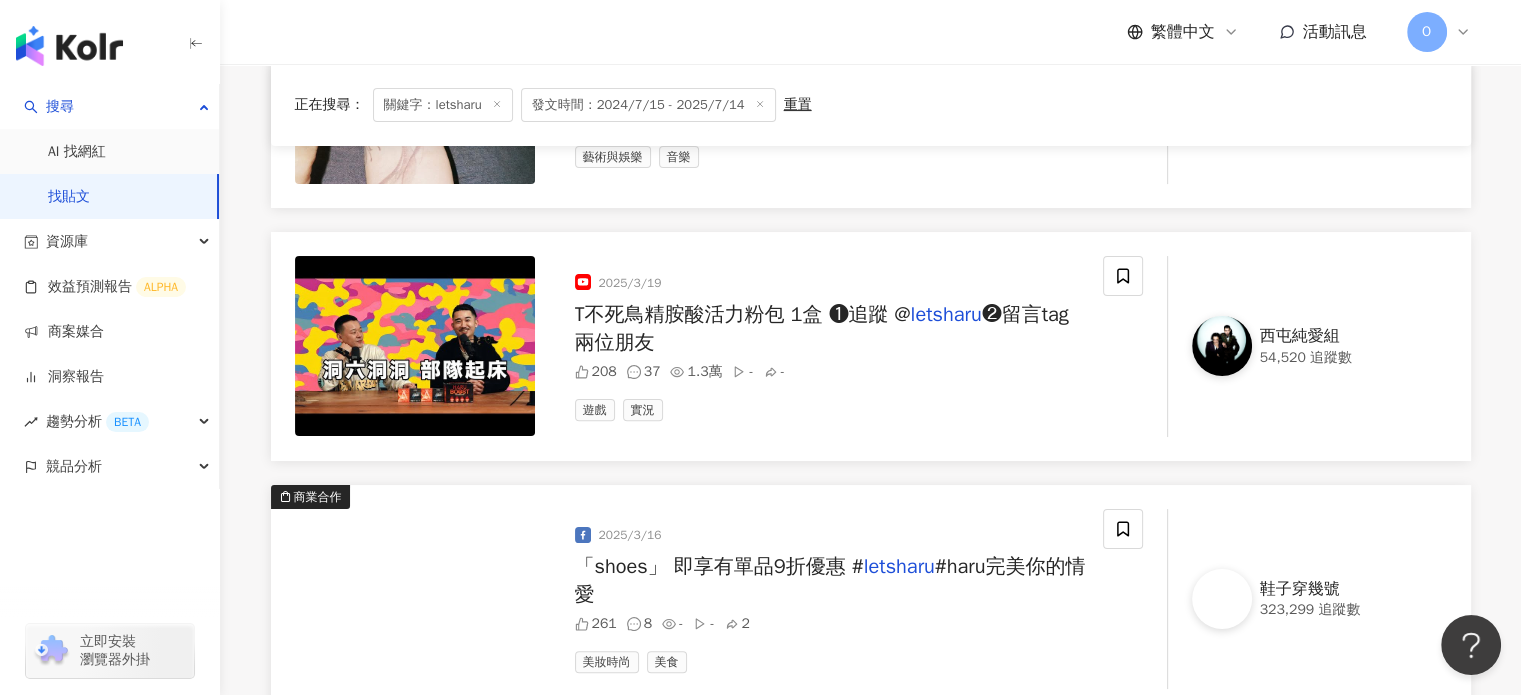 scroll, scrollTop: 15842, scrollLeft: 0, axis: vertical 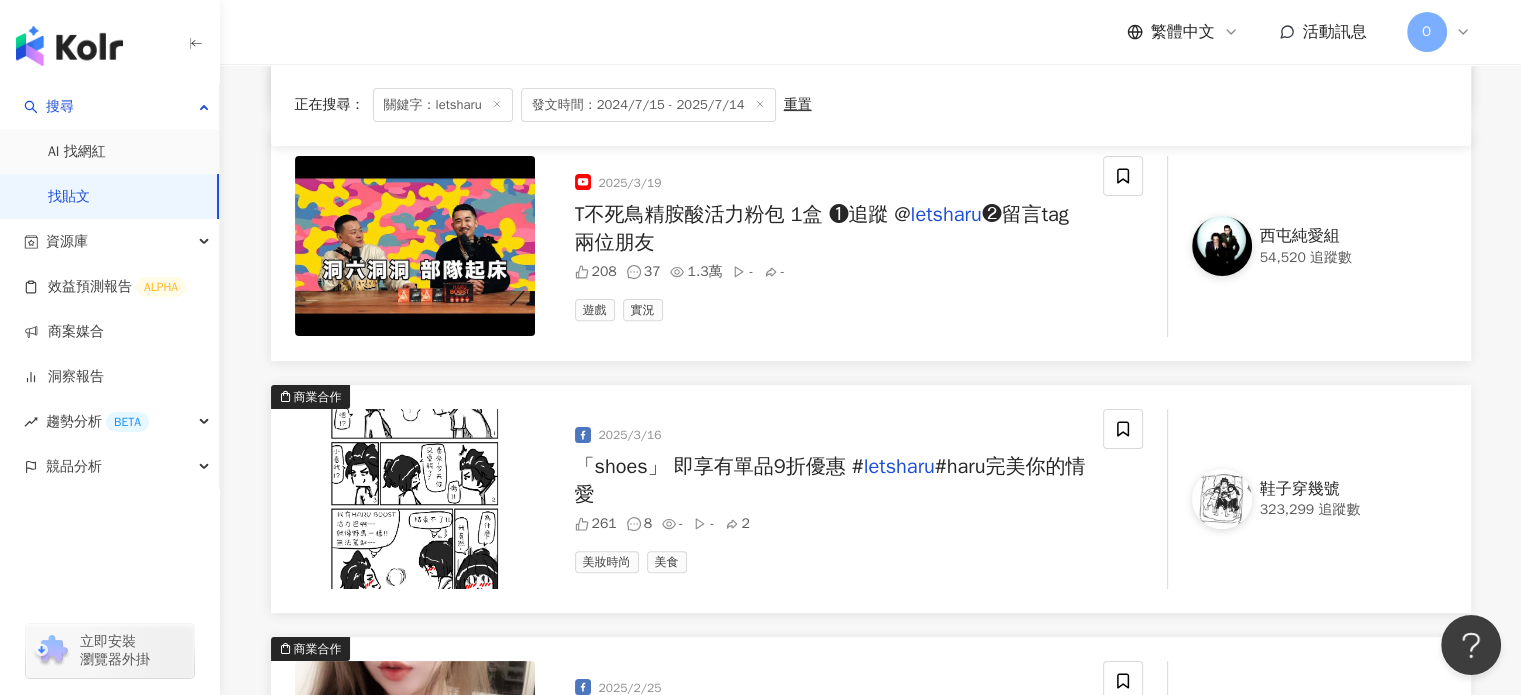 click on "「shoes」
即享有單品9折優惠
# letsharu  #haru完美你的情愛" at bounding box center [831, 481] 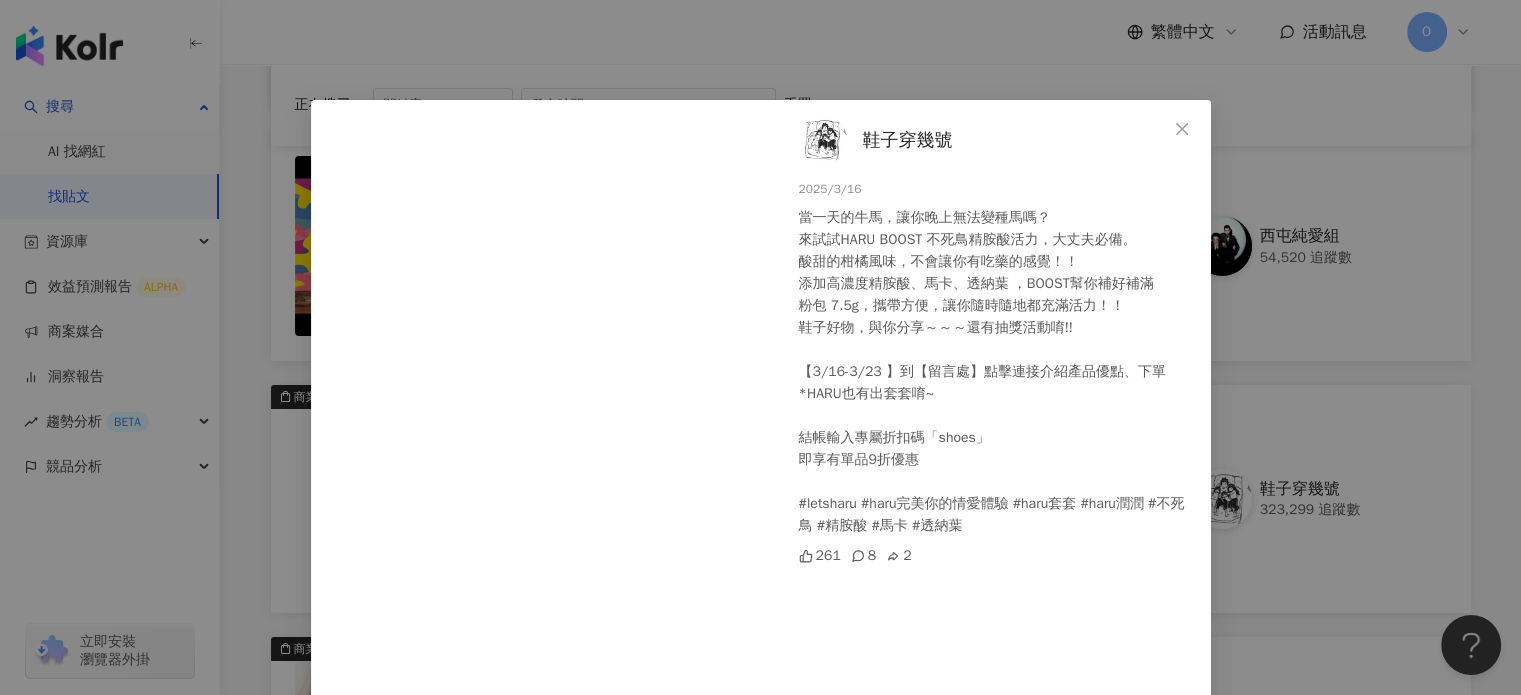 scroll, scrollTop: 96, scrollLeft: 0, axis: vertical 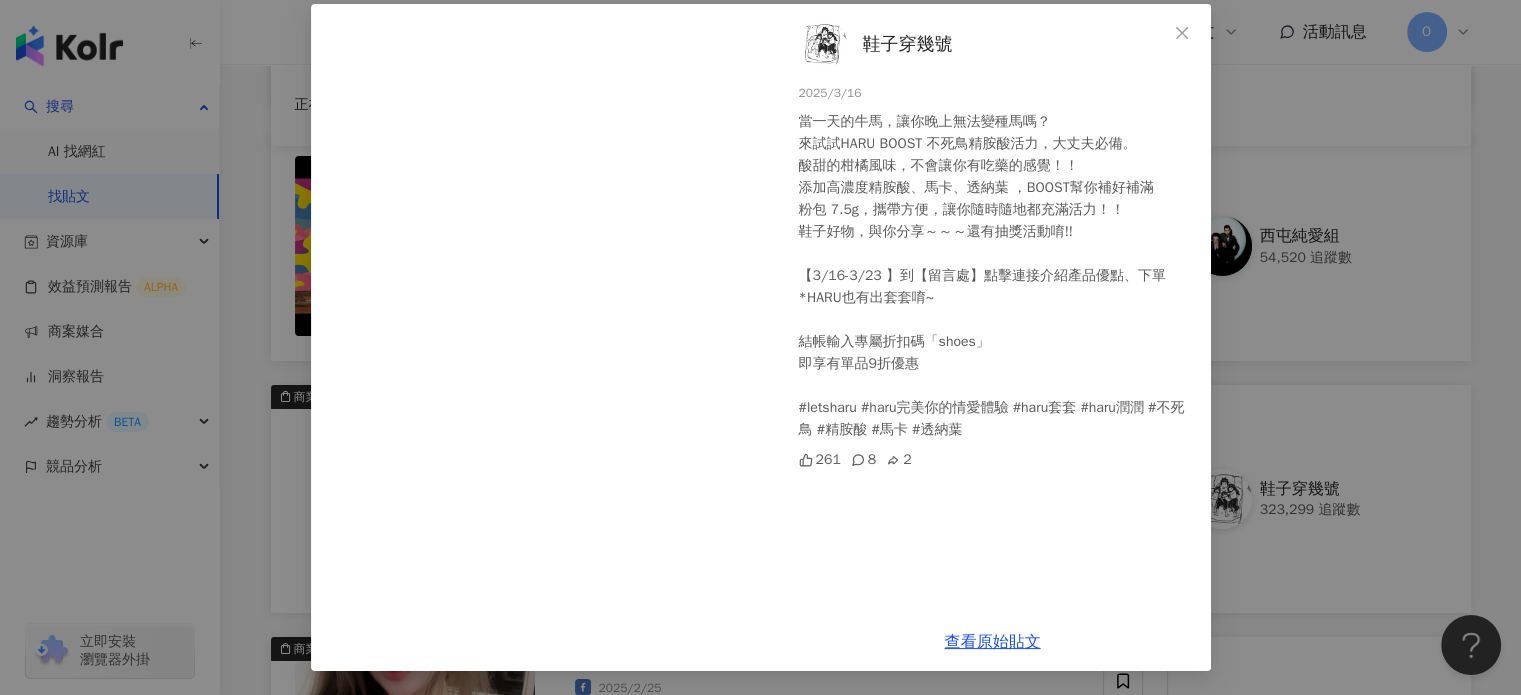 click on "鞋子穿幾號 2025/3/16  當一天的牛馬，讓你晚上無法變種馬嗎？
來試試HARU BOOST 不死鳥精胺酸活力，大丈夫必備。
酸甜的柑橘風味，不會讓你有吃藥的感覺！！
添加高濃度精胺酸、馬卡、透納葉 ，BOOST幫你補好補滿
粉包 7.5g，攜帶方便，讓你隨時隨地都充滿活力！！
鞋子好物，與你分享～～～還有抽獎活動唷!!
【3/16-3/23 】到【留言處】點擊連接介紹產品優點、下單
*HARU也有出套套唷~
結帳輸入專屬折扣碼「shoes」
即享有單品9折優惠
#letsharu #haru完美你的情愛體驗 #haru套套 #haru潤潤 #不死鳥 #精胺酸 #馬卡 #透納葉 261 8 2 查看原始貼文" at bounding box center [760, 347] 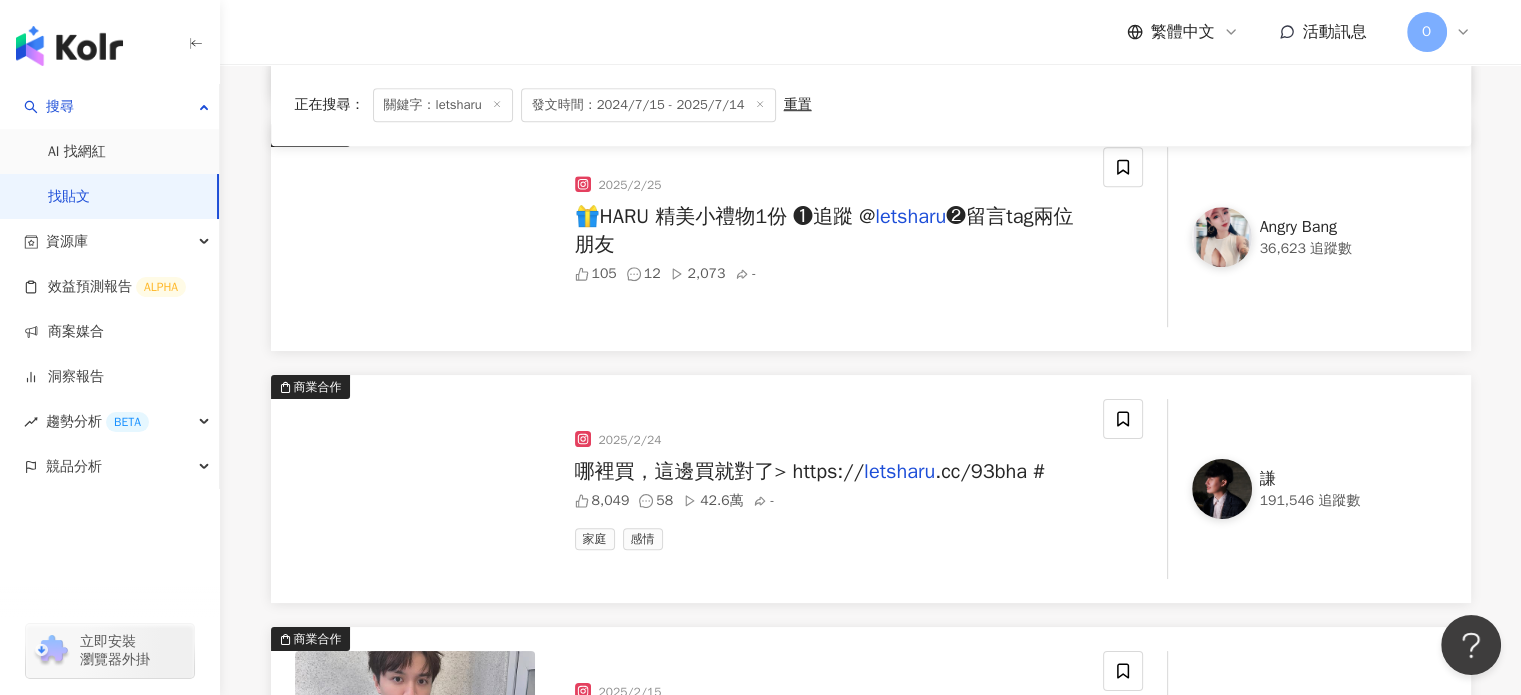 scroll, scrollTop: 16642, scrollLeft: 0, axis: vertical 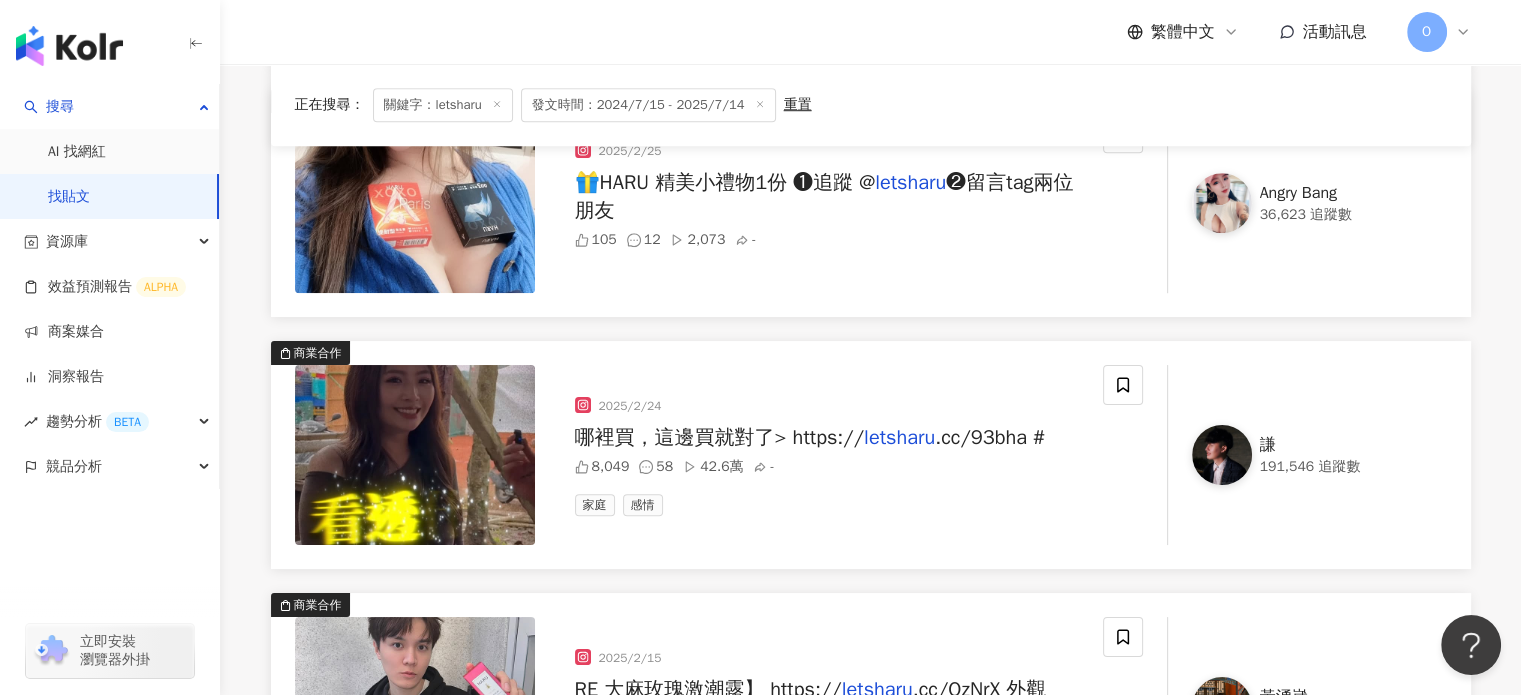 click on "哪裡買，這邊買就對了> https://" at bounding box center [720, 437] 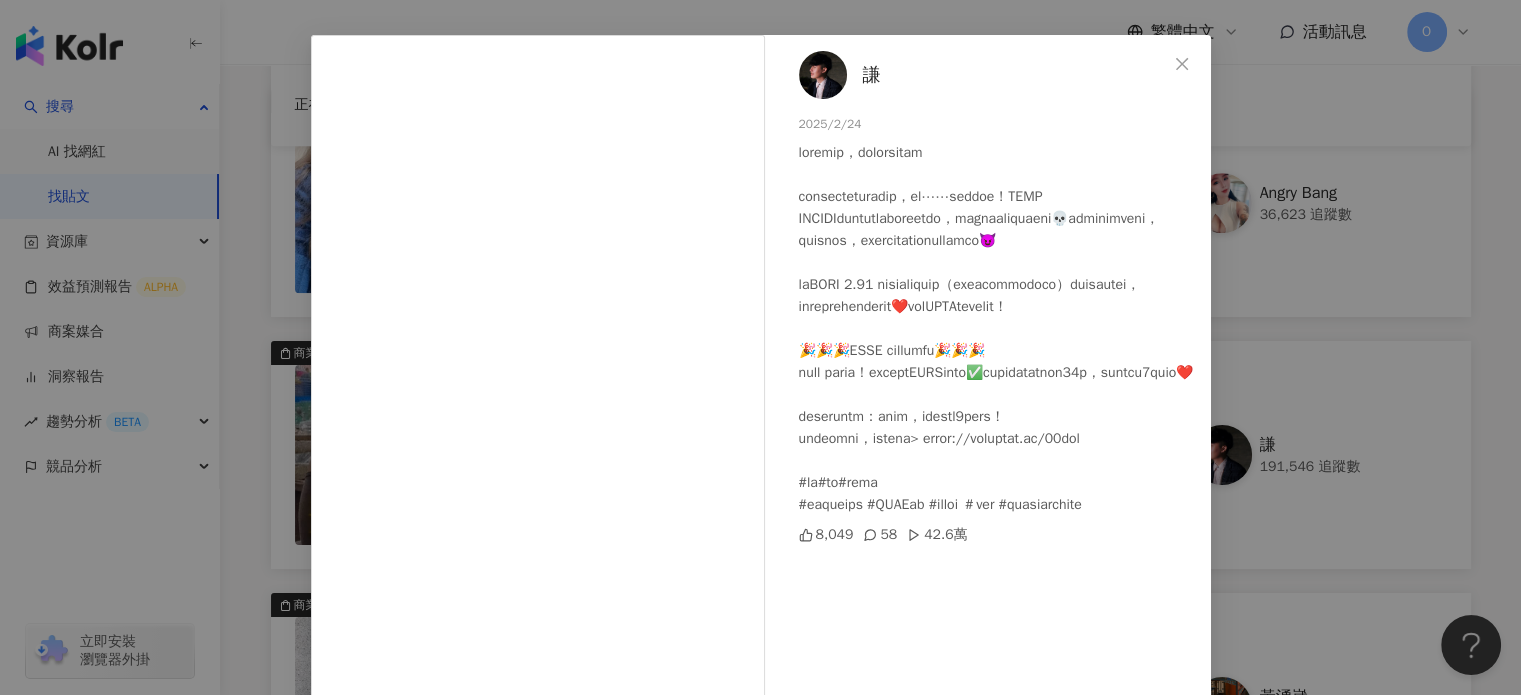 scroll, scrollTop: 100, scrollLeft: 0, axis: vertical 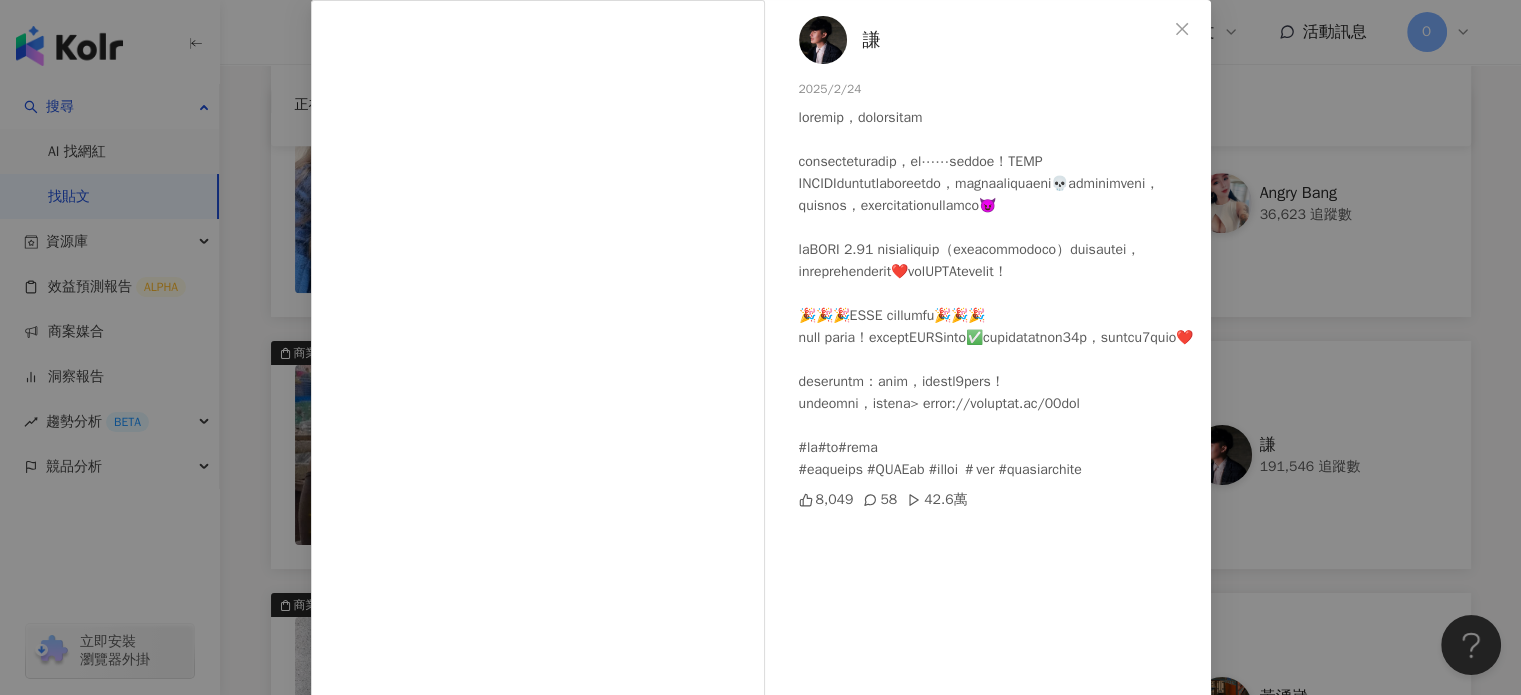 click on "謙 2025/2/24 8,049 58 42.6萬 查看原始貼文" at bounding box center (760, 347) 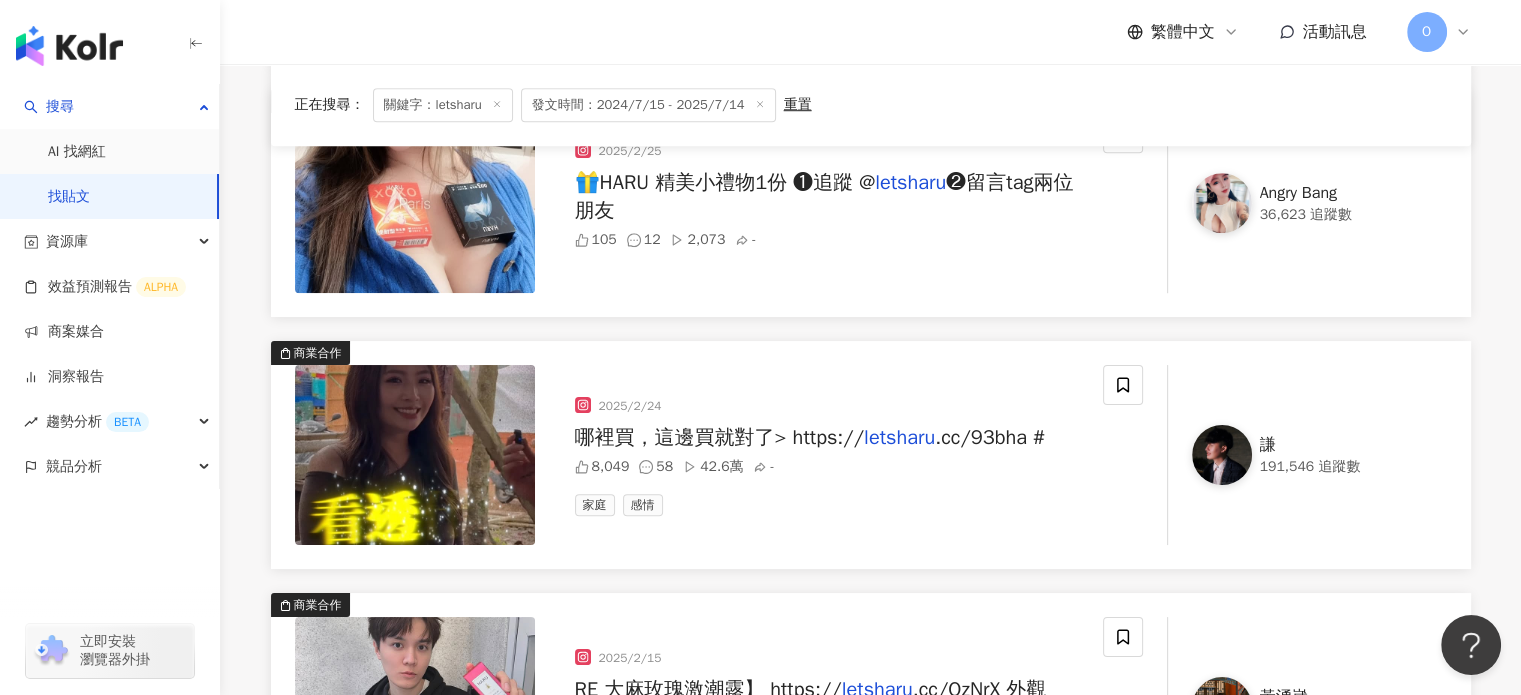 click on "哪裡買，這邊買就對了> https://" at bounding box center (720, 437) 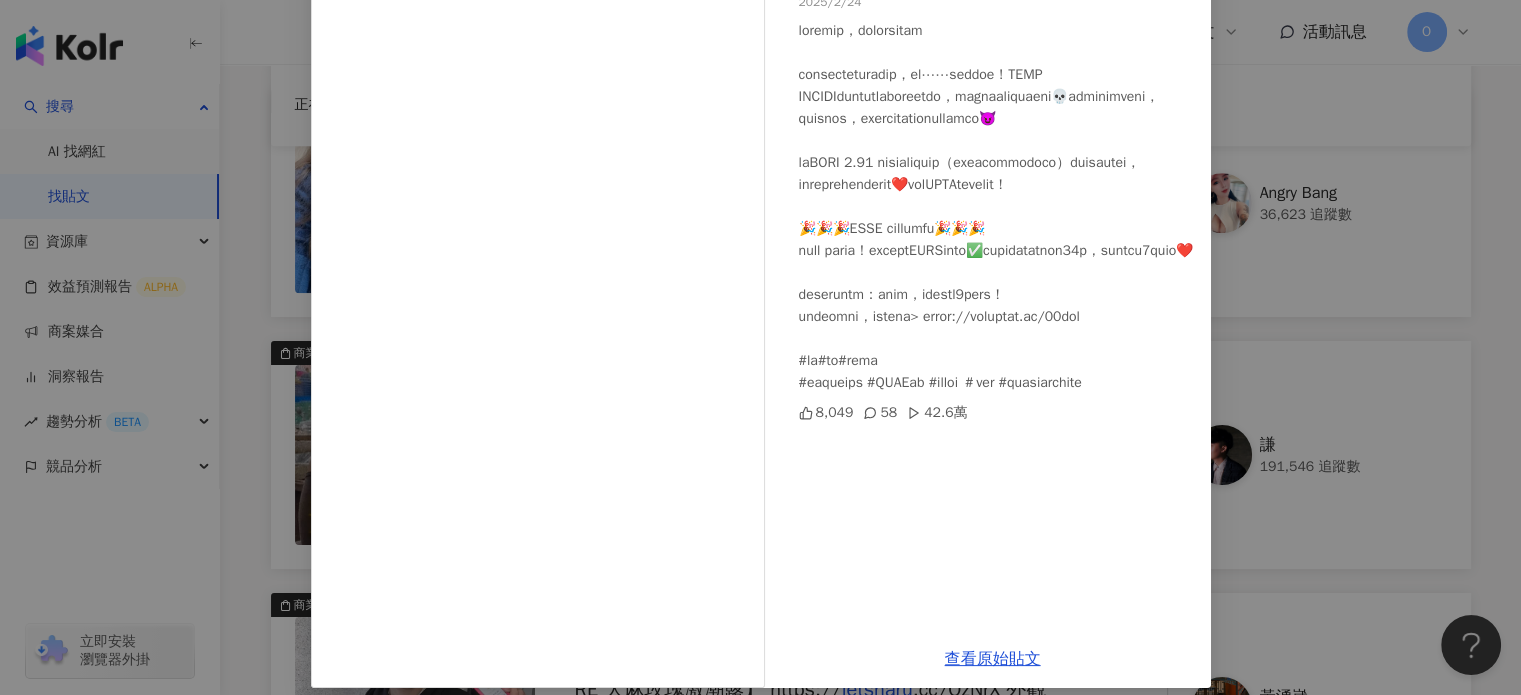 scroll, scrollTop: 200, scrollLeft: 0, axis: vertical 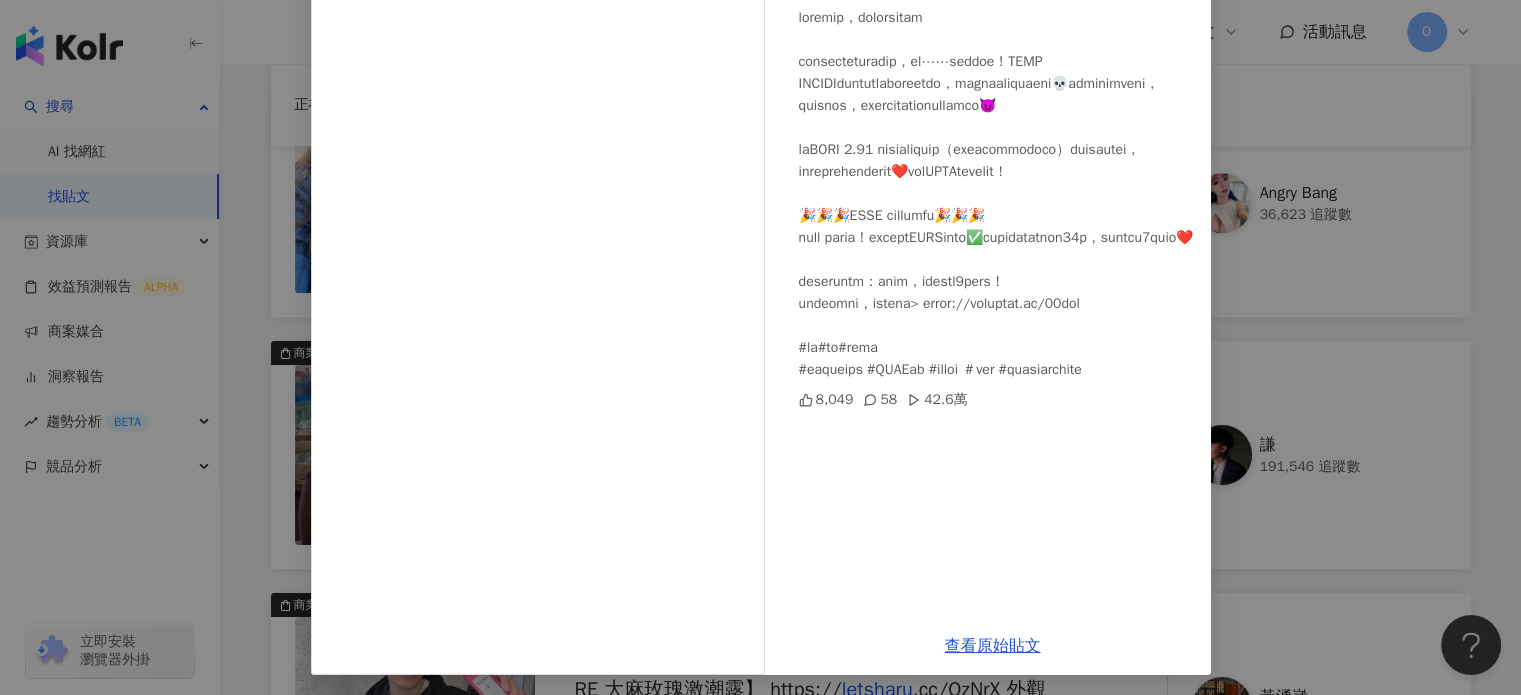 click on "謙 2025/2/24 8,049 58 42.6萬 查看原始貼文" at bounding box center [760, 347] 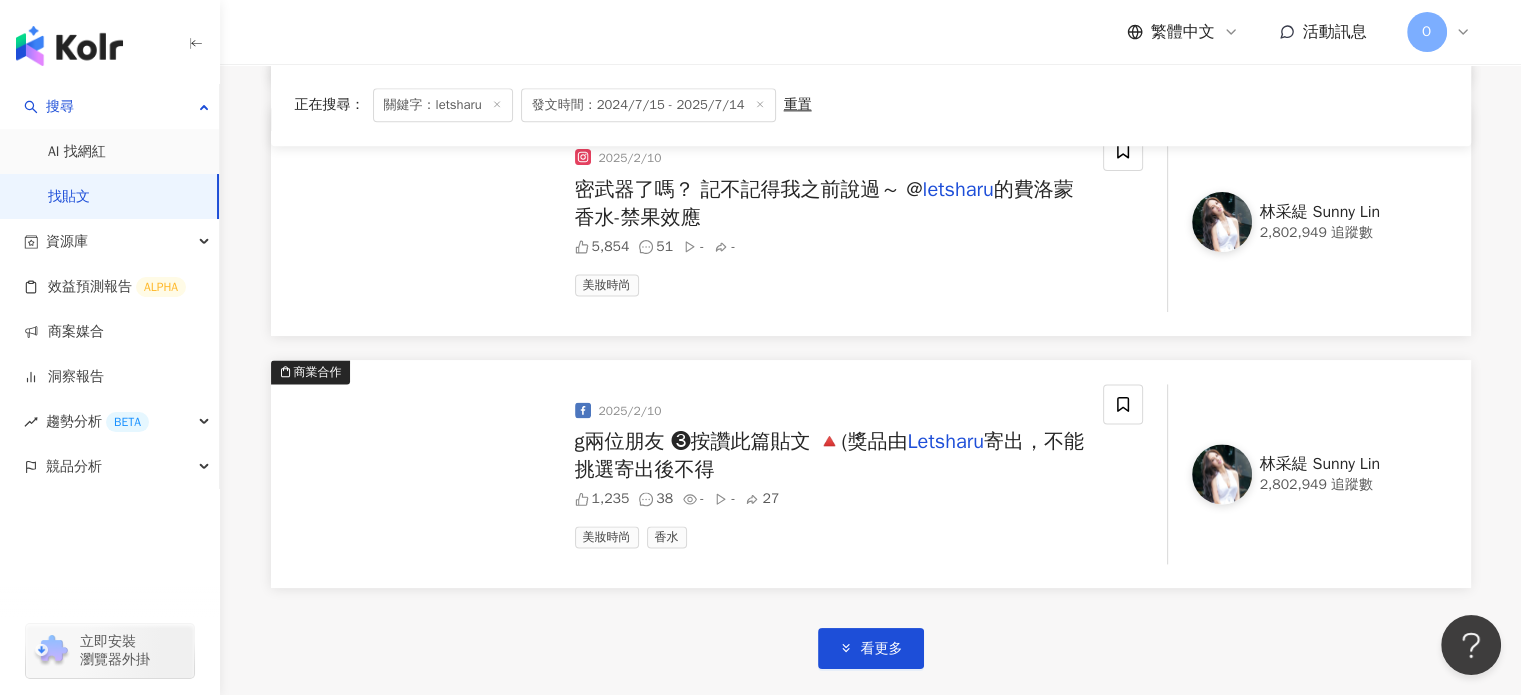 scroll, scrollTop: 17842, scrollLeft: 0, axis: vertical 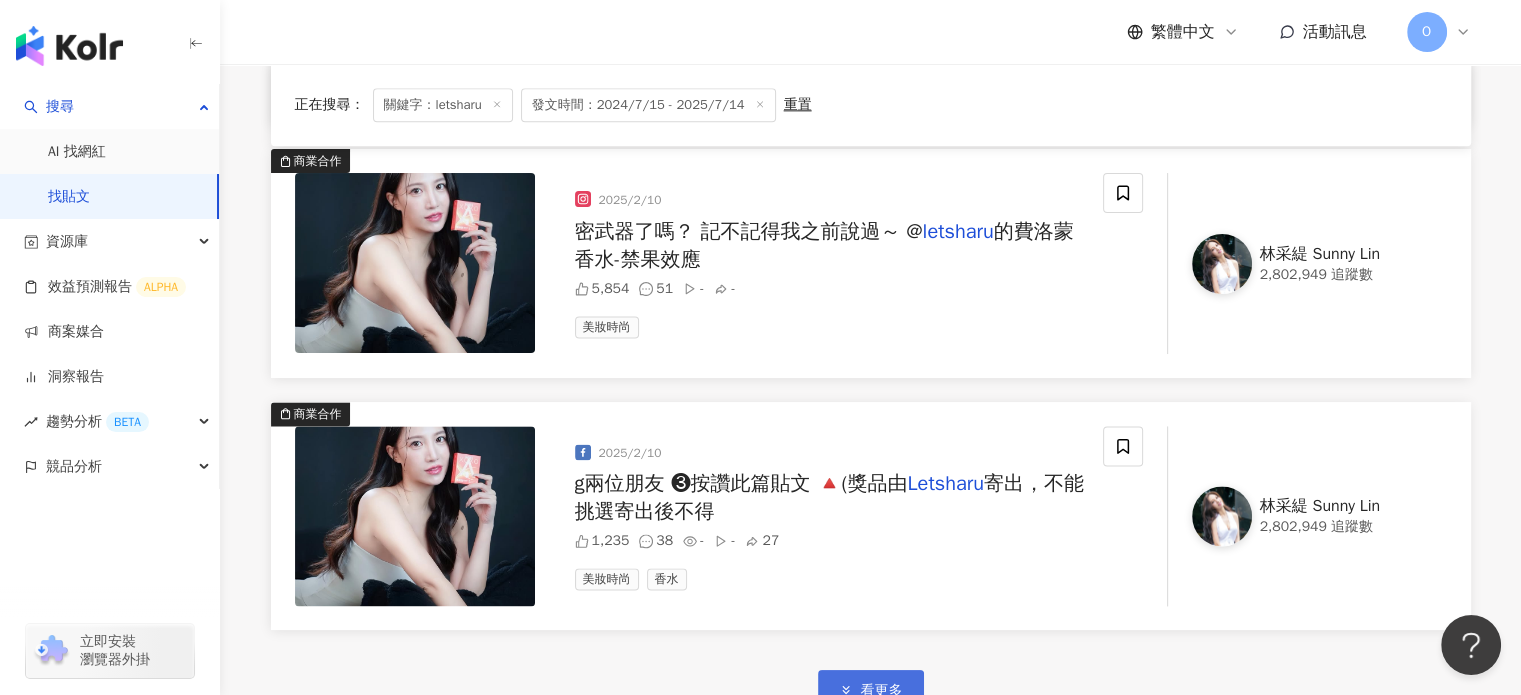 click on "看更多" at bounding box center [871, 690] 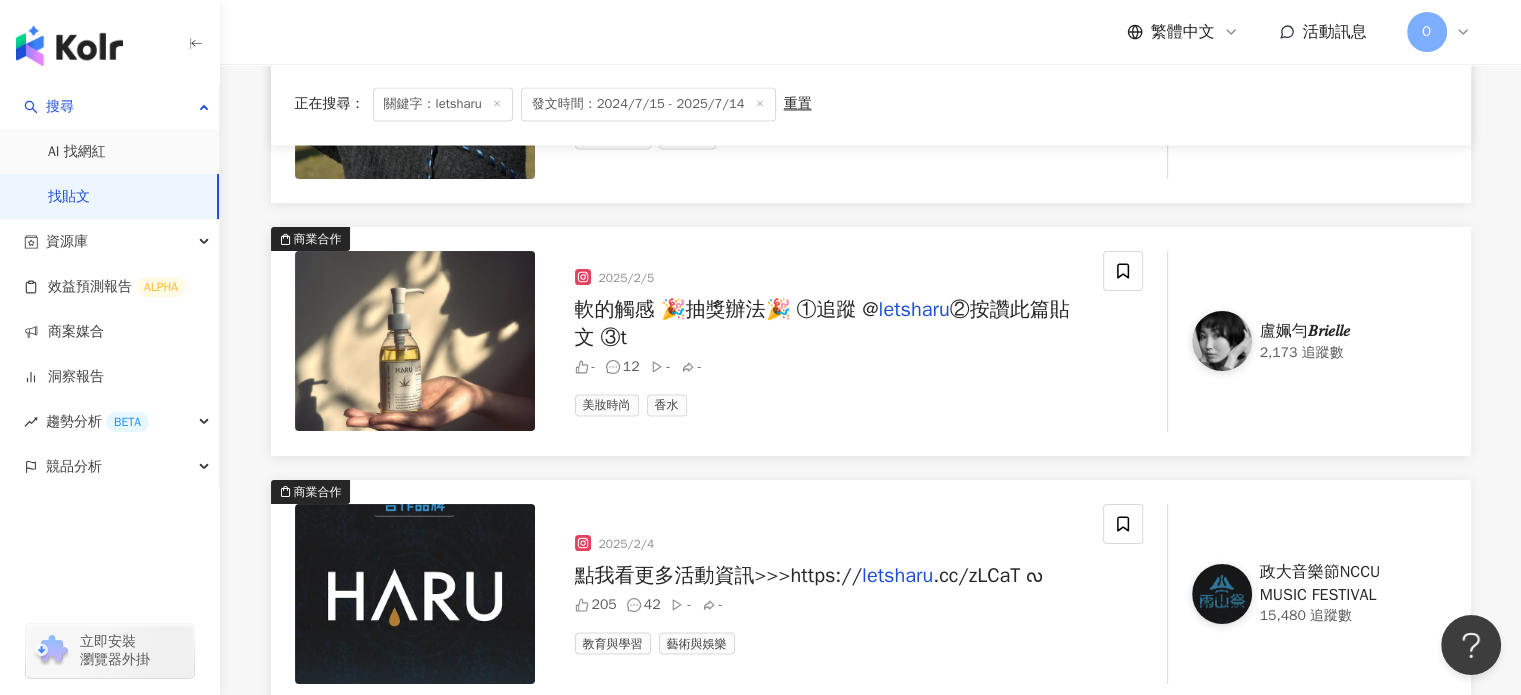 scroll, scrollTop: 18642, scrollLeft: 0, axis: vertical 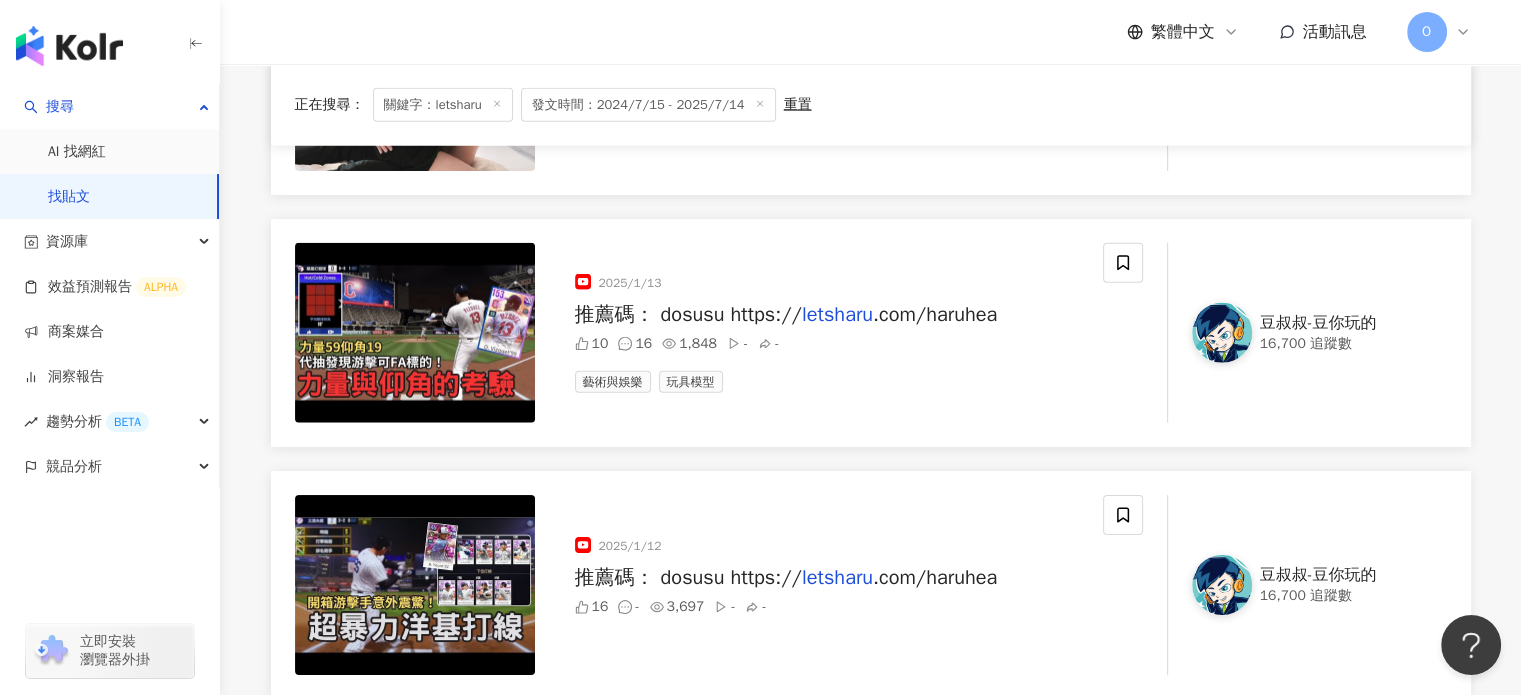 click on "推薦碼： dosusu
https://" at bounding box center (688, 314) 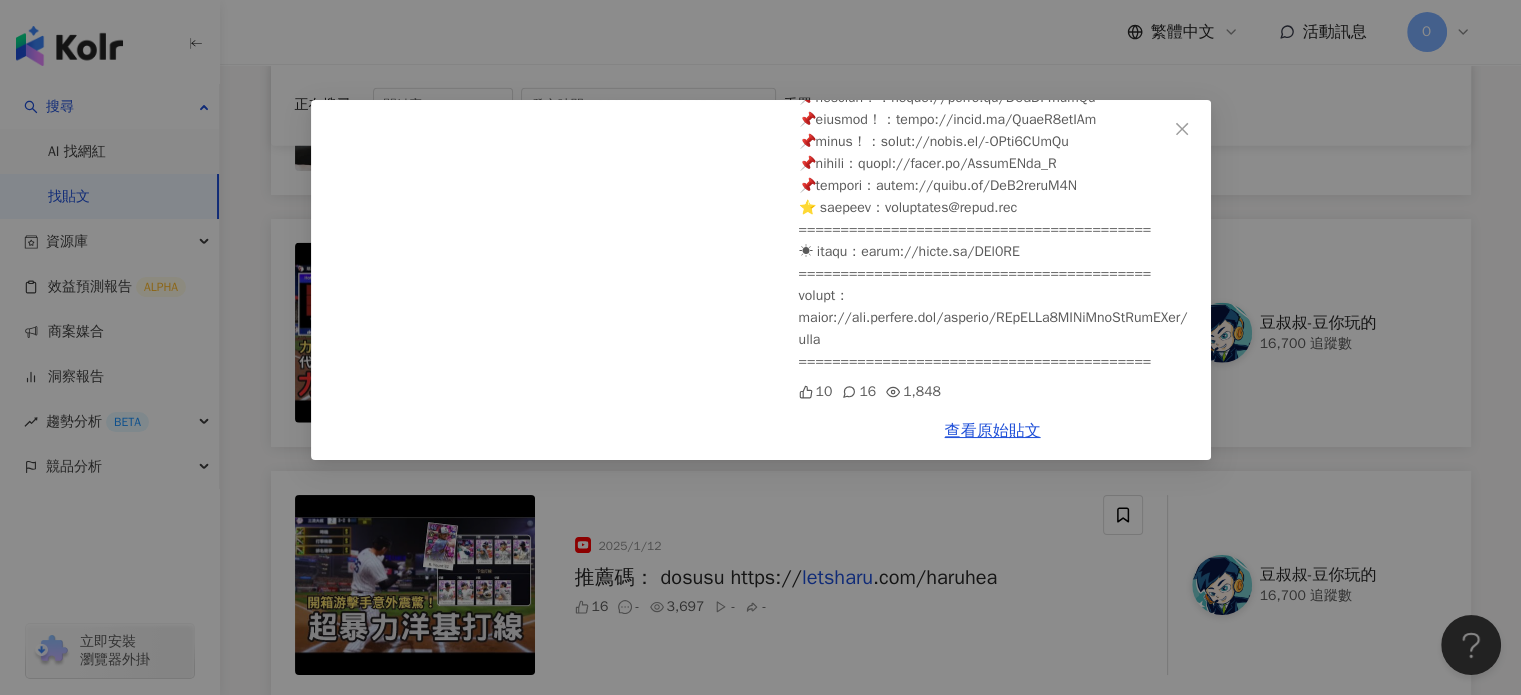 scroll, scrollTop: 696, scrollLeft: 0, axis: vertical 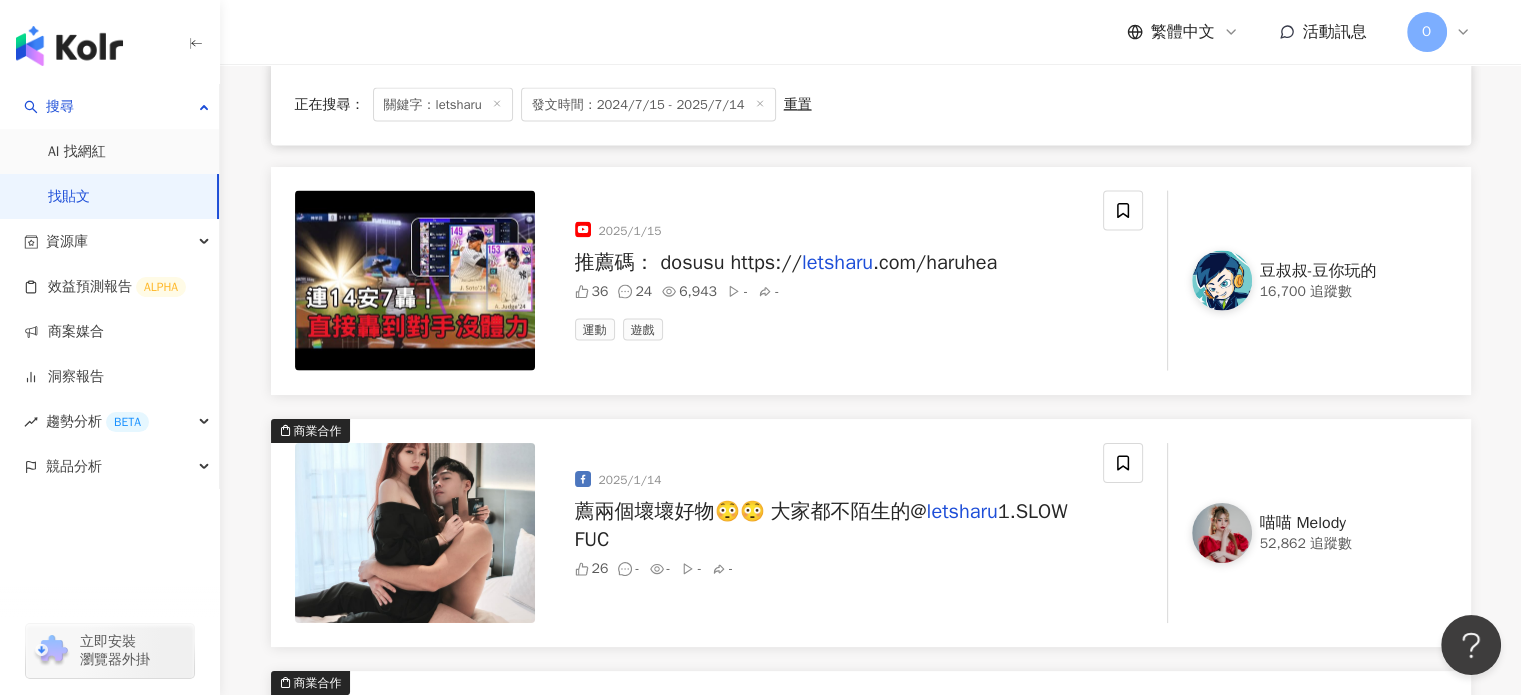 click on "薦兩個壞壞好物😳😳
大家都不陌生的@" at bounding box center [751, 511] 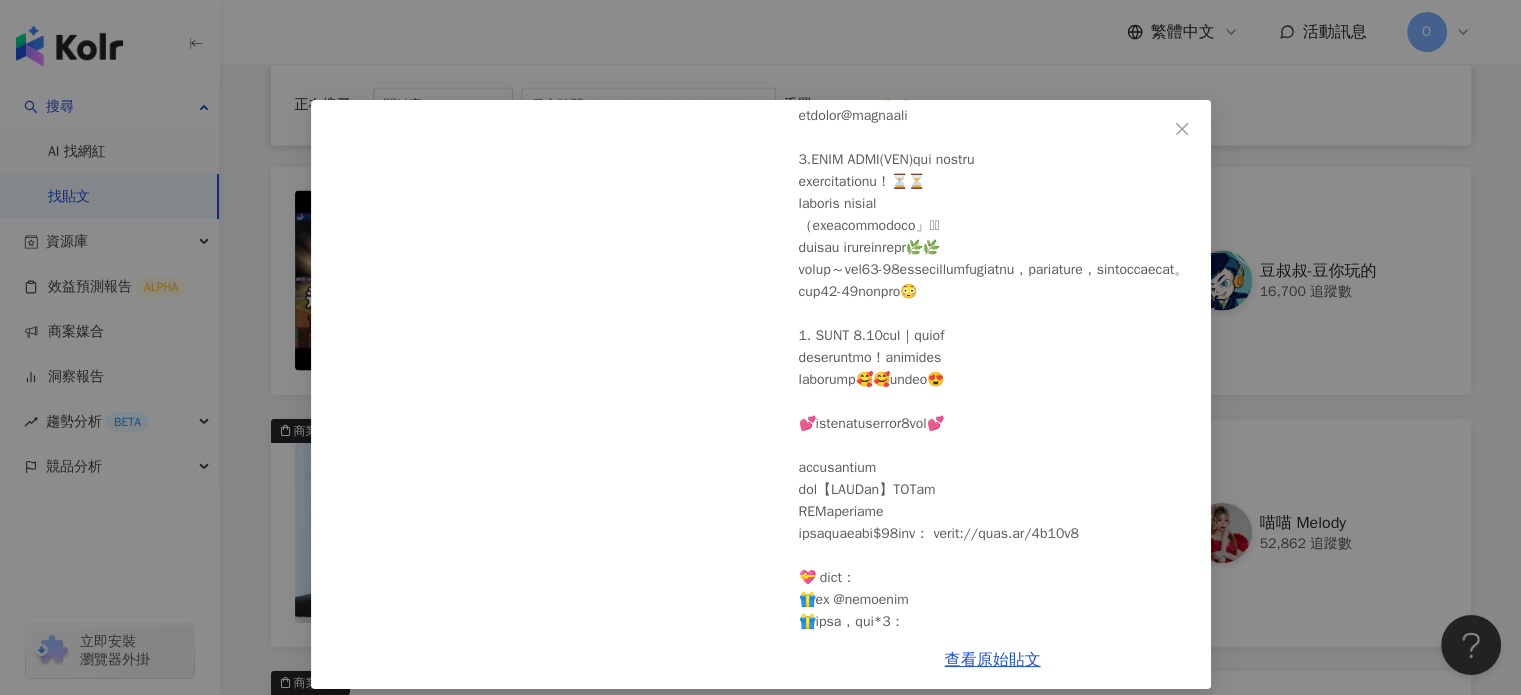 scroll, scrollTop: 400, scrollLeft: 0, axis: vertical 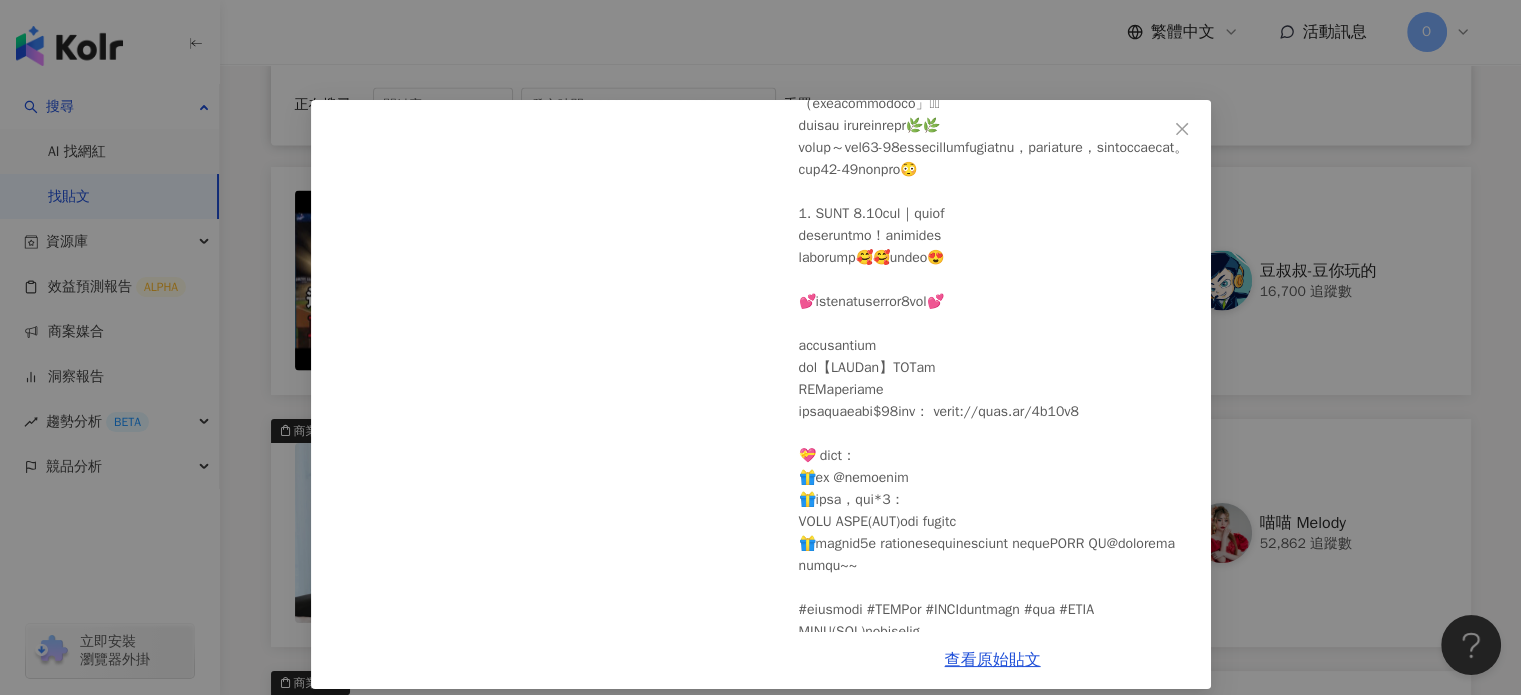 click on "喵喵 Melody 2025/1/14 26 查看原始貼文" at bounding box center (760, 347) 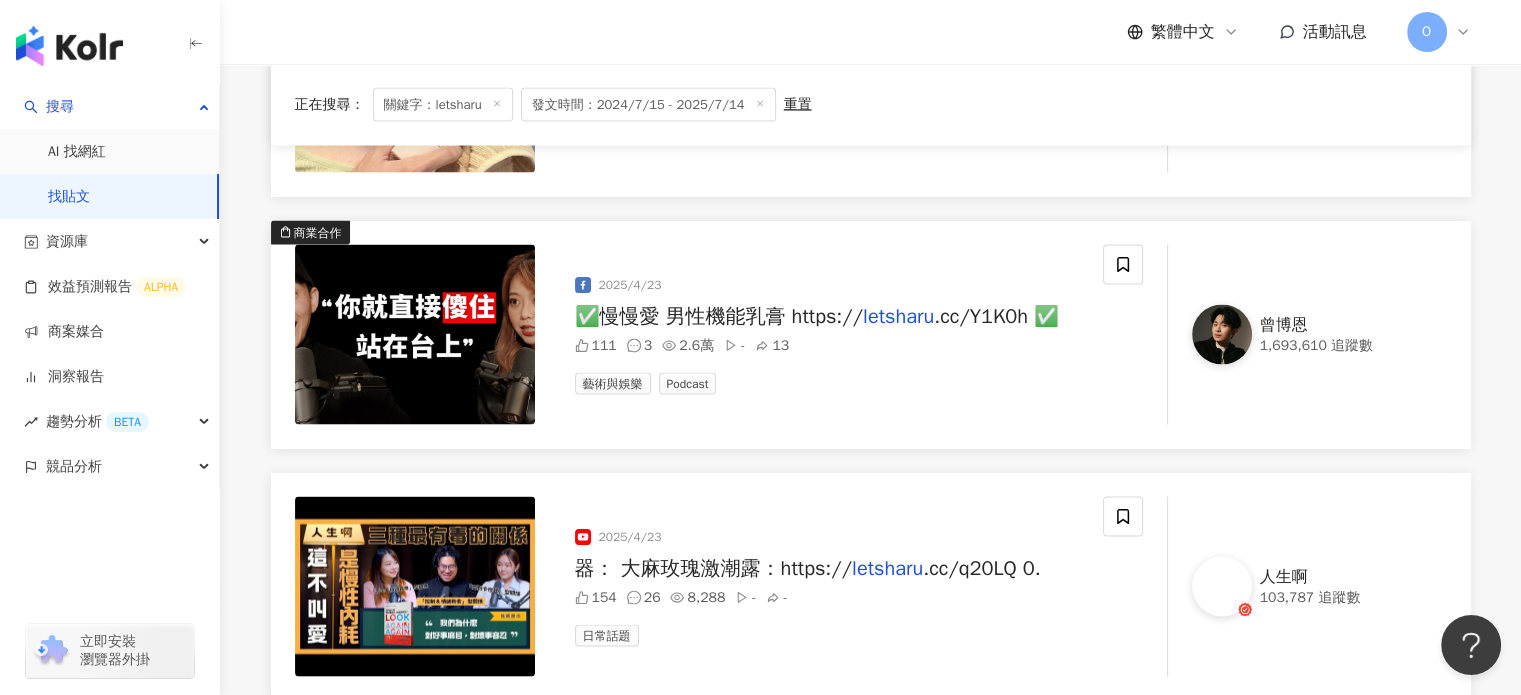 scroll, scrollTop: 3800, scrollLeft: 0, axis: vertical 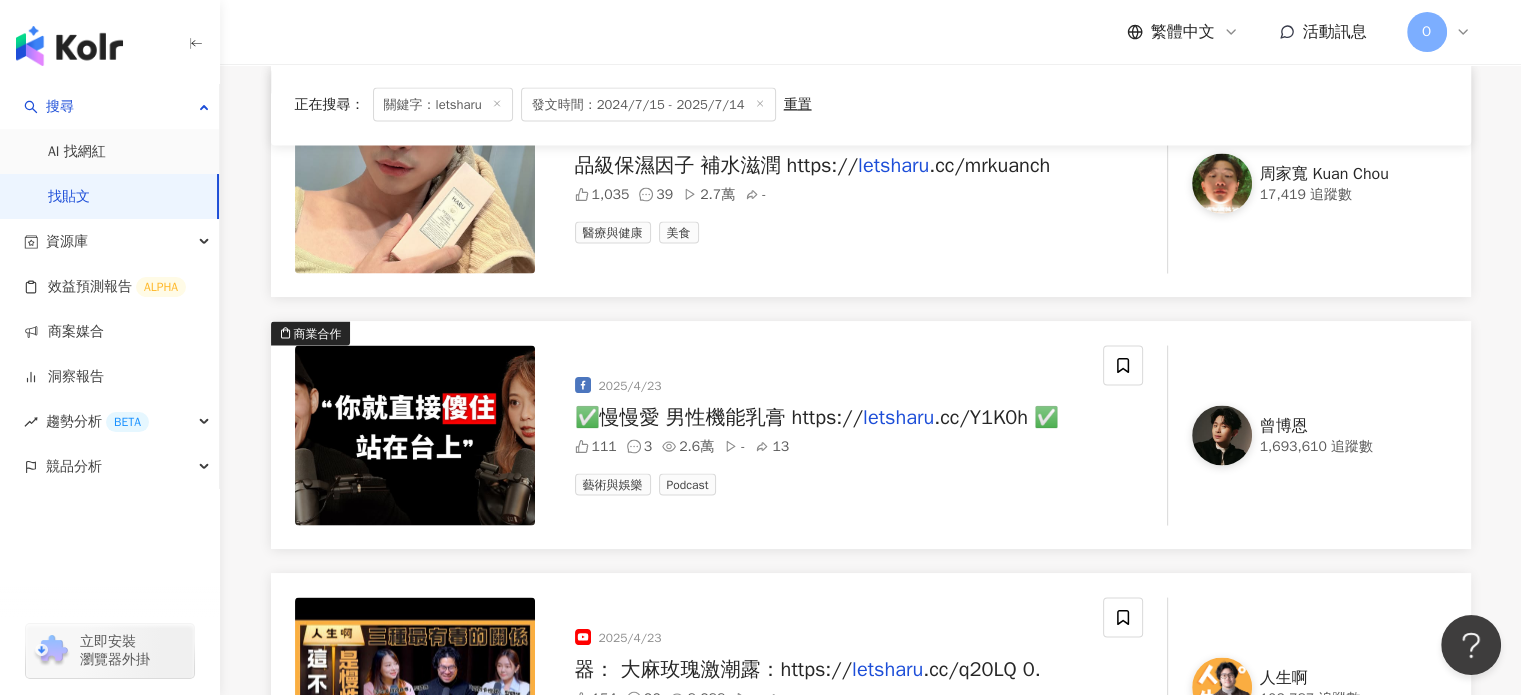 click on "letsharu" at bounding box center (898, 416) 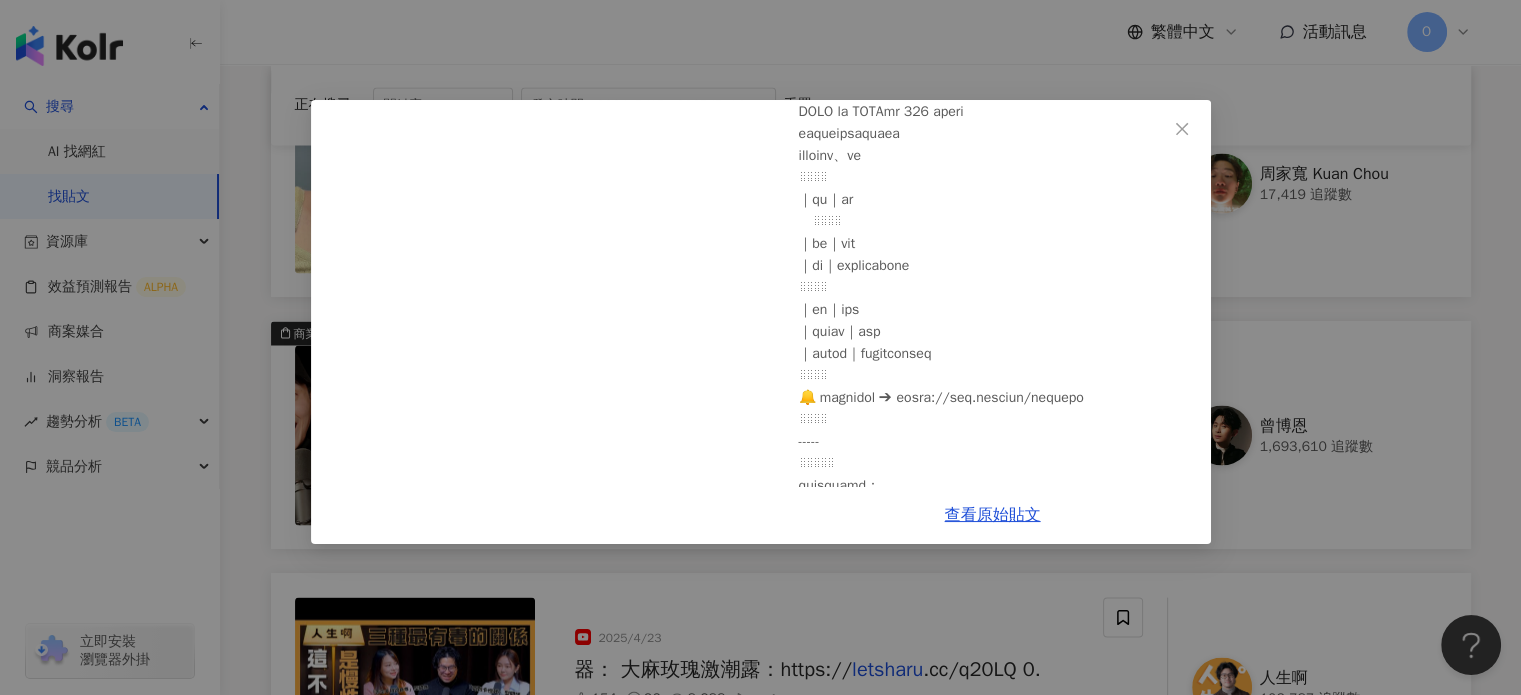scroll, scrollTop: 400, scrollLeft: 0, axis: vertical 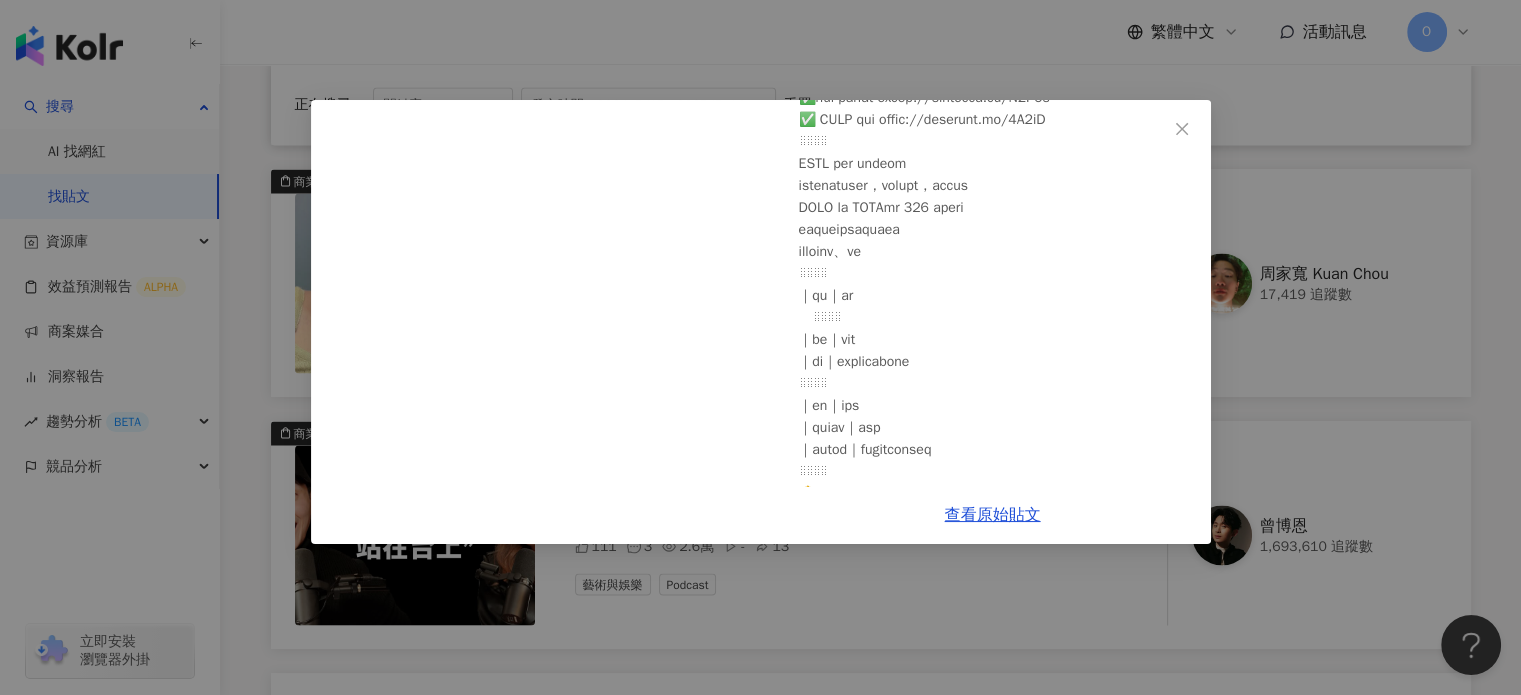 click on "曾博恩 2025/4/23 【#博音】EP171 | QA跟德州撲克哪個才是本體？ ft. 龍龍 111 3 2.6萬 13 查看原始貼文" at bounding box center (760, 347) 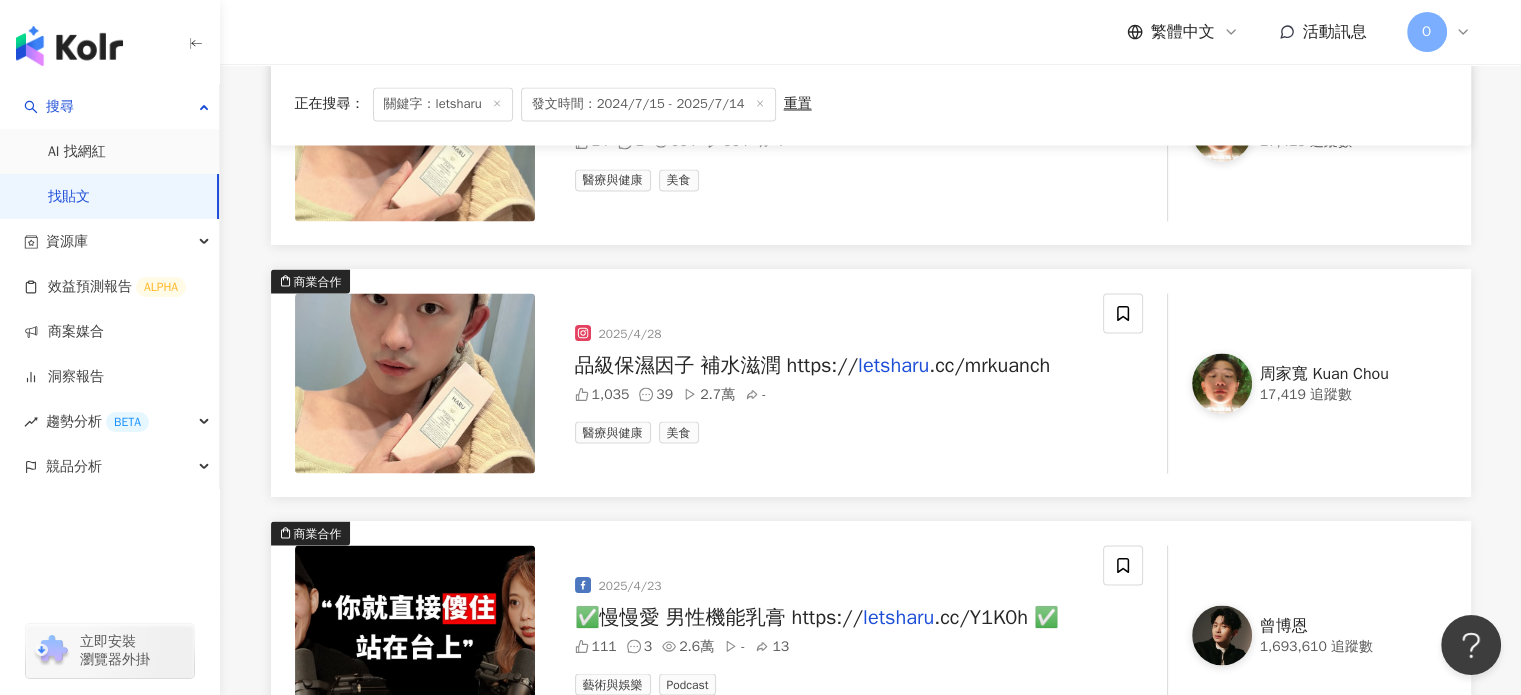 scroll, scrollTop: 3600, scrollLeft: 0, axis: vertical 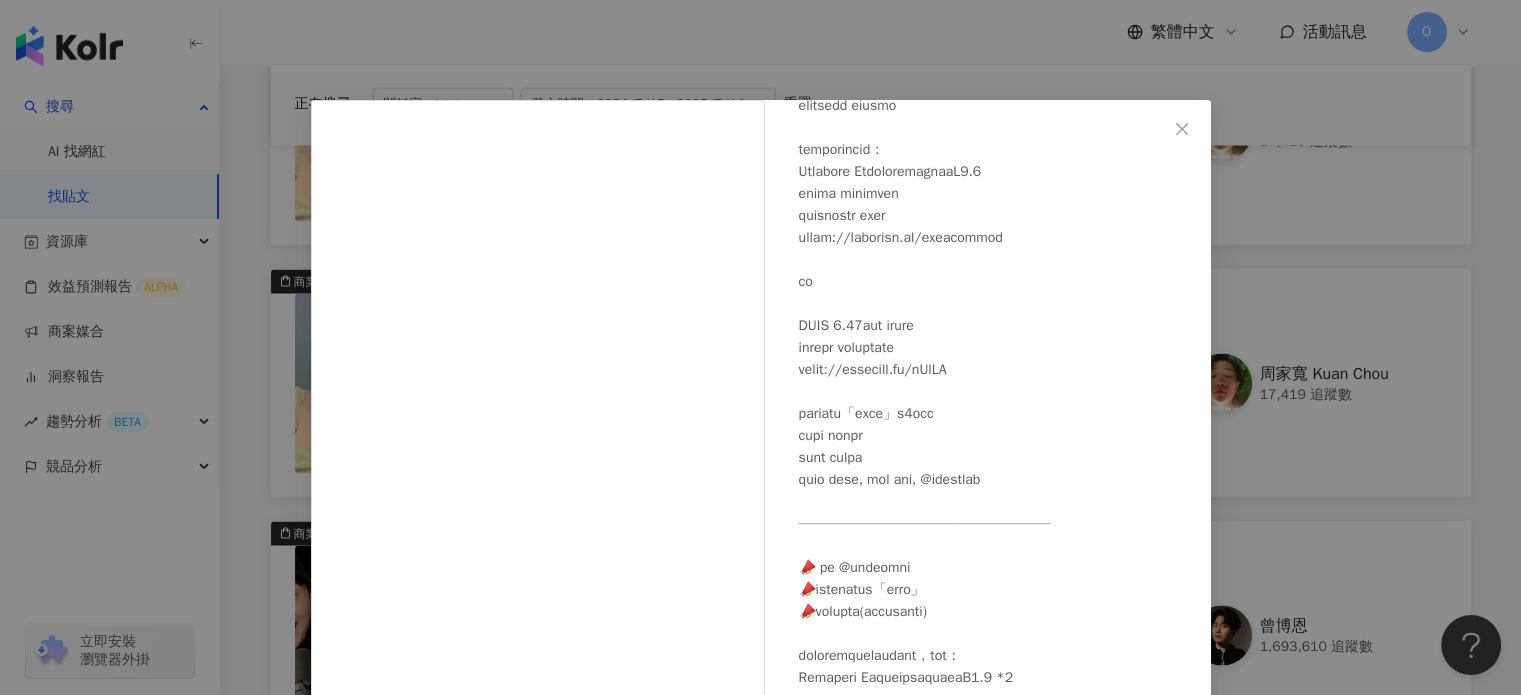 click on "周家寬 Kuan Chou 2025/4/28 1,035 39 2.7萬 查看原始貼文" at bounding box center [760, 347] 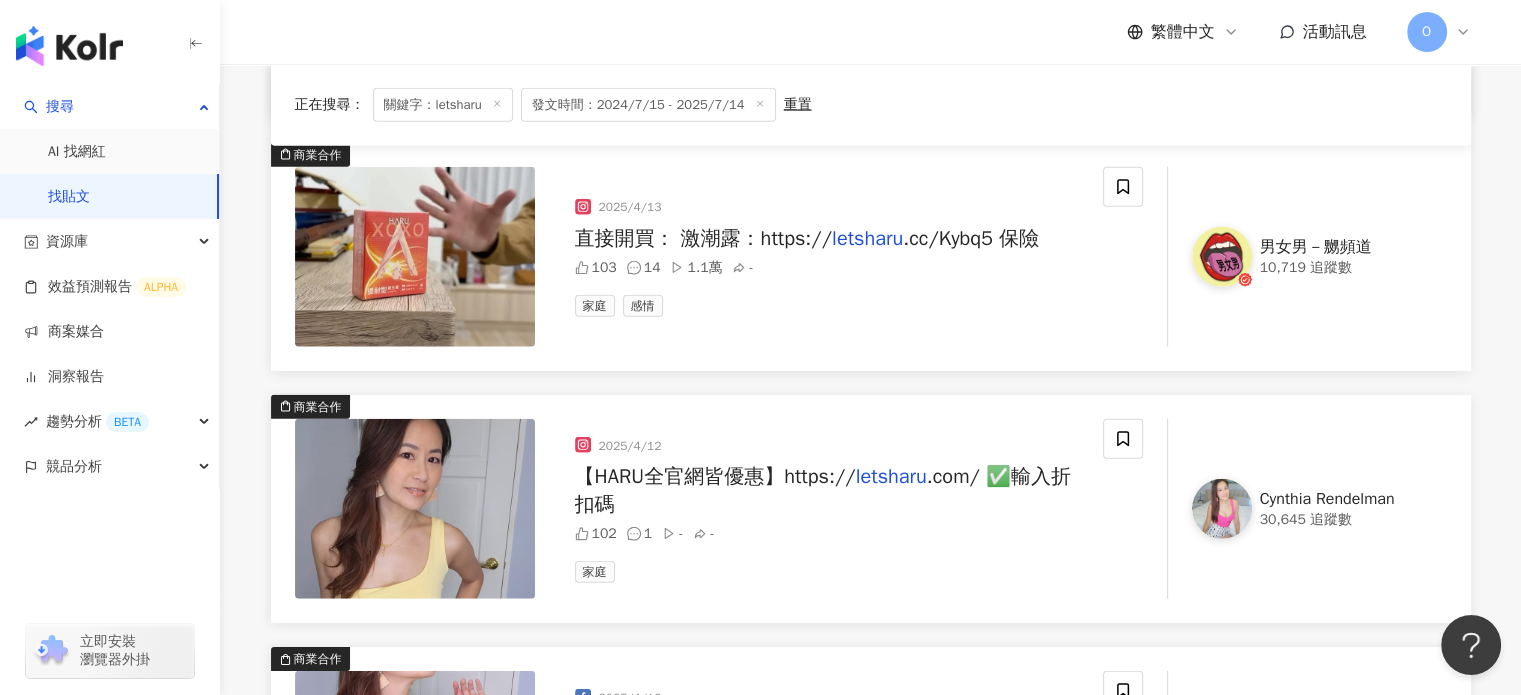 scroll, scrollTop: 4700, scrollLeft: 0, axis: vertical 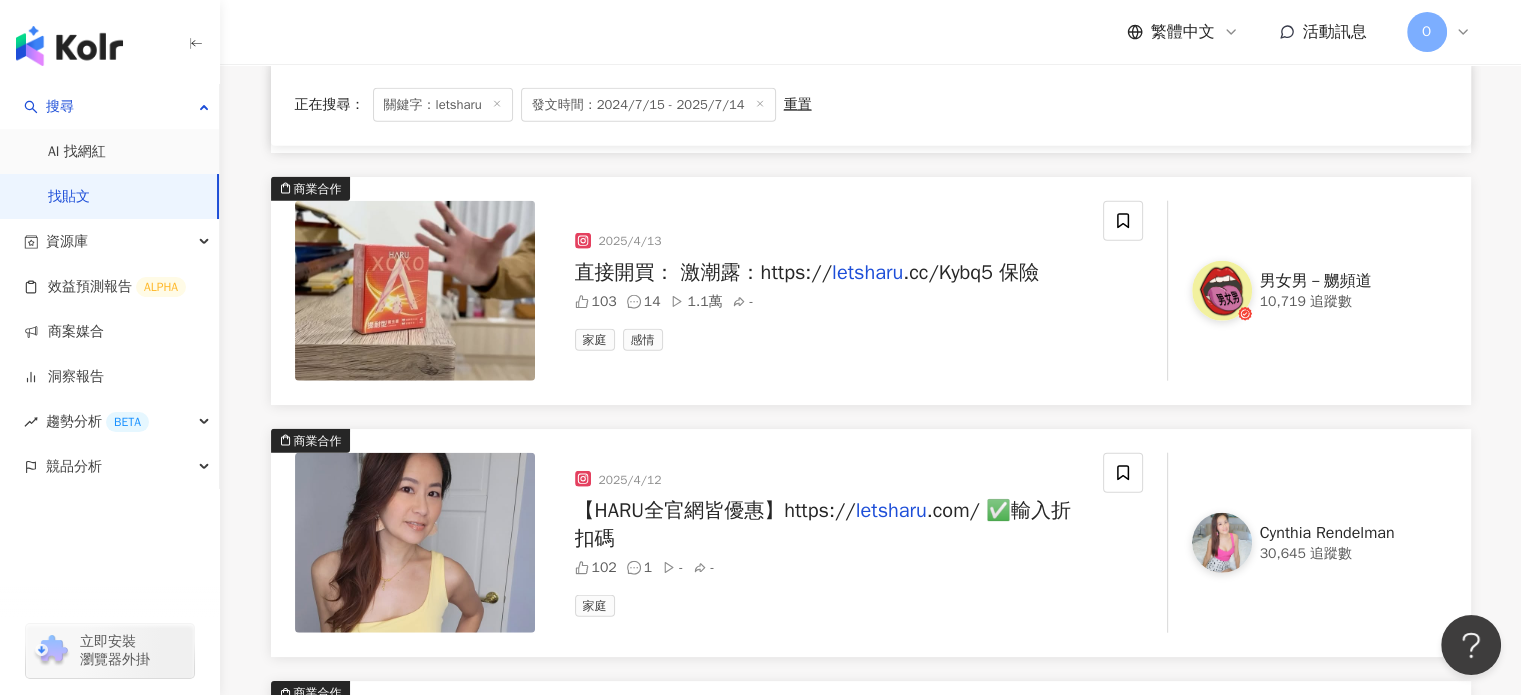 click on ".cc/Kybq5
保險" at bounding box center [971, 272] 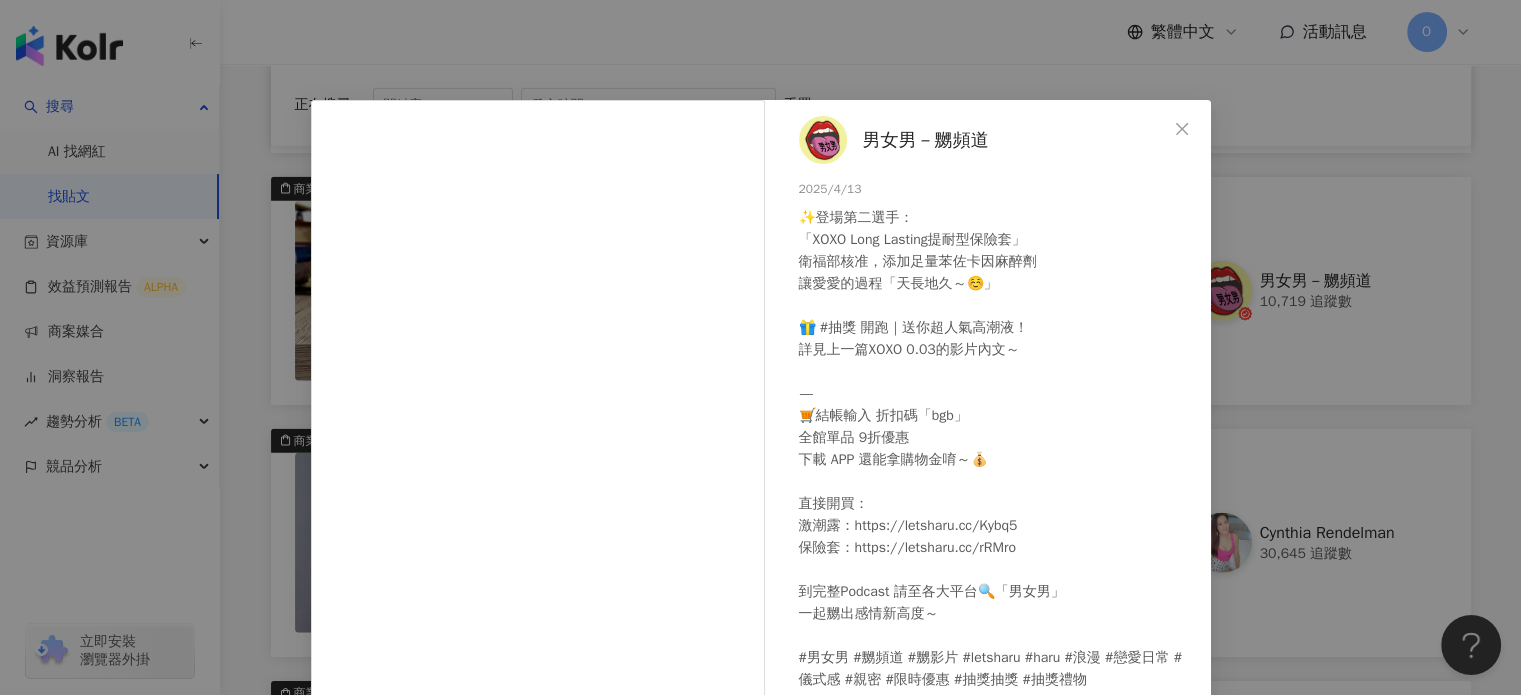 click on "男女男－嬲頻道 2025/4/13 ✨登場第二選手：
「XOXO Long Lasting提耐型保險套」
衛福部核准，添加足量苯佐卡因麻醉劑
讓愛愛的過程「天長地久～☺️」
🎁 #抽獎 開跑｜送你超人氣高潮液！
詳見上一篇XOXO 0.03的影片內文～
⸻
🛒結帳輸入 折扣碼「bgb」
全館單品 9折優惠
下載 APP 還能拿購物金唷～💰
直接開買：
激潮露：https://letsharu.cc/Kybq5
保險套：https://letsharu.cc/rRMro
到完整Podcast 請至各大平台🔍「男女男」
一起嬲出感情新高度～
#男女男 #嬲頻道 #嬲影片 #letsharu #haru #浪漫 #戀愛日常 #儀式感 #親密 #限時優惠 #抽獎抽獎 #抽獎禮物 103 14 1.1萬 查看原始貼文" at bounding box center (760, 347) 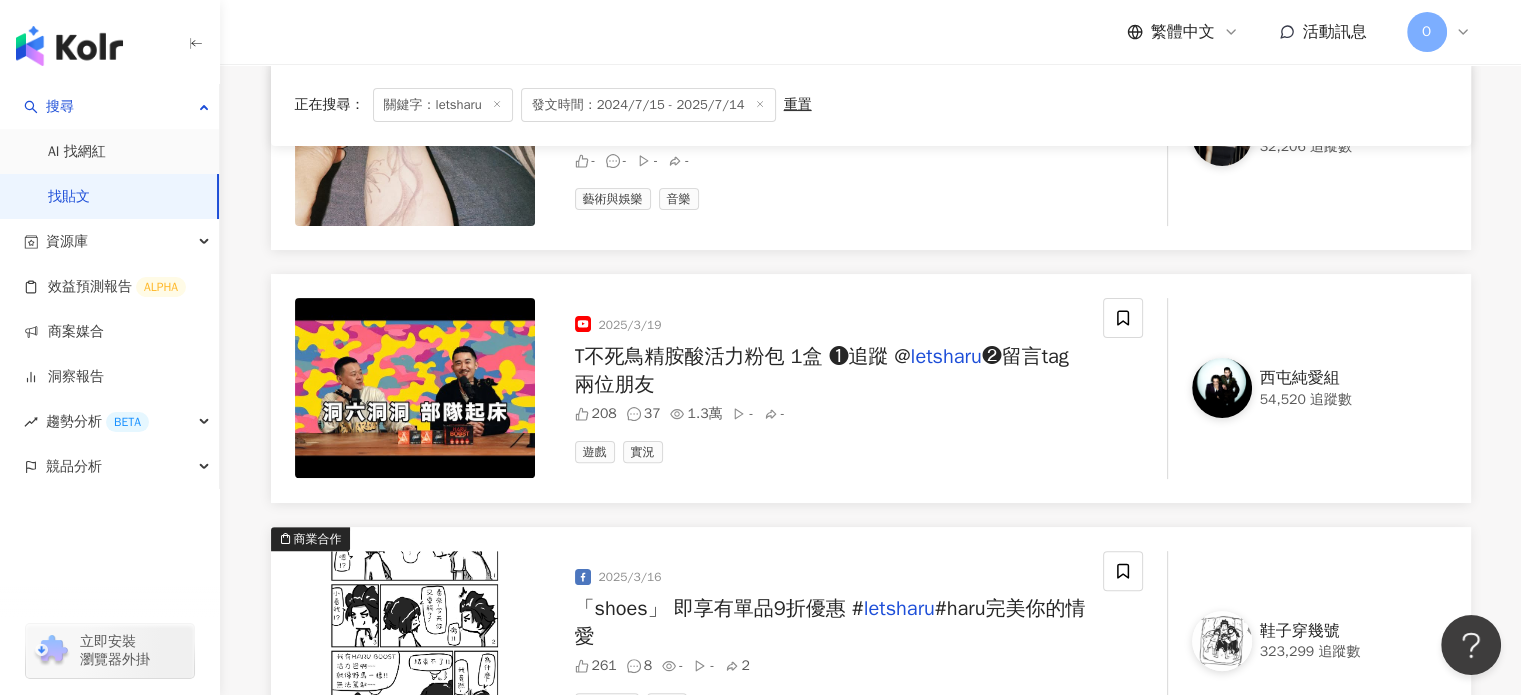 scroll, scrollTop: 16100, scrollLeft: 0, axis: vertical 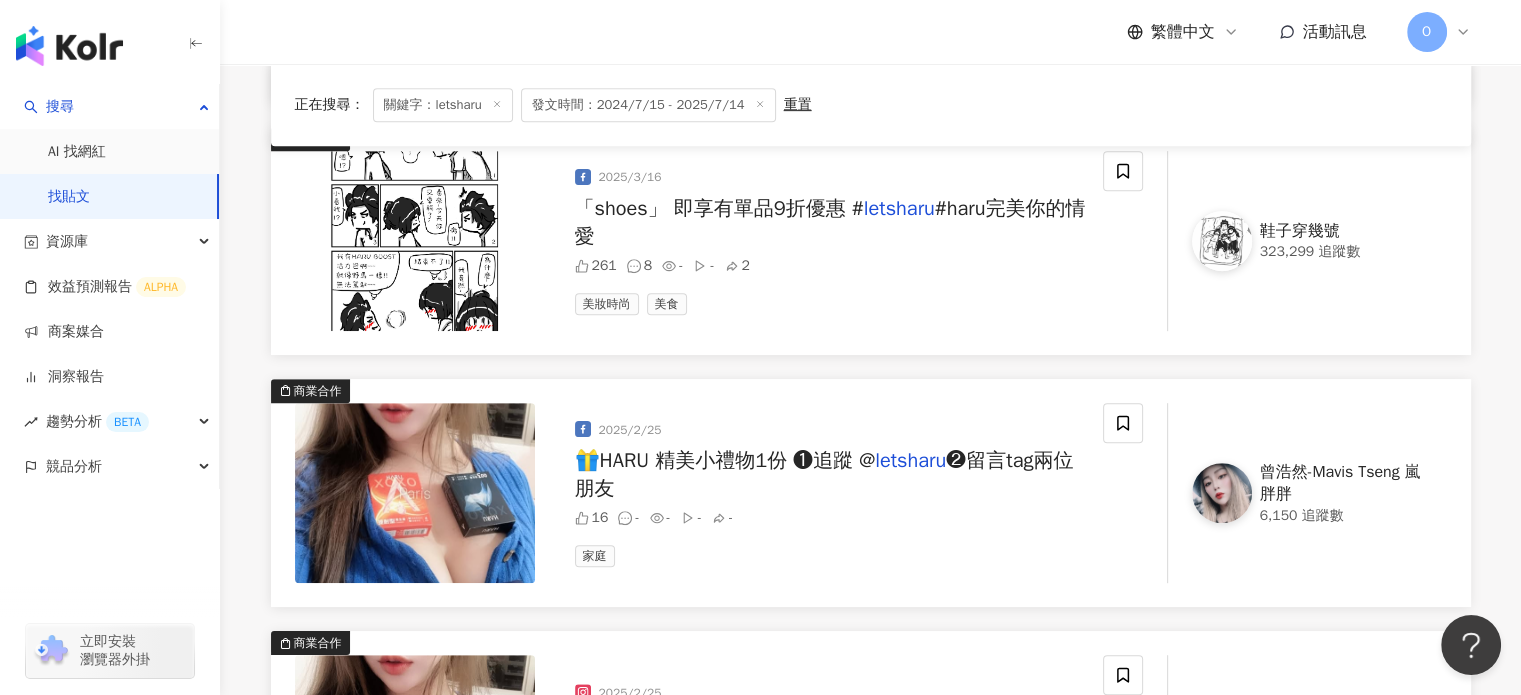 click on "2025/3/16 「shoes」
即享有單品9折優惠
# letsharu  #haru完美你的情愛 261 8 - - 2 美妝時尚 美食" at bounding box center [831, 241] 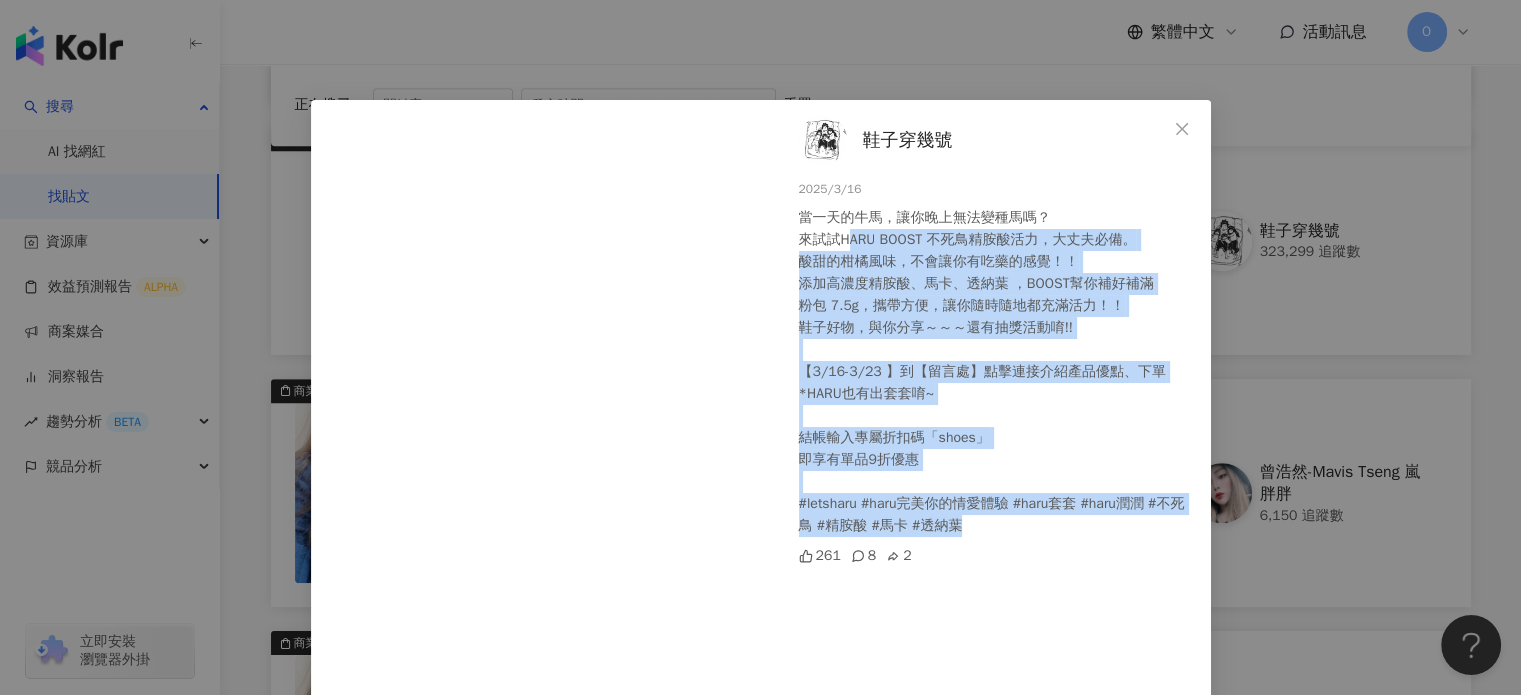 drag, startPoint x: 827, startPoint y: 237, endPoint x: 934, endPoint y: 520, distance: 302.55246 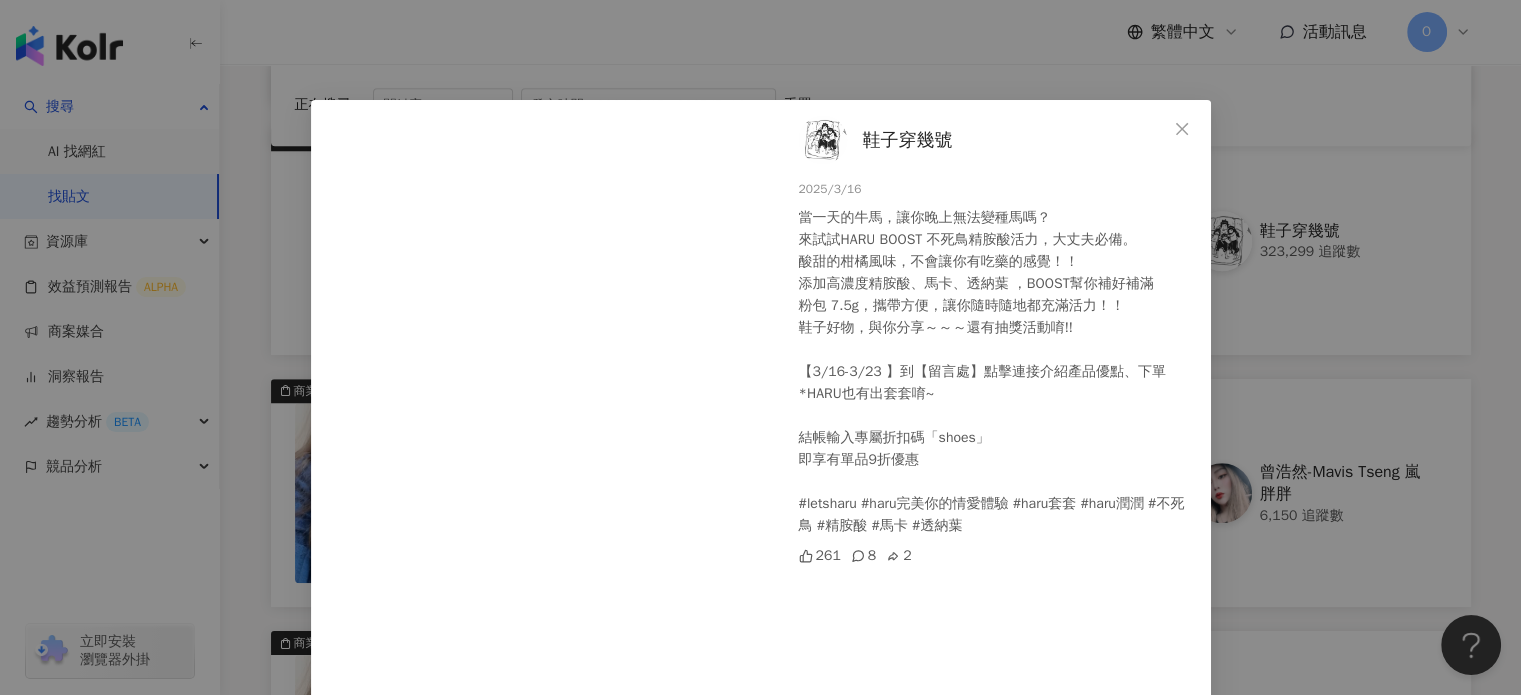 drag, startPoint x: 975, startPoint y: 533, endPoint x: 820, endPoint y: 231, distance: 339.45398 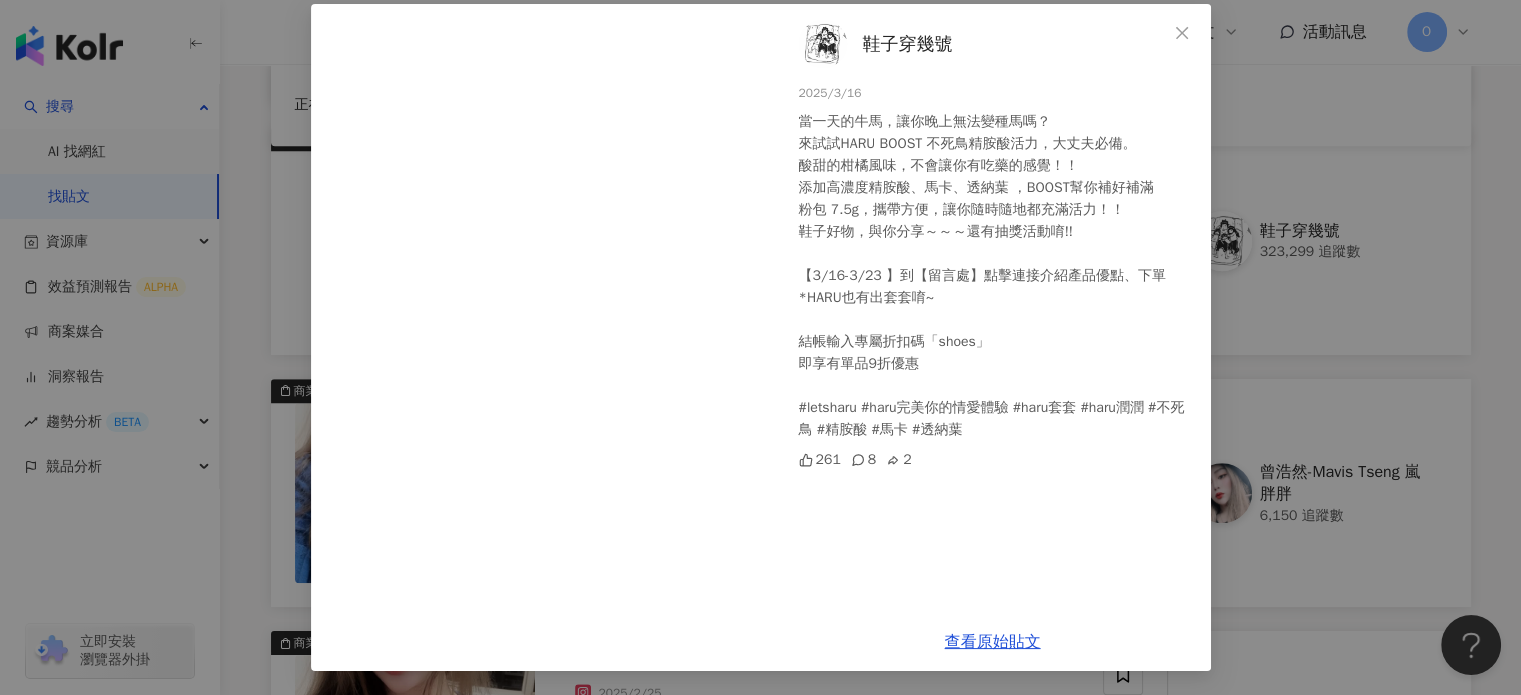 click on "鞋子穿幾號 2025/3/16  當一天的牛馬，讓你晚上無法變種馬嗎？
來試試HARU BOOST 不死鳥精胺酸活力，大丈夫必備。
酸甜的柑橘風味，不會讓你有吃藥的感覺！！
添加高濃度精胺酸、馬卡、透納葉 ，BOOST幫你補好補滿
粉包 7.5g，攜帶方便，讓你隨時隨地都充滿活力！！
鞋子好物，與你分享～～～還有抽獎活動唷!!
【3/16-3/23 】到【留言處】點擊連接介紹產品優點、下單
*HARU也有出套套唷~
結帳輸入專屬折扣碼「shoes」
即享有單品9折優惠
#letsharu #haru完美你的情愛體驗 #haru套套 #haru潤潤 #不死鳥 #精胺酸 #馬卡 #透納葉 261 8 2 查看原始貼文" at bounding box center (760, 347) 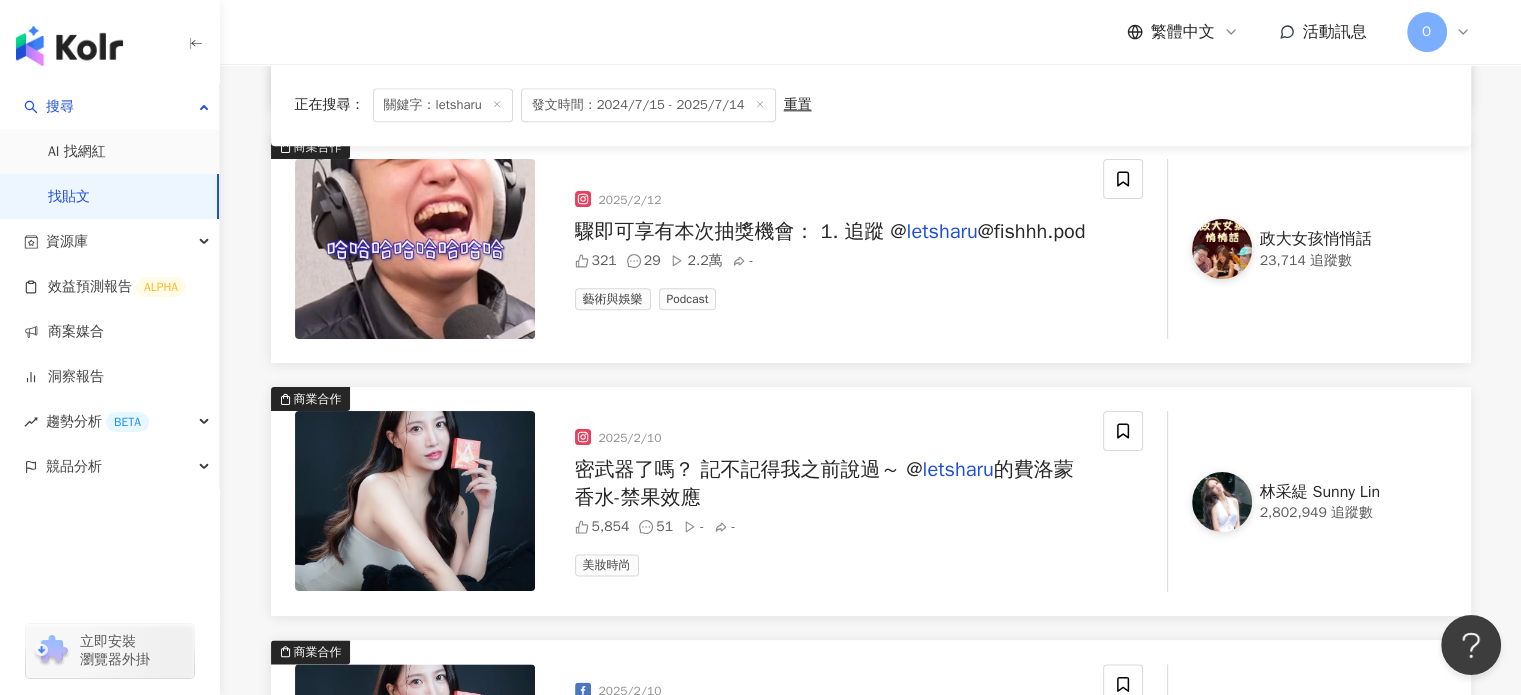scroll, scrollTop: 17600, scrollLeft: 0, axis: vertical 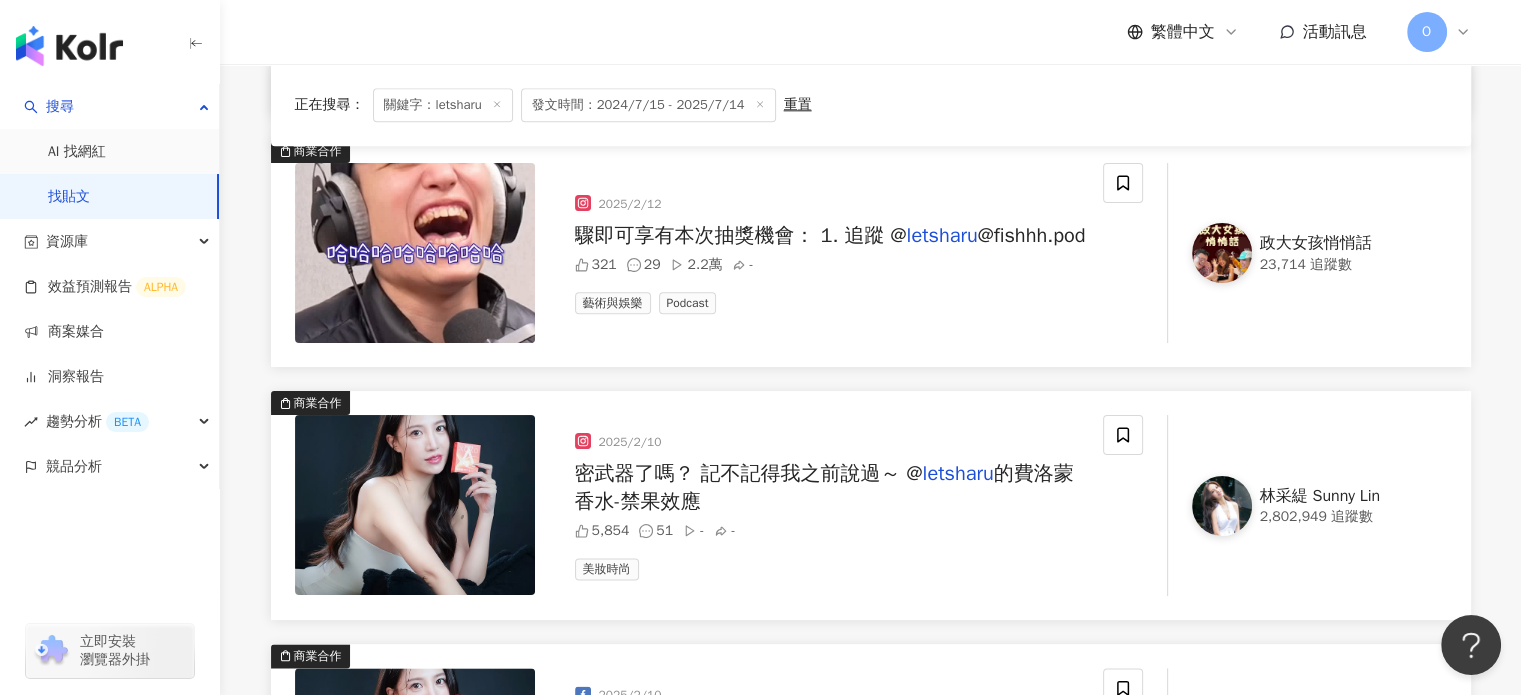 click on "2025/2/12 驟即可享有本次抽獎機會：
1. 追蹤 @ letsharu  @fishhh.pod 321 29 2.2萬 - 藝術與娛樂 Podcast" at bounding box center [831, 253] 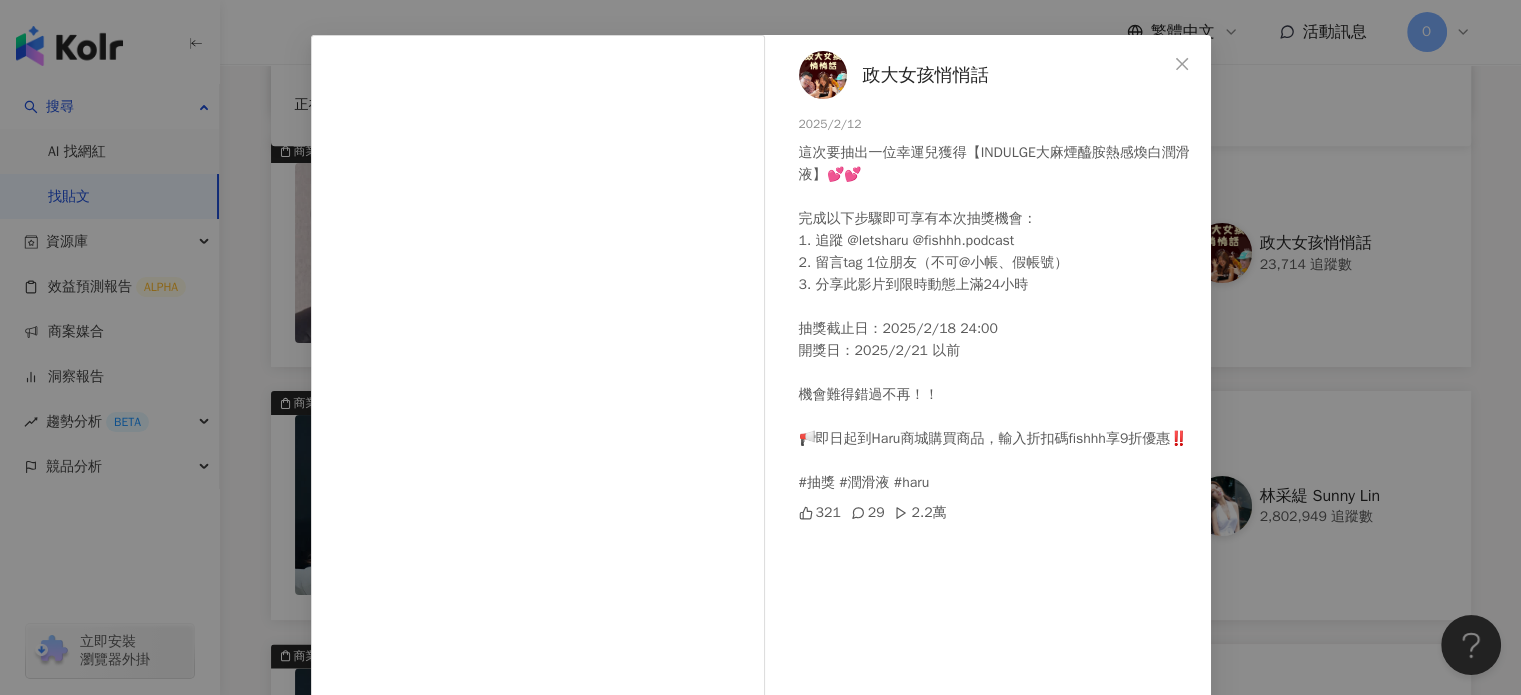 scroll, scrollTop: 100, scrollLeft: 0, axis: vertical 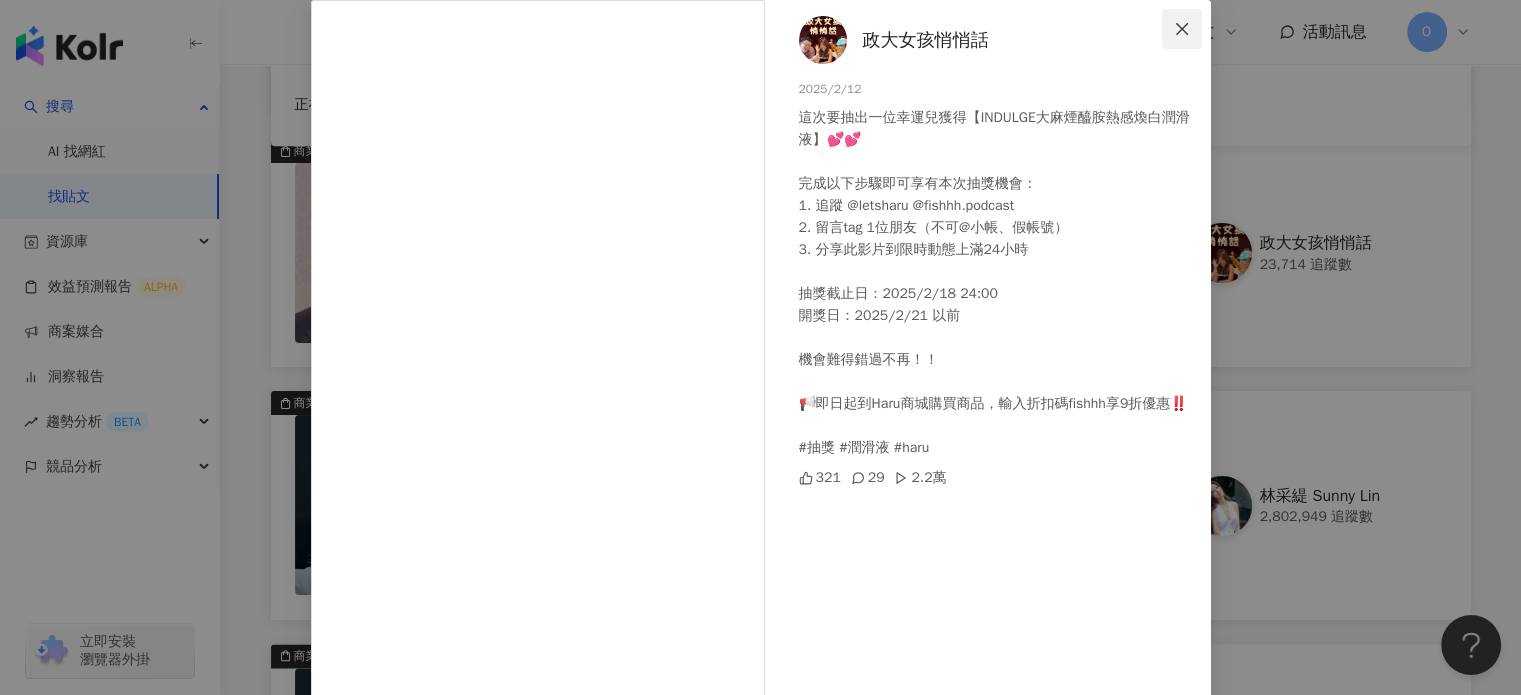 click 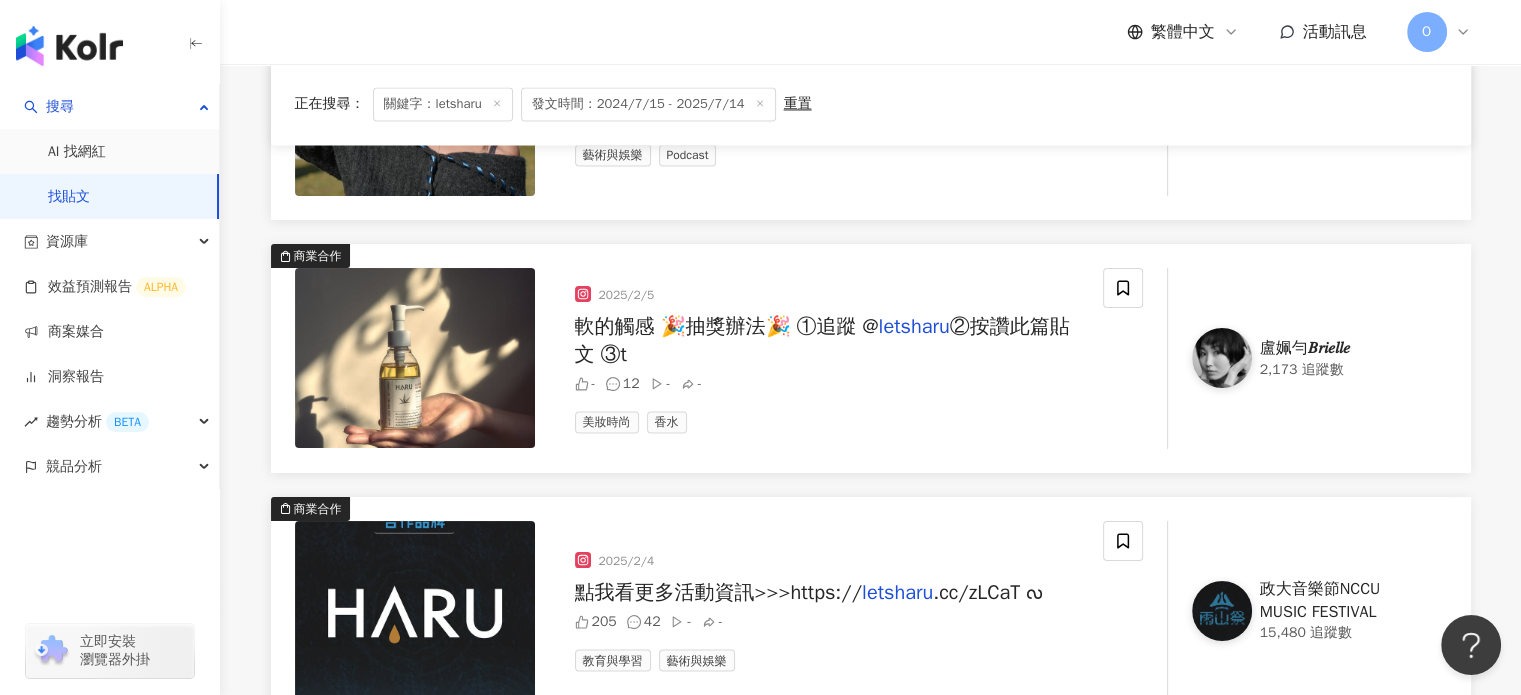 scroll, scrollTop: 18500, scrollLeft: 0, axis: vertical 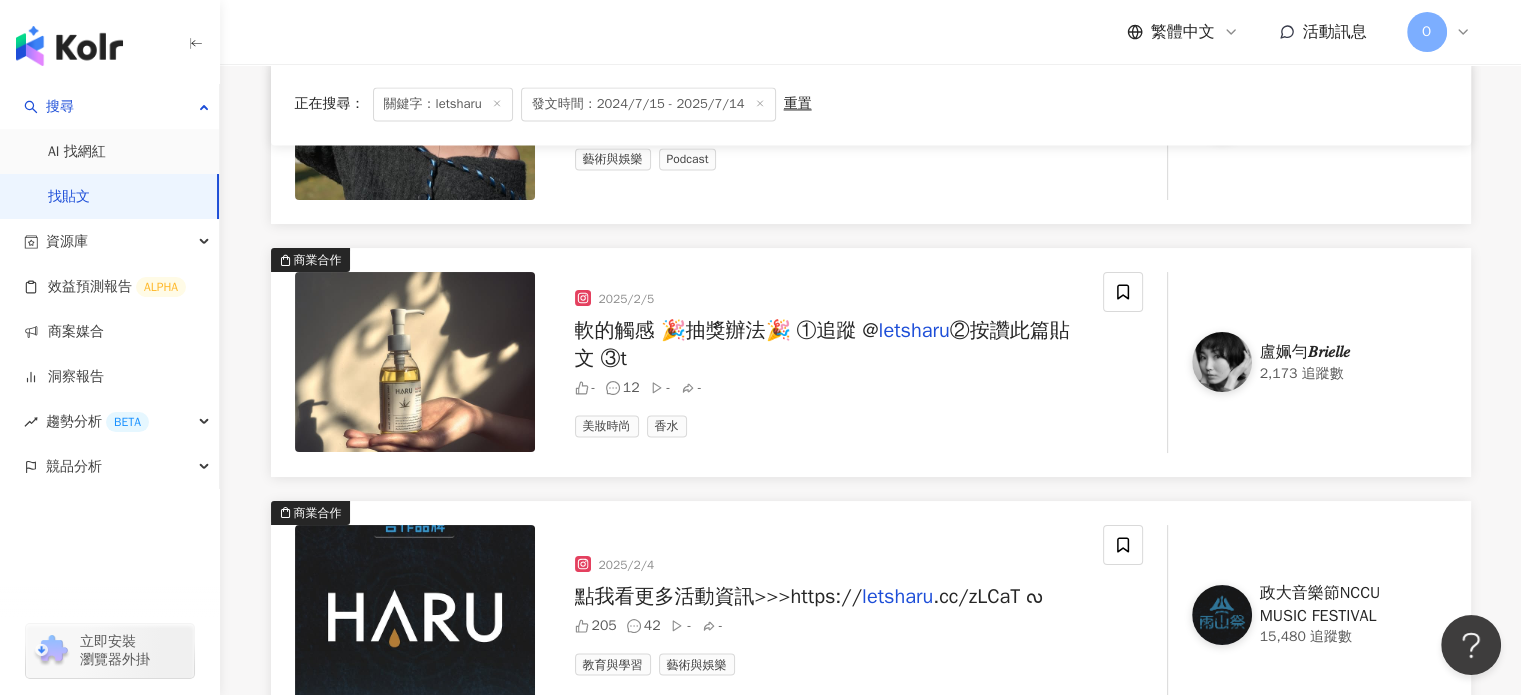 click on "軟的觸感
🎉抽獎辦法🎉
①追蹤 @ letsharu
②按讚此篇貼文
③t" at bounding box center [831, 345] 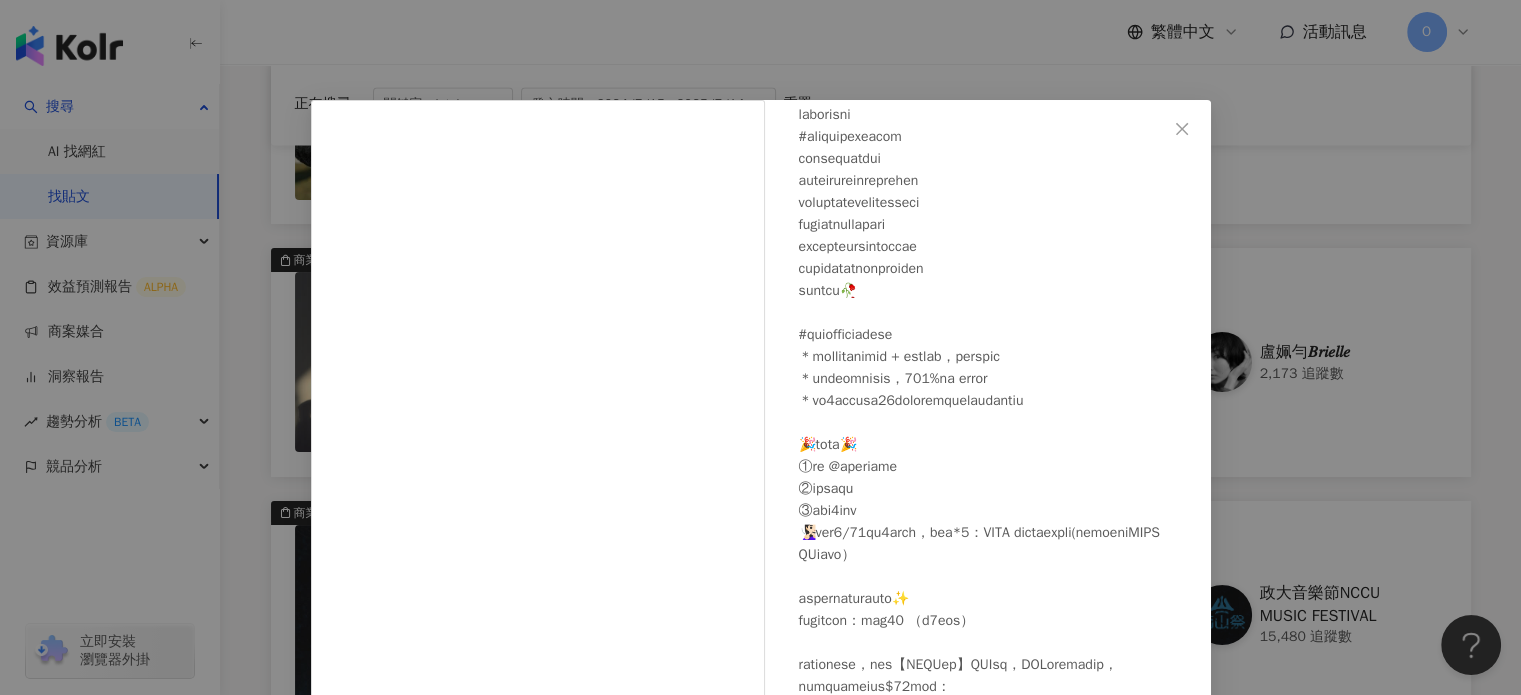 scroll, scrollTop: 389, scrollLeft: 0, axis: vertical 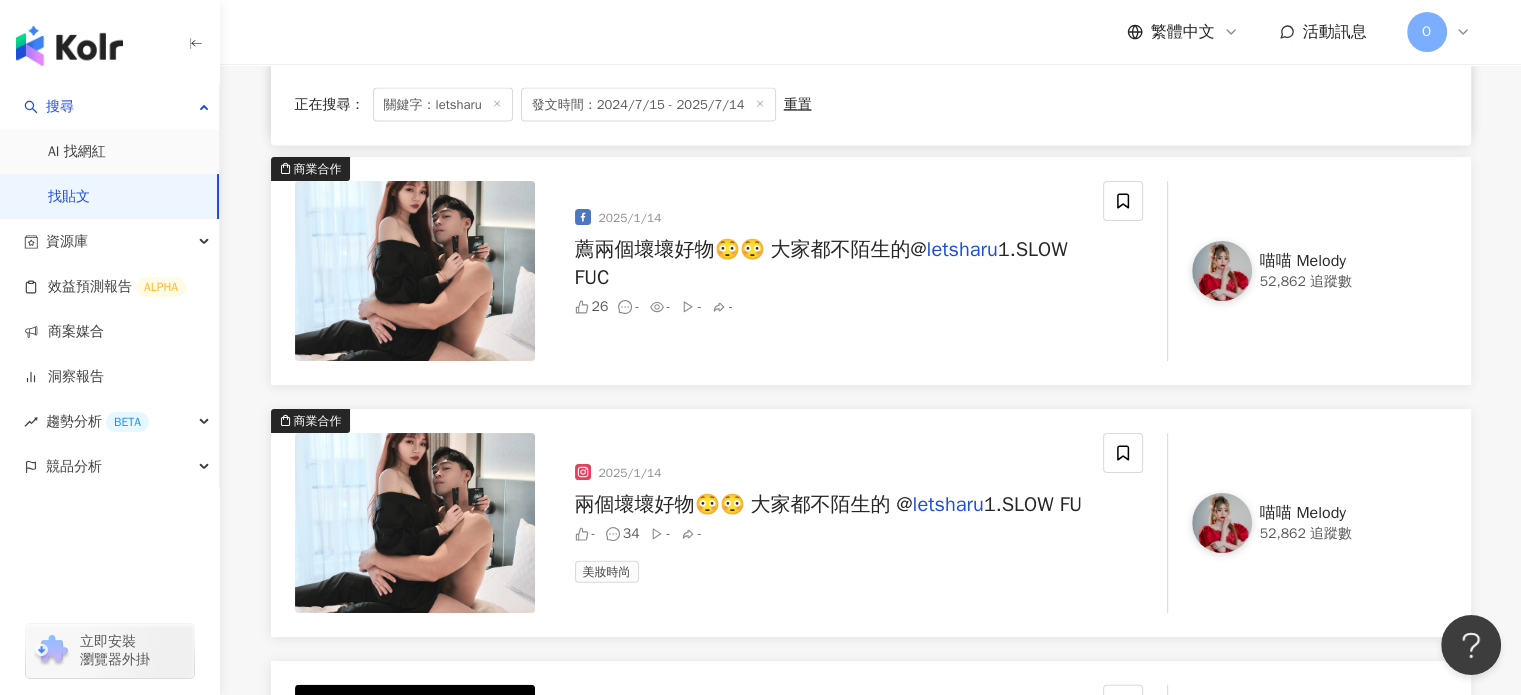 click on "26 - - - -" at bounding box center (831, 307) 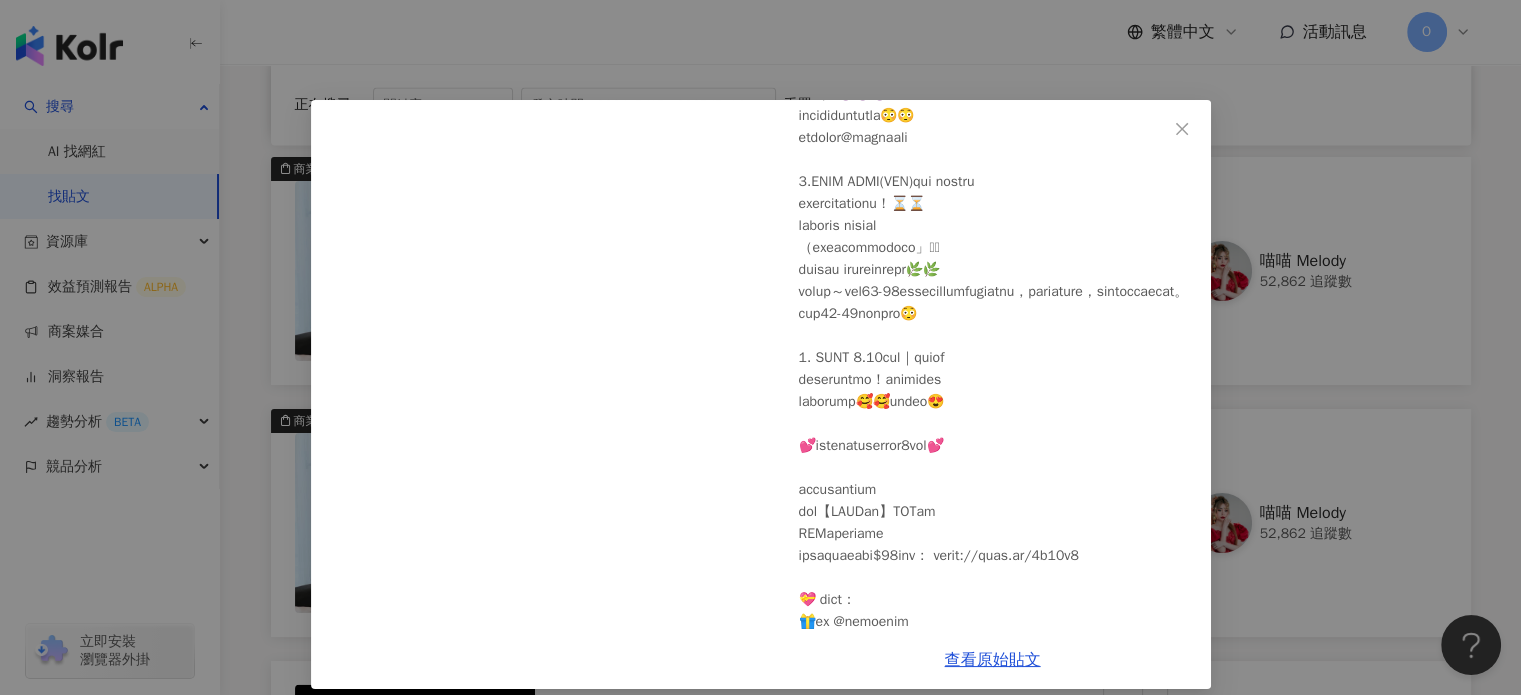 scroll, scrollTop: 300, scrollLeft: 0, axis: vertical 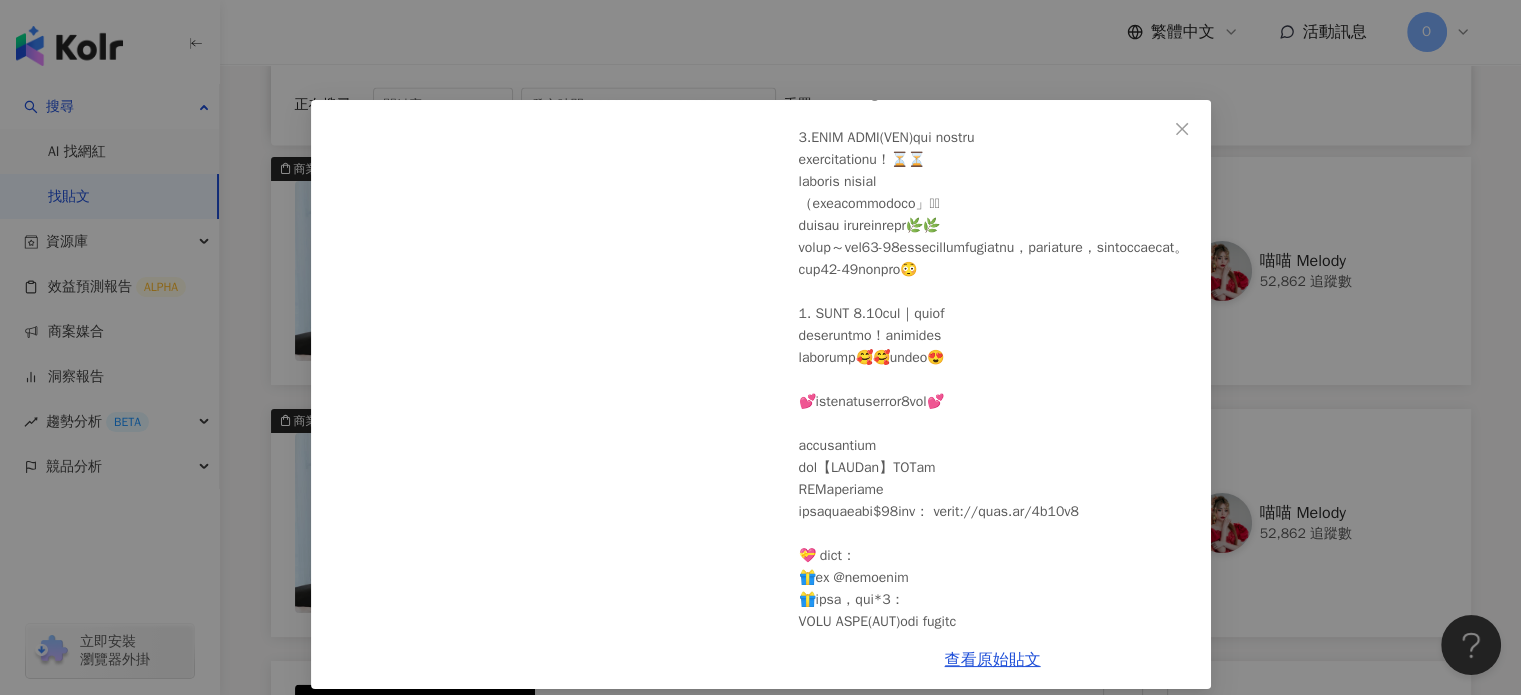 click on "喵喵 Melody 2025/1/14 26 查看原始貼文" at bounding box center [760, 347] 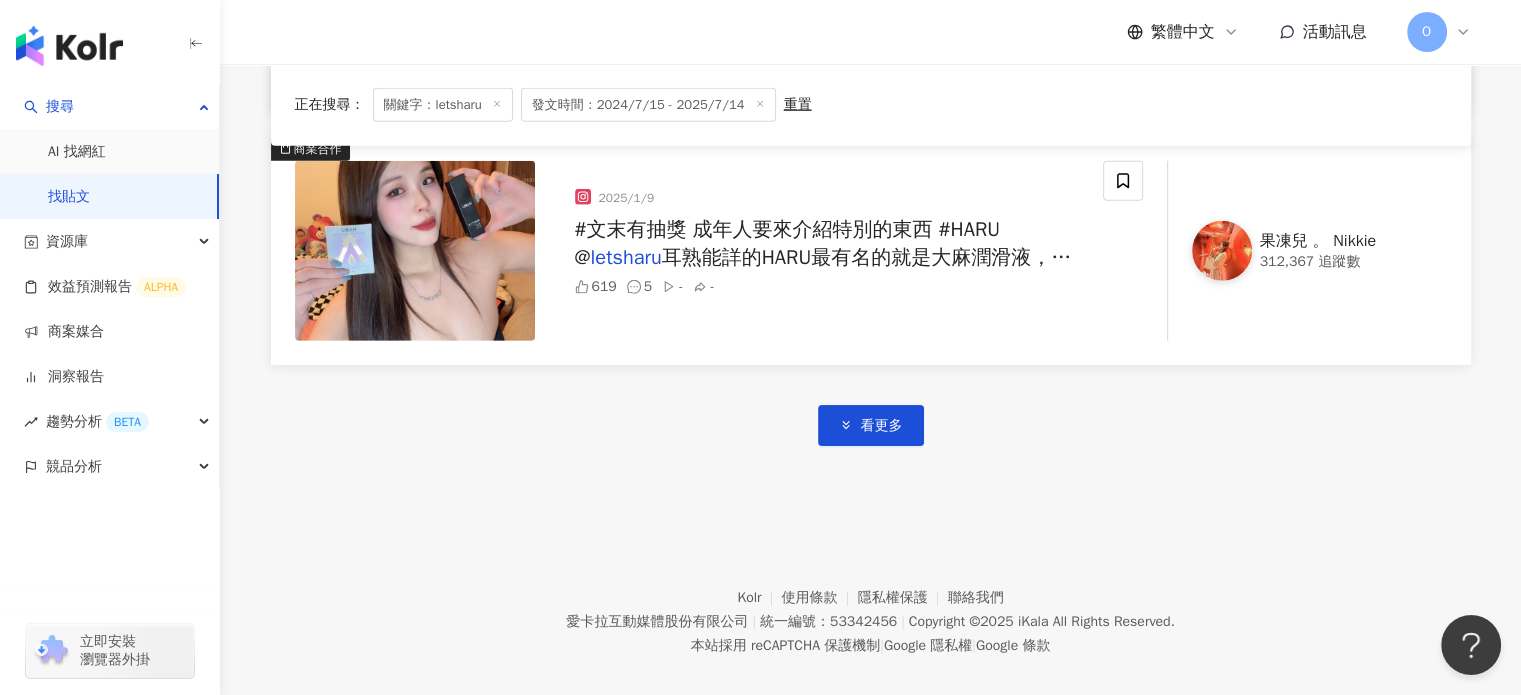 scroll, scrollTop: 21138, scrollLeft: 0, axis: vertical 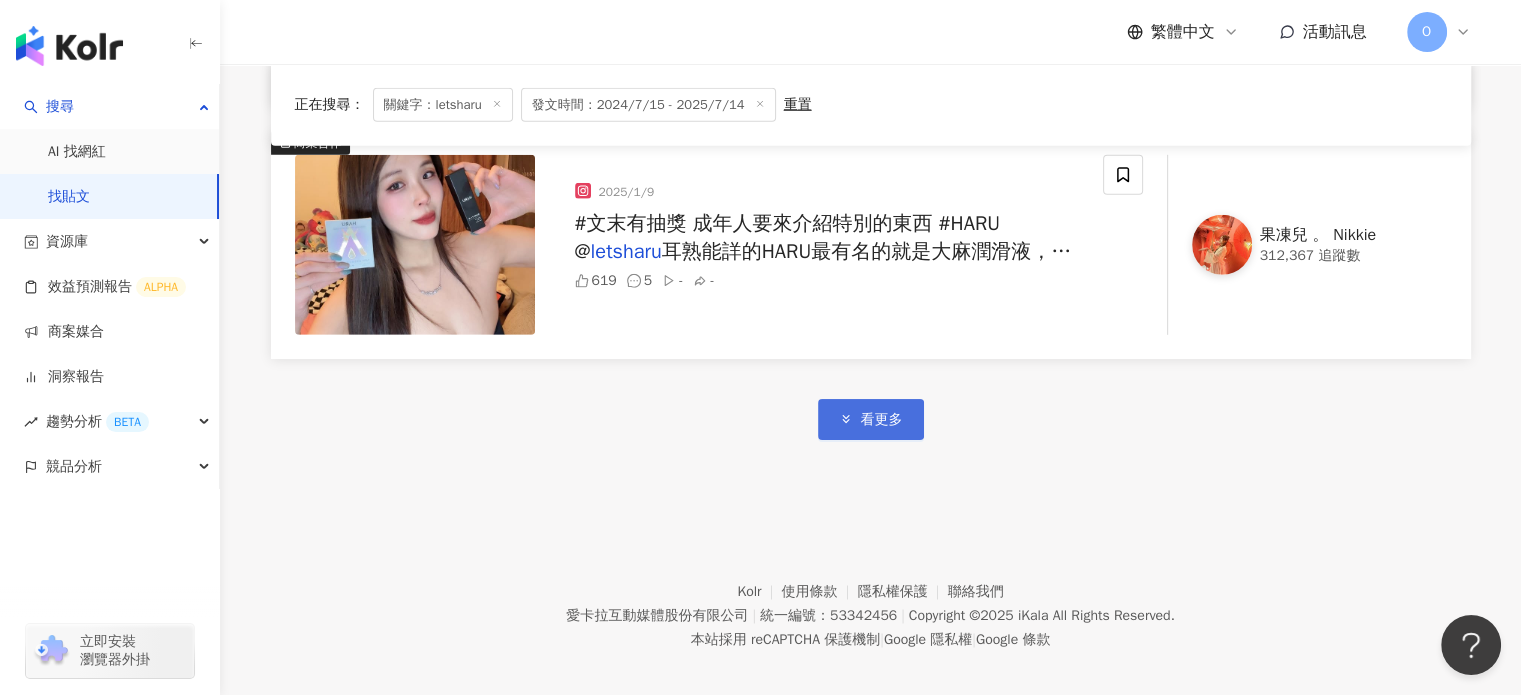 click on "看更多" at bounding box center [871, 419] 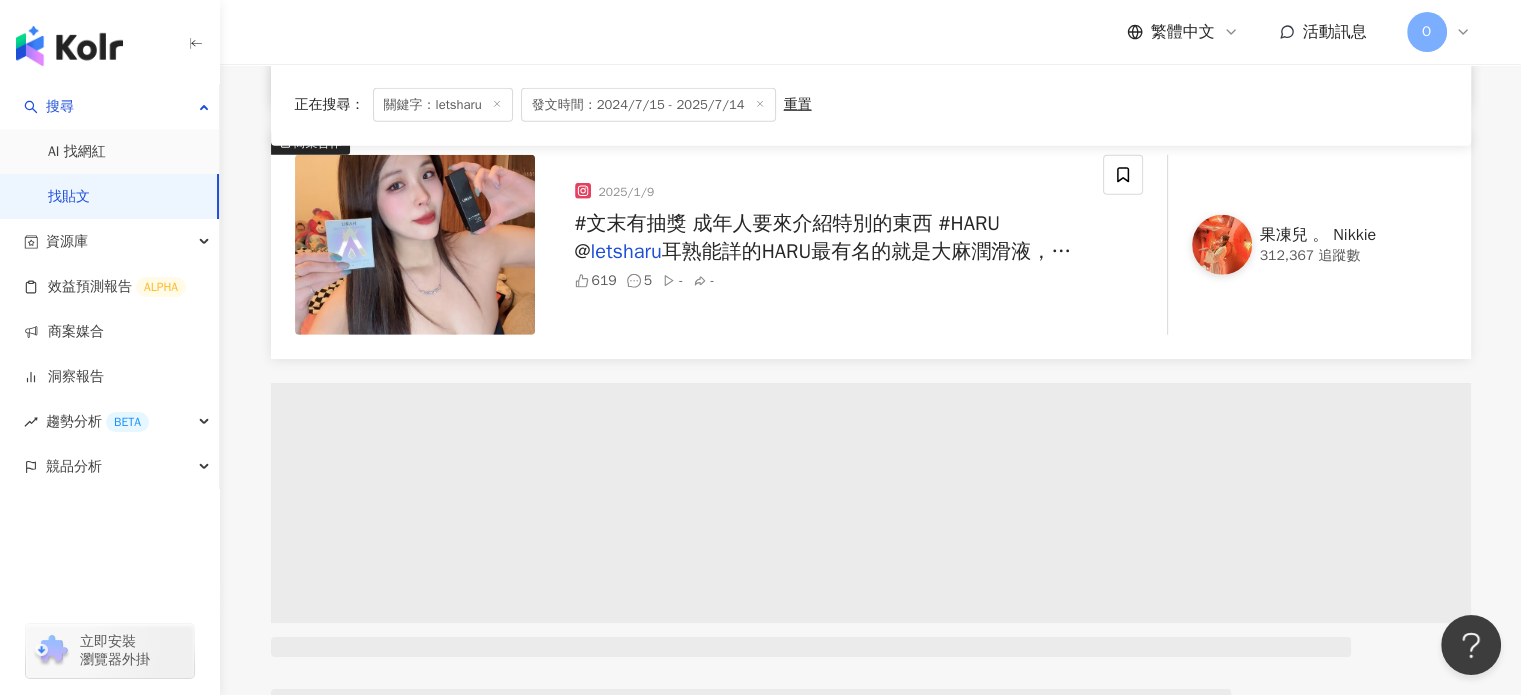 click at bounding box center (871, 503) 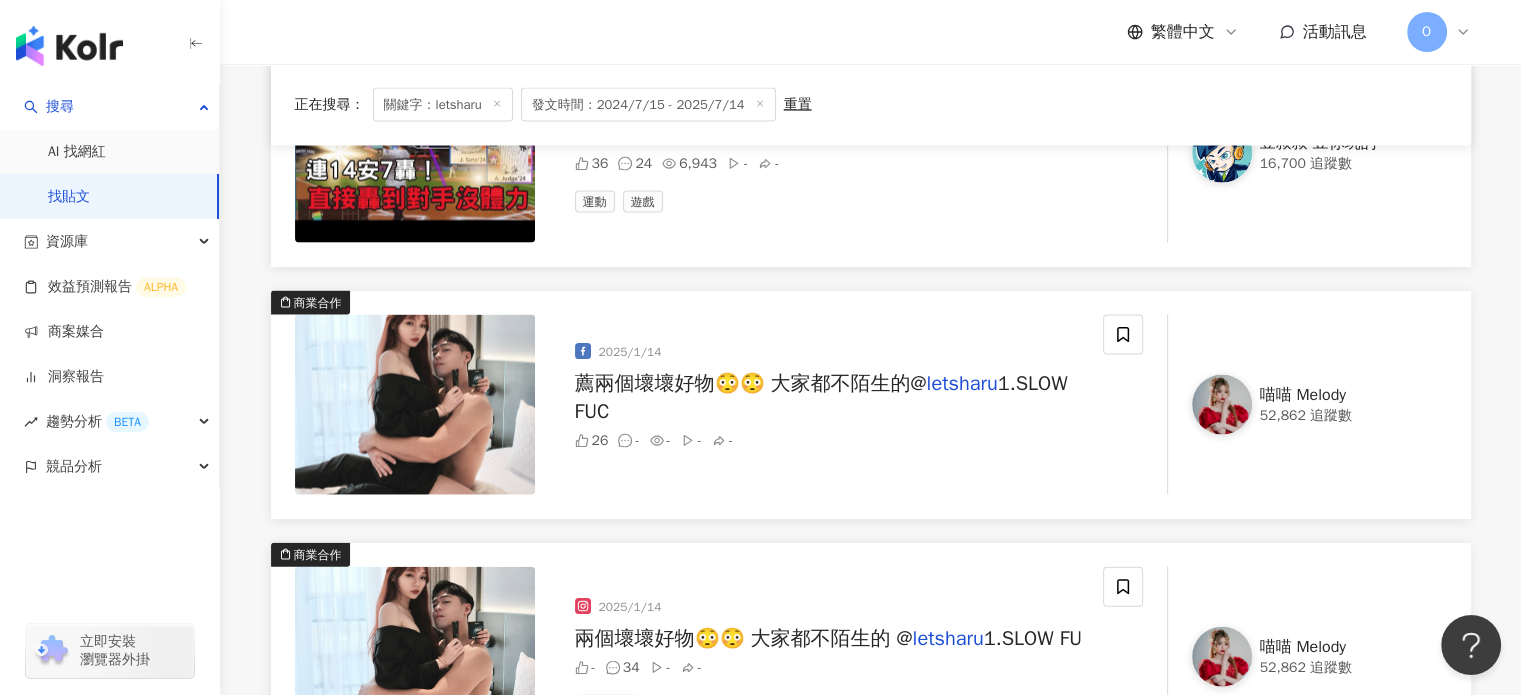 scroll, scrollTop: 19338, scrollLeft: 0, axis: vertical 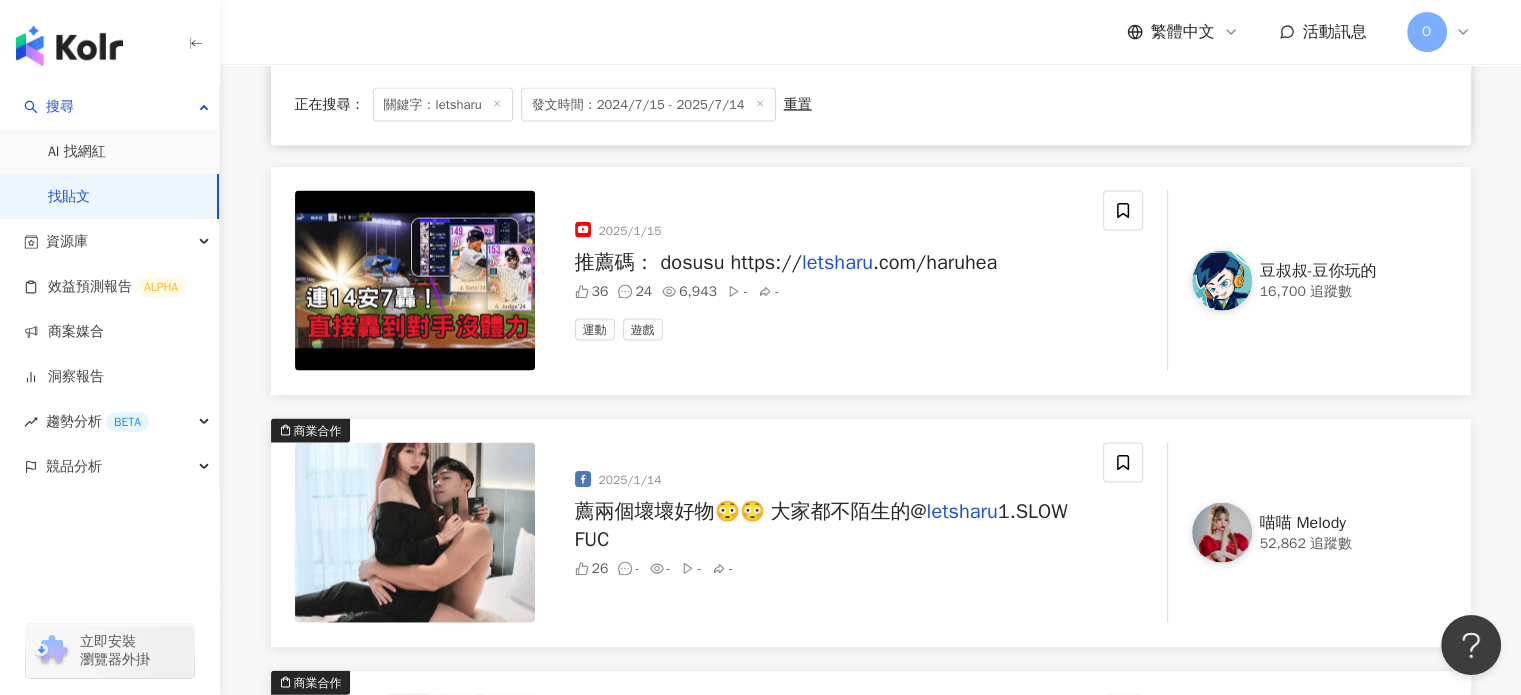 click on "薦兩個壞壞好物😳😳
大家都不陌生的@ letsharu
1.SLOW FUC" at bounding box center (831, 526) 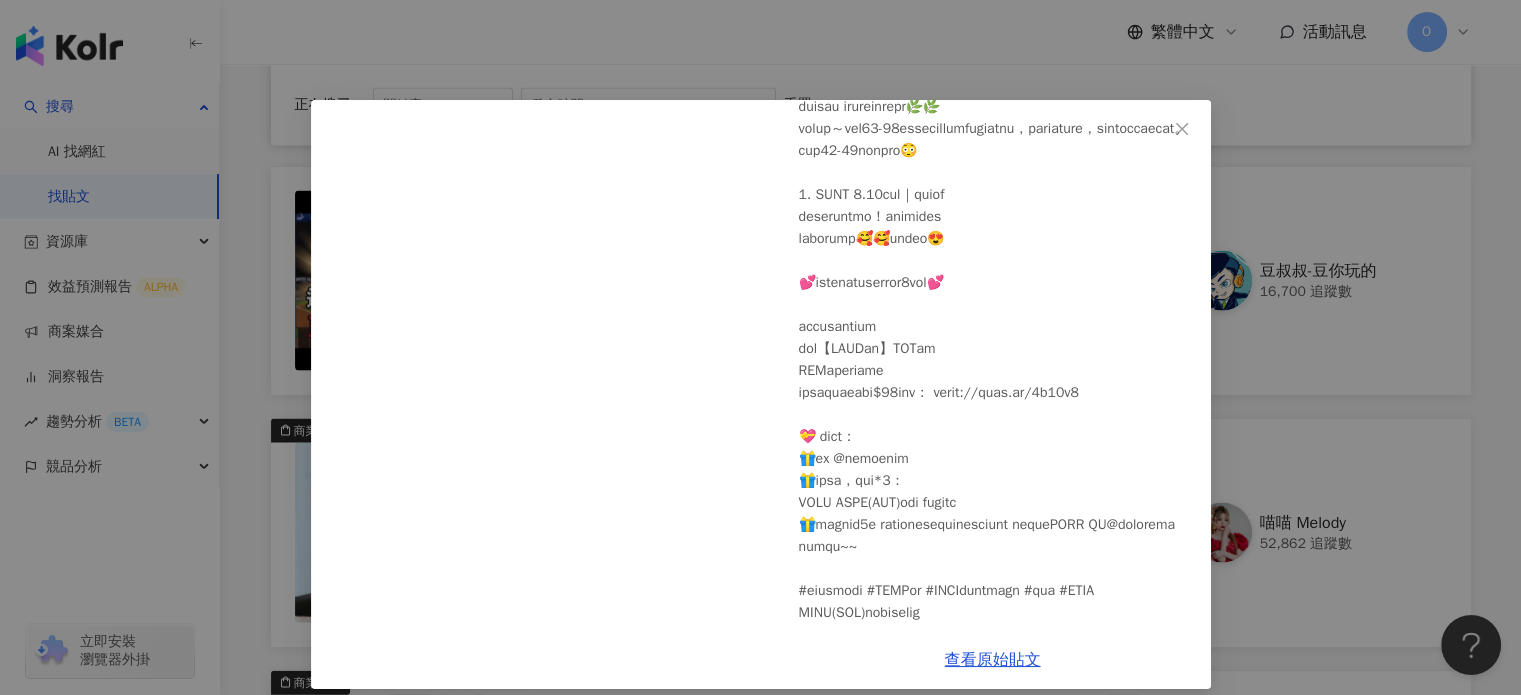 scroll, scrollTop: 384, scrollLeft: 0, axis: vertical 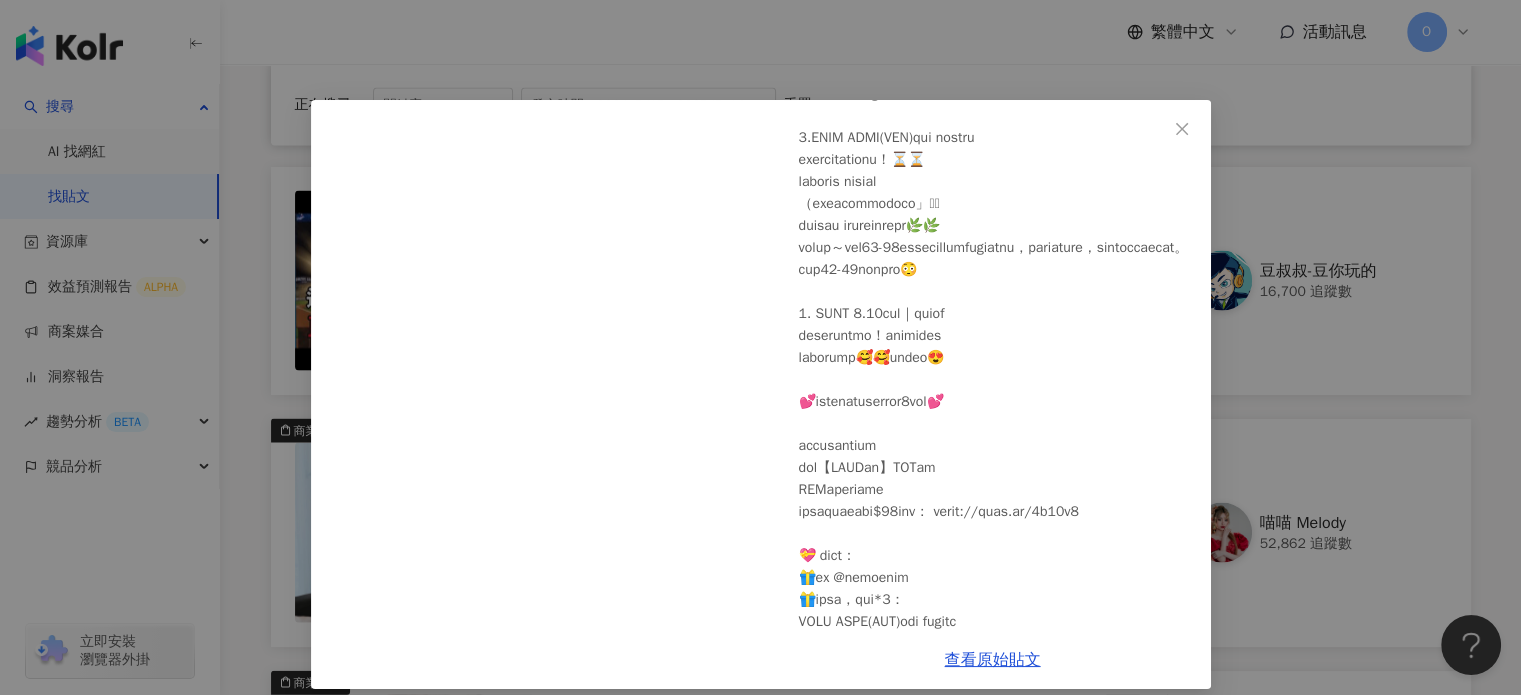click on "喵喵 Melody 2025/1/14 26 查看原始貼文" at bounding box center (760, 347) 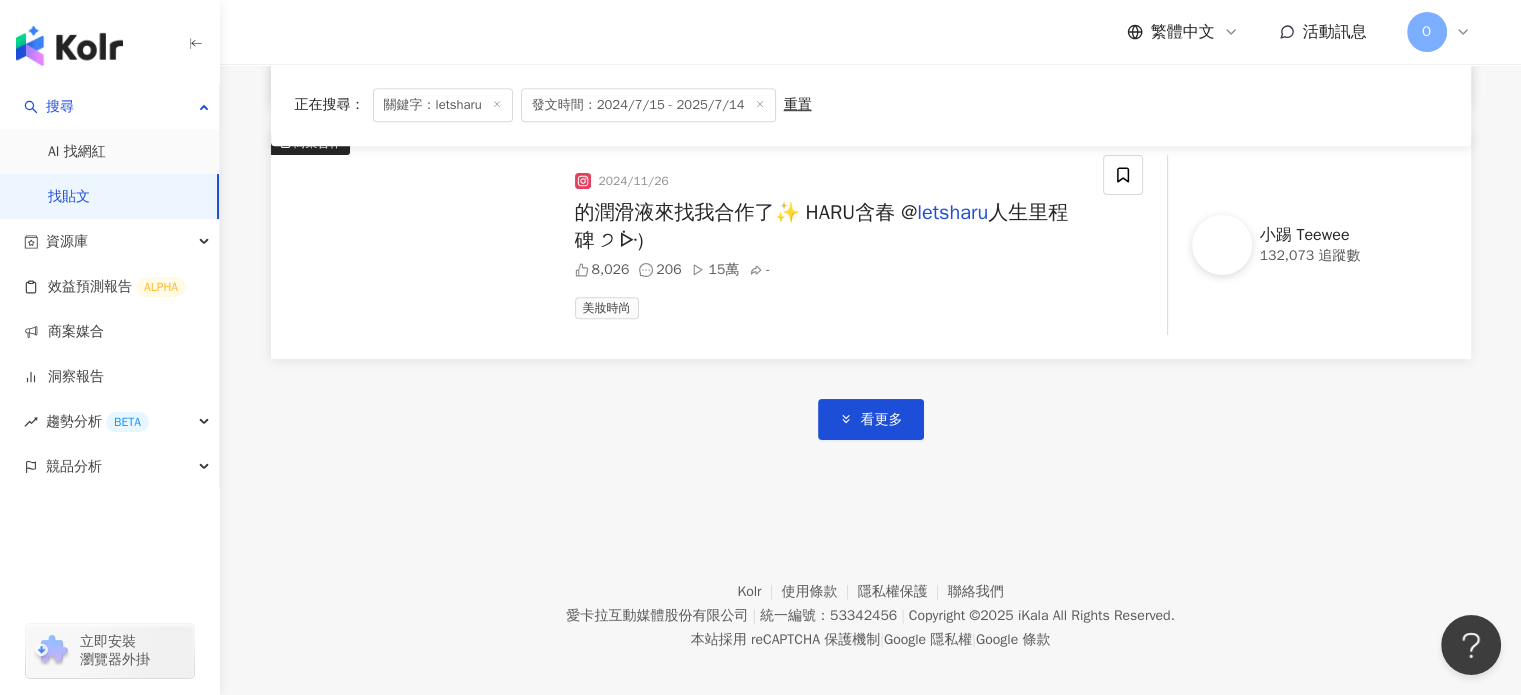 scroll, scrollTop: 24062, scrollLeft: 0, axis: vertical 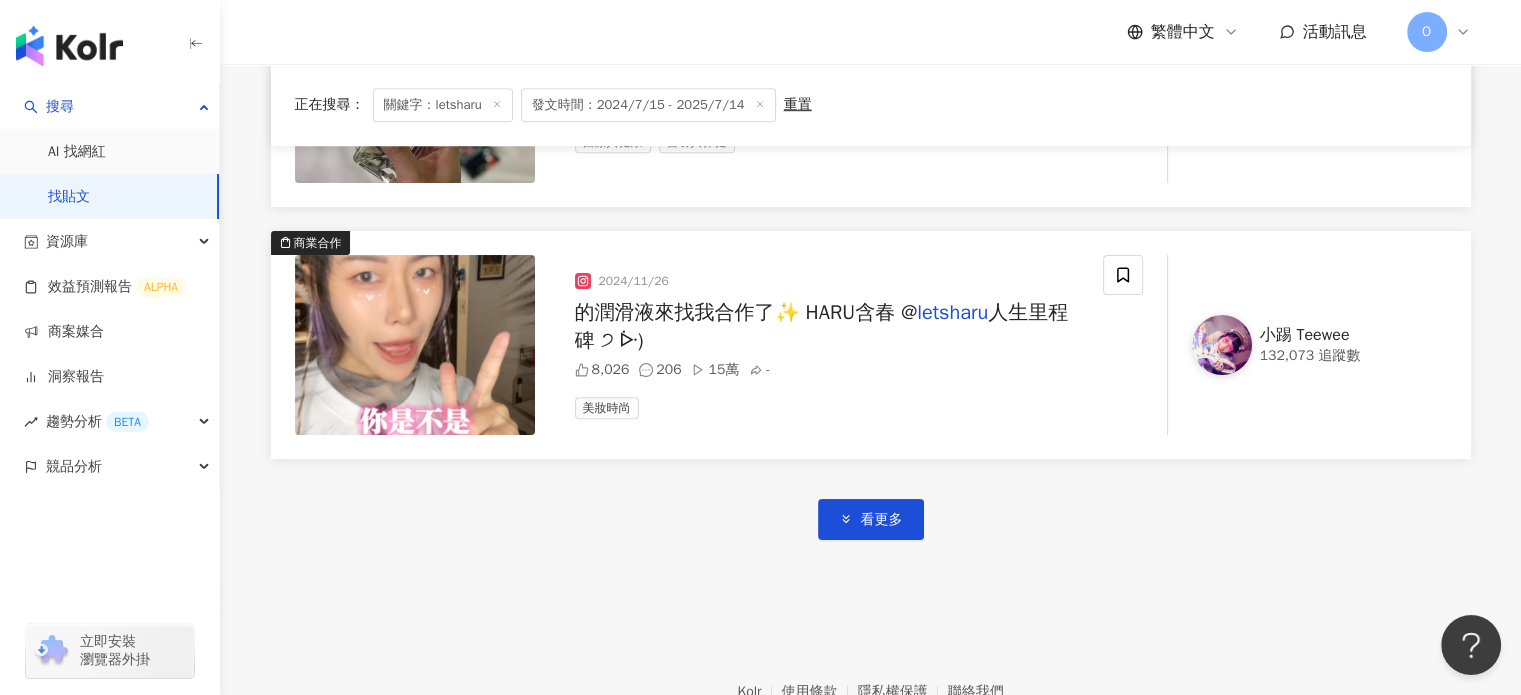 click on "看更多" at bounding box center (871, 499) 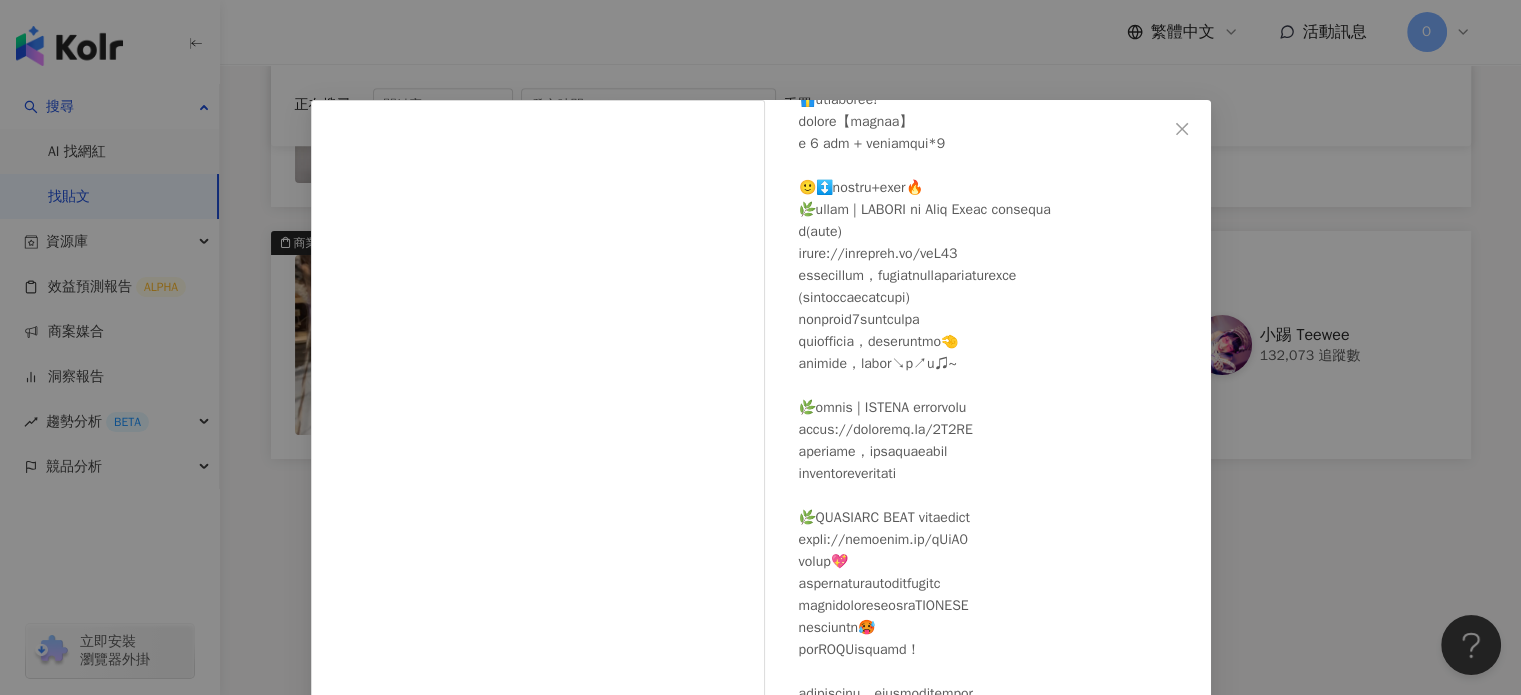 scroll, scrollTop: 117, scrollLeft: 0, axis: vertical 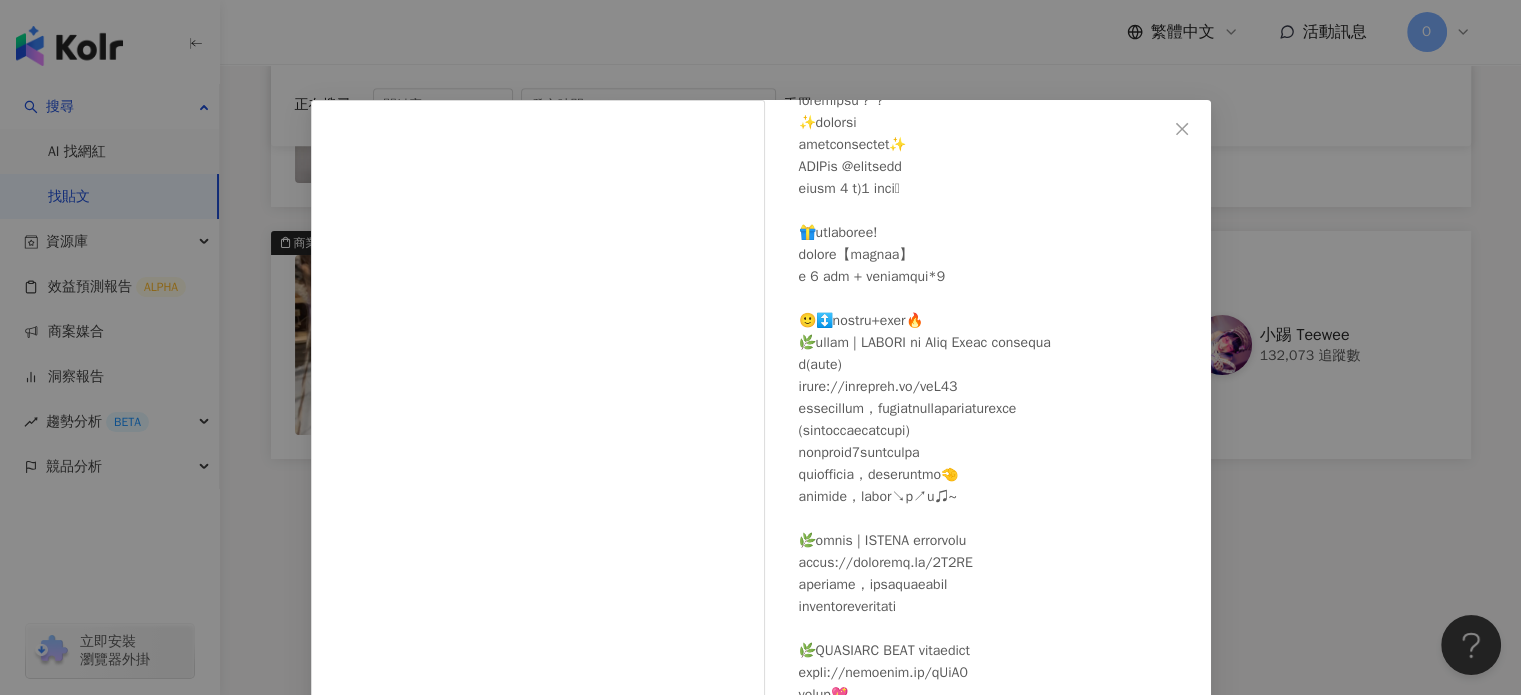 click on "小踢 Teewee 2024/11/26 8,026 206 15萬 查看原始貼文" at bounding box center (760, 347) 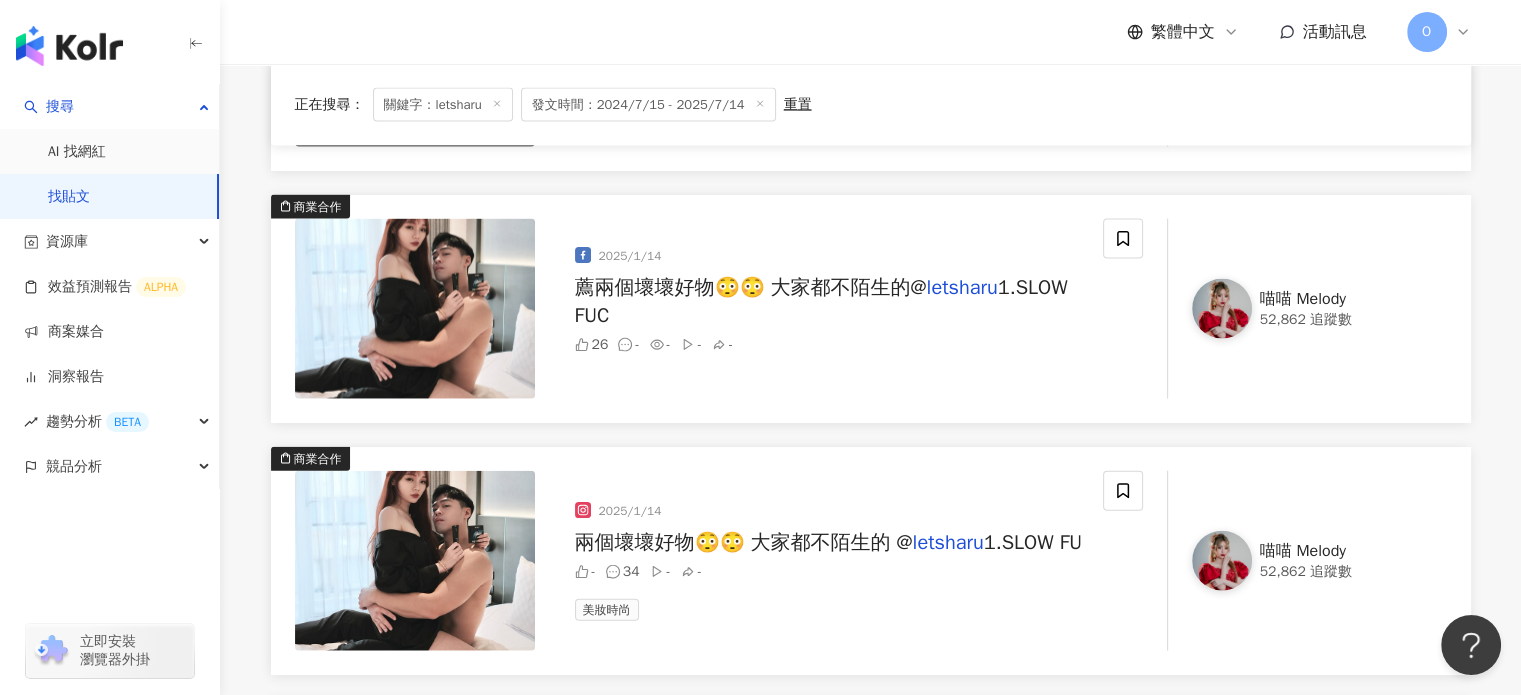 scroll, scrollTop: 18962, scrollLeft: 0, axis: vertical 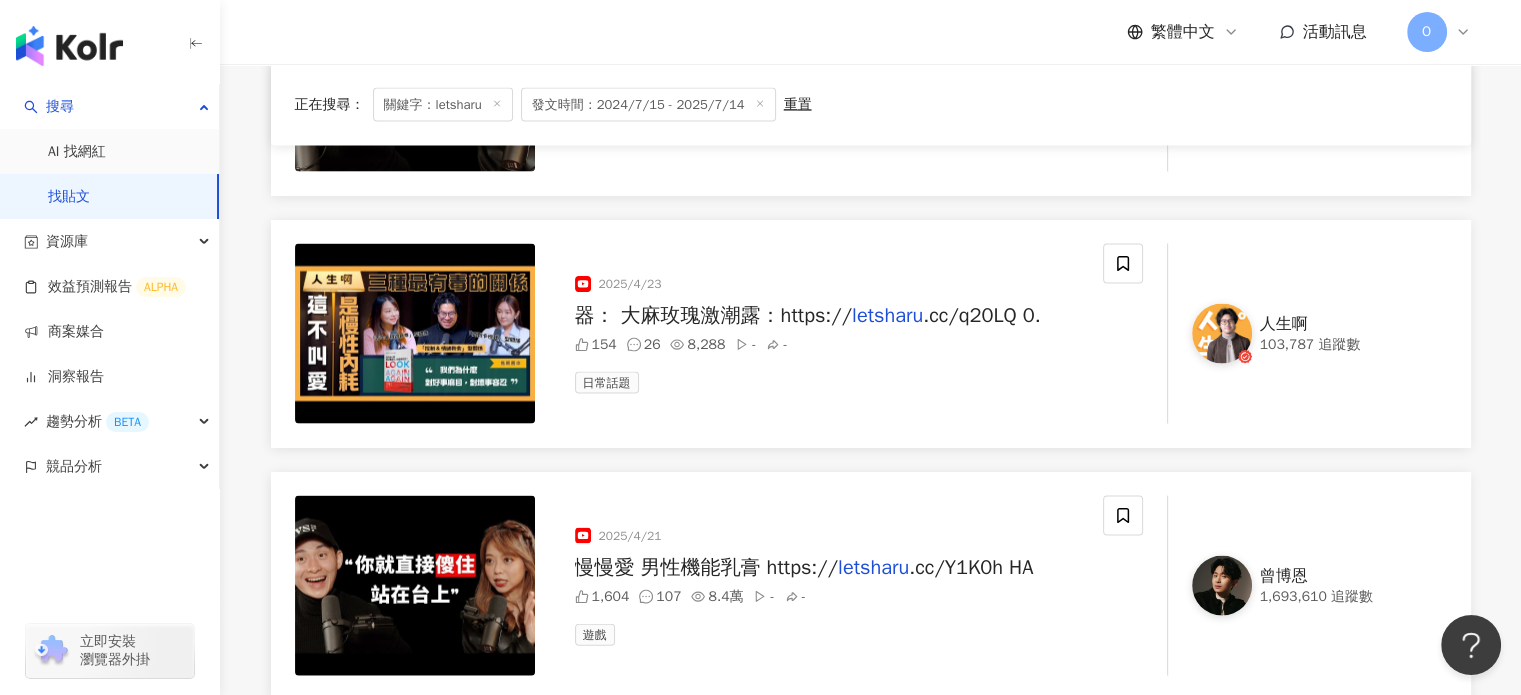 click on "2025/4/21
慢慢愛 男性機能乳膏 https:// letsharu .cc/Y1K0h
HA 1,604 107 8.4萬 - - 遊戲 曾博恩 1,693,610   追蹤數" at bounding box center [871, 586] 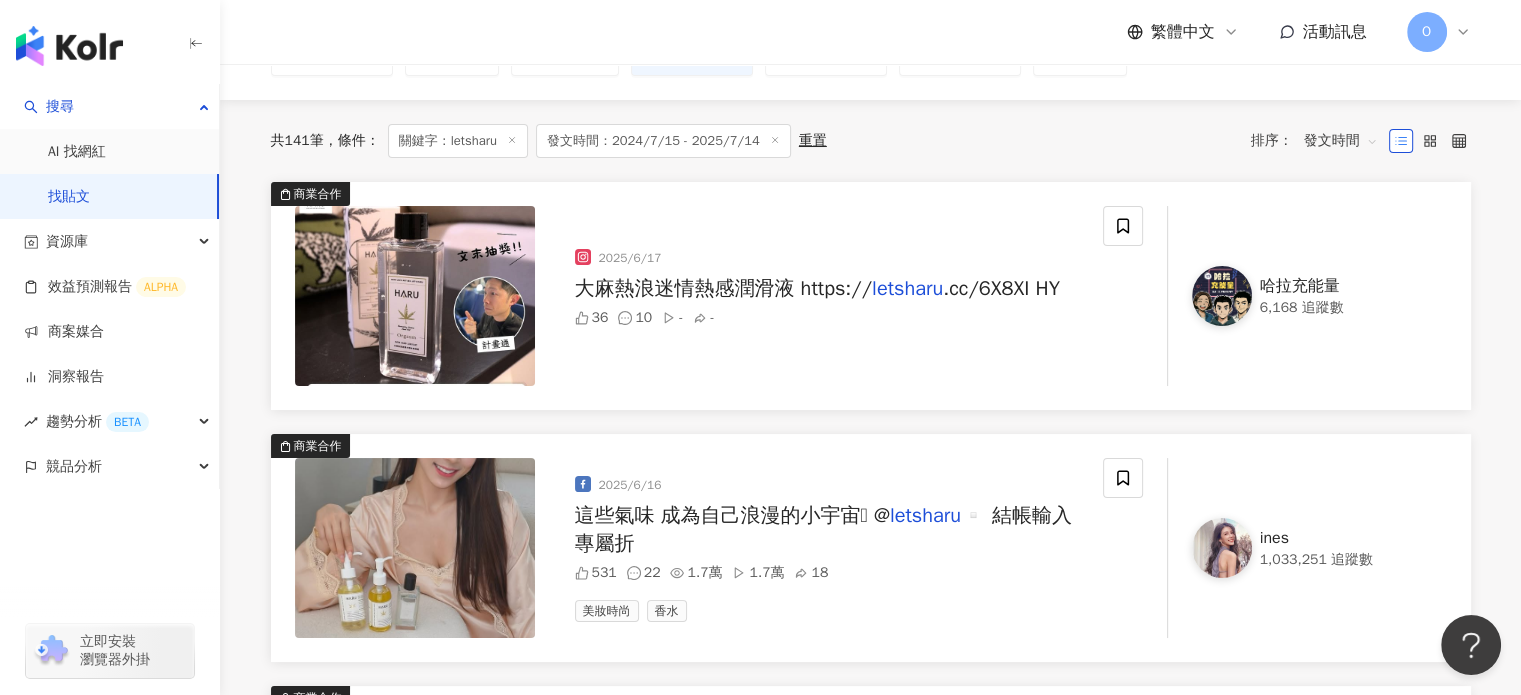 scroll, scrollTop: 0, scrollLeft: 0, axis: both 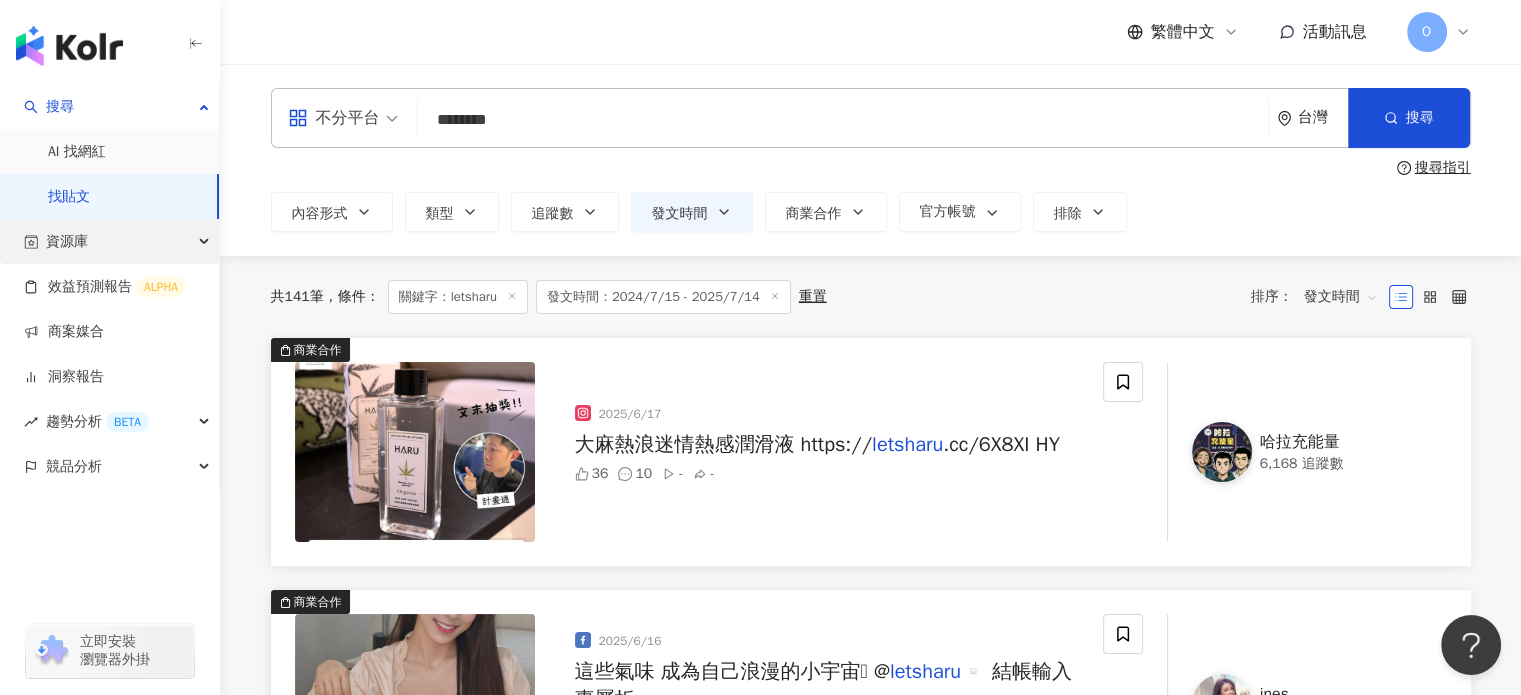 click on "資源庫" at bounding box center [109, 241] 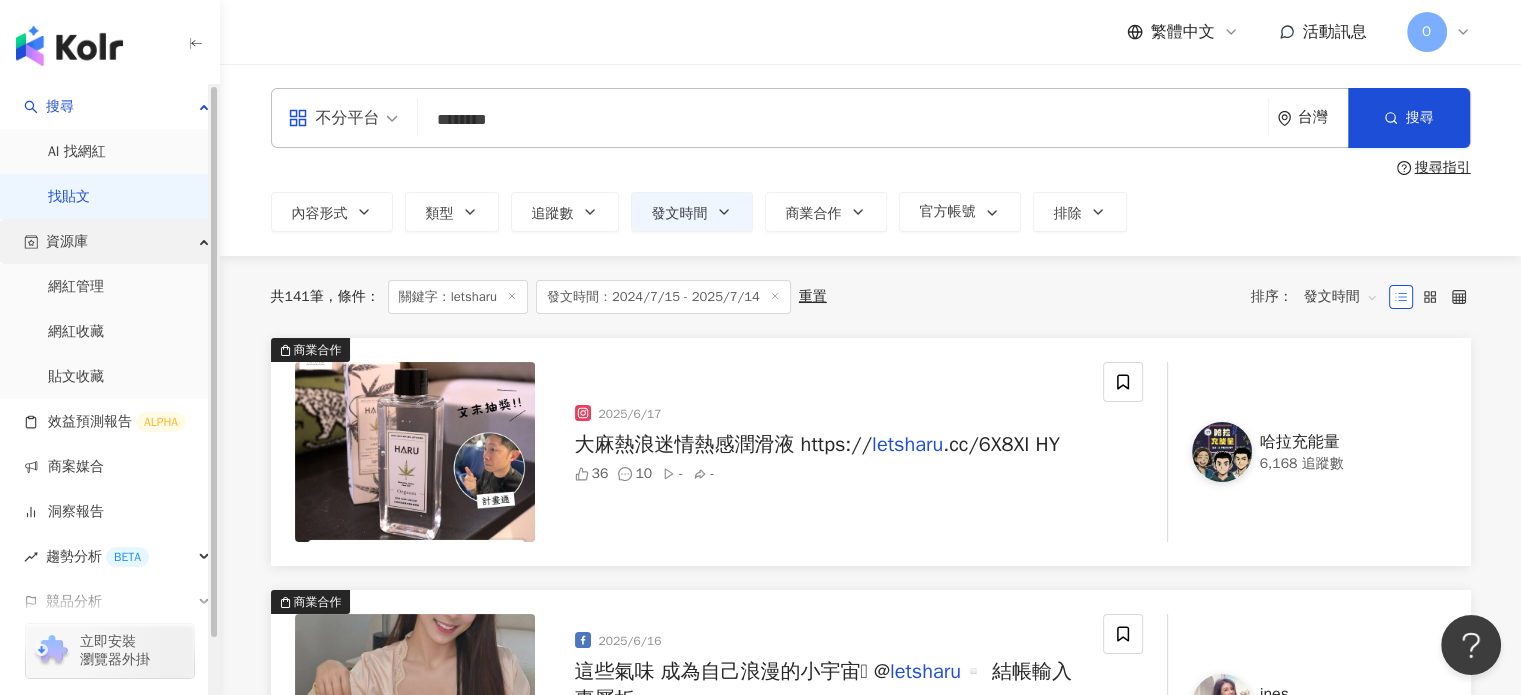 click on "資源庫" at bounding box center (109, 241) 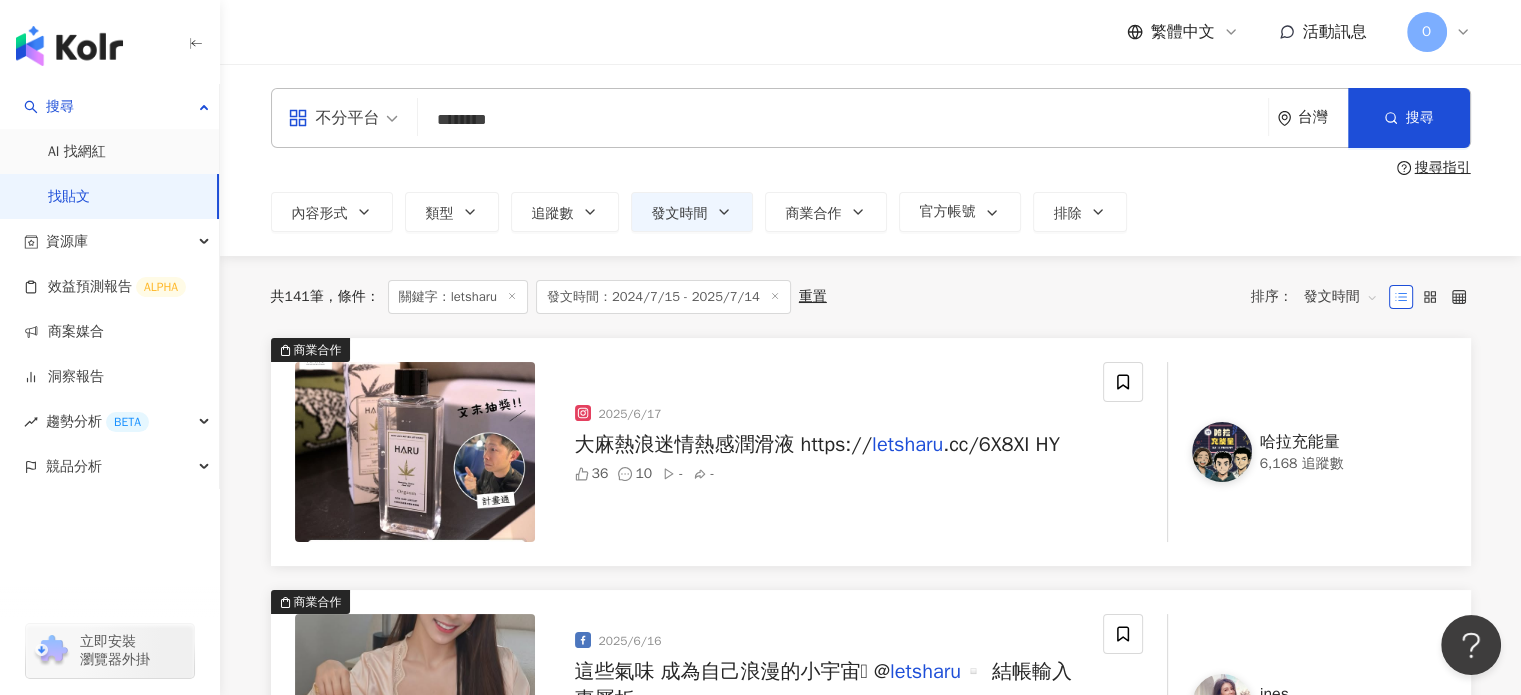 click on "********" at bounding box center (843, 119) 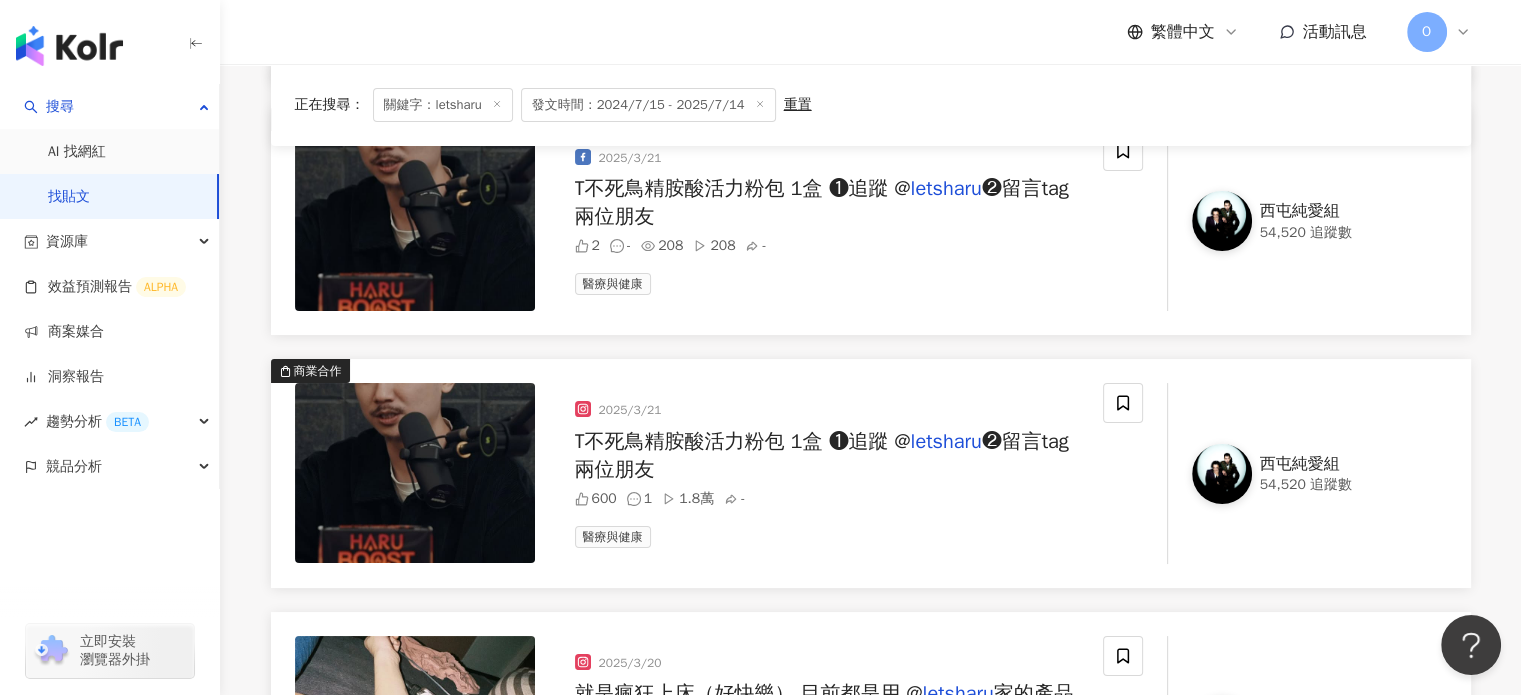 scroll, scrollTop: 15100, scrollLeft: 0, axis: vertical 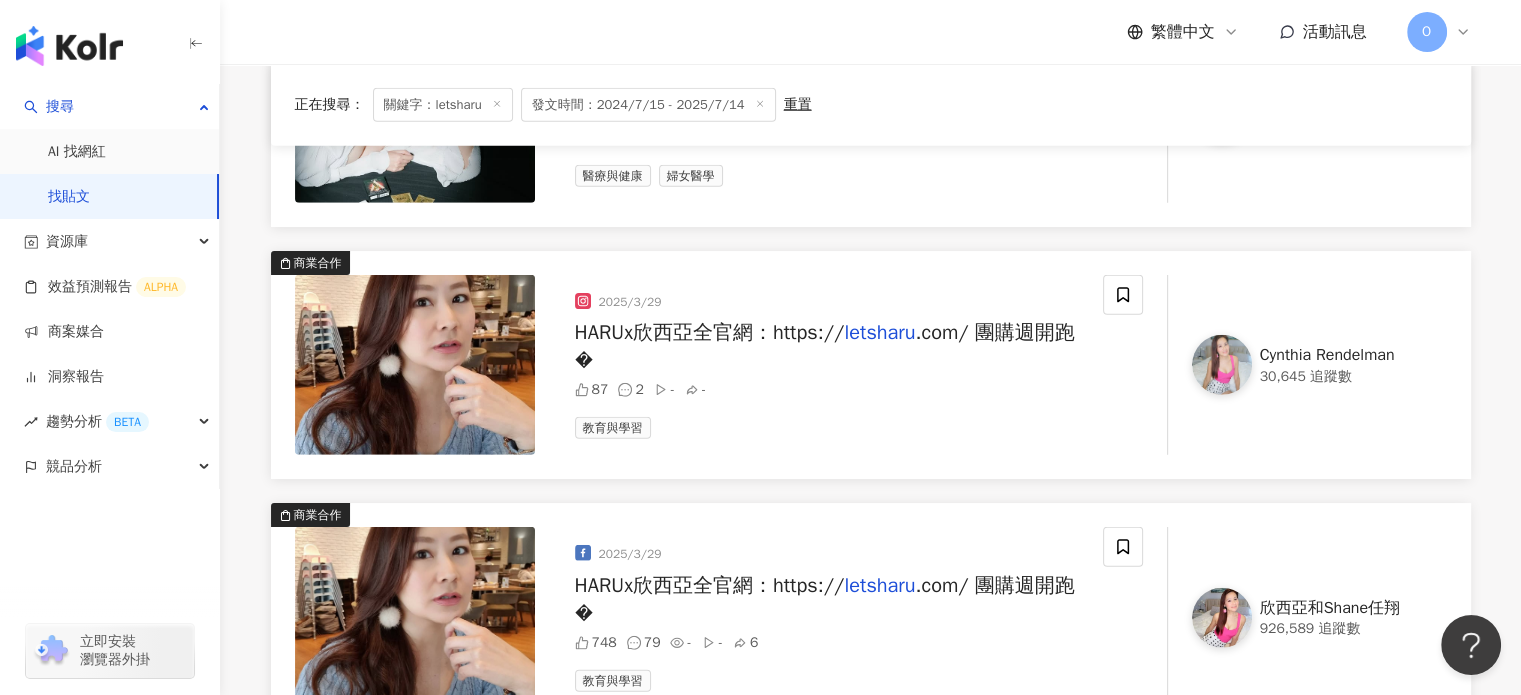 click on "正在搜尋 ： 關鍵字：letsharu 發文時間：2024/7/15 - 2025/7/14 重置 排序： 發文時間" at bounding box center (871, 105) 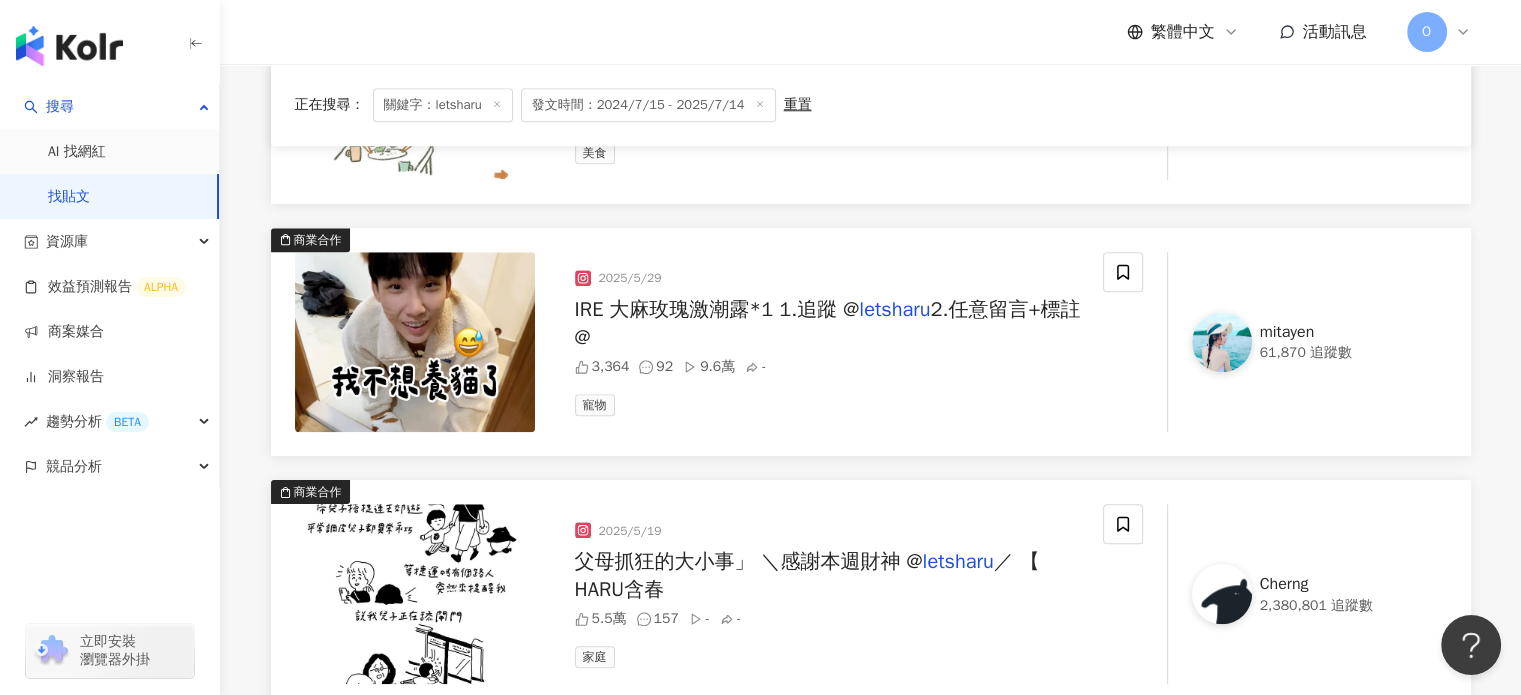 scroll, scrollTop: 0, scrollLeft: 0, axis: both 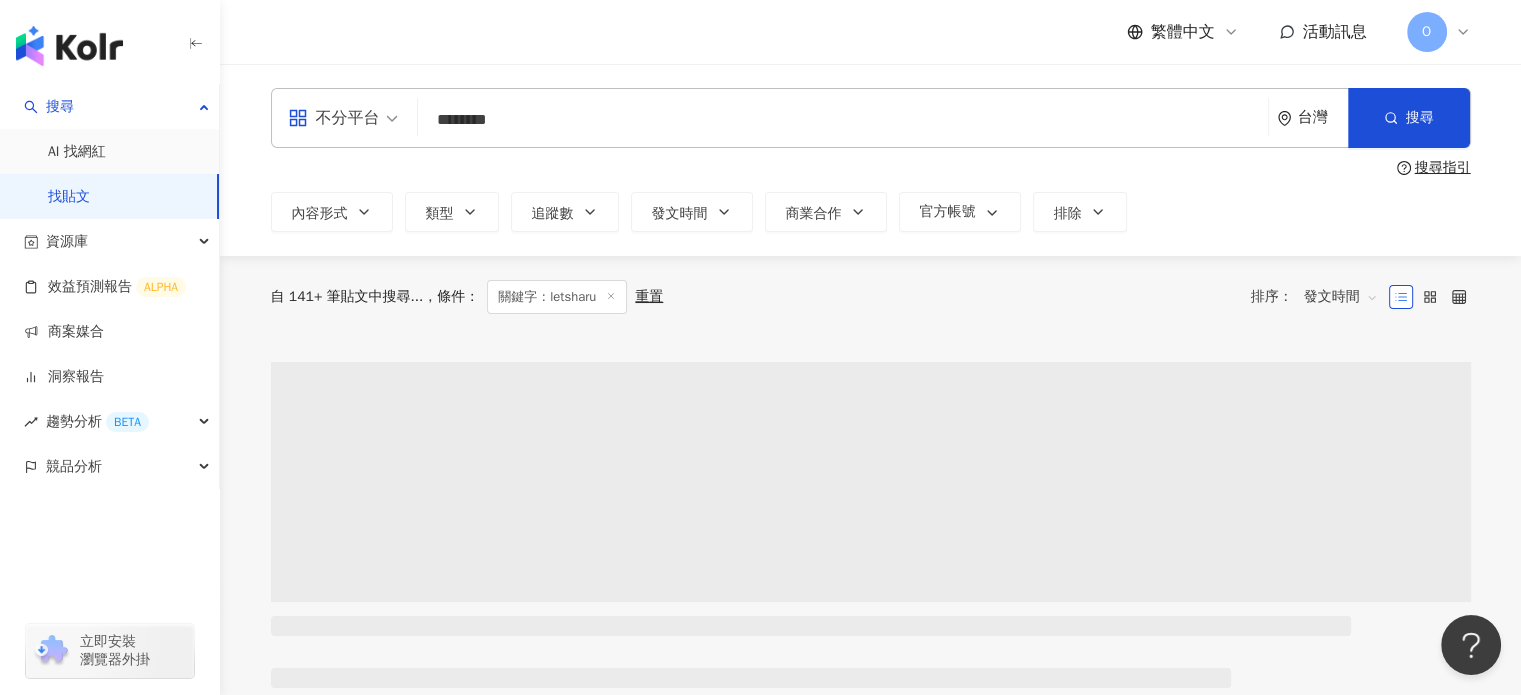type 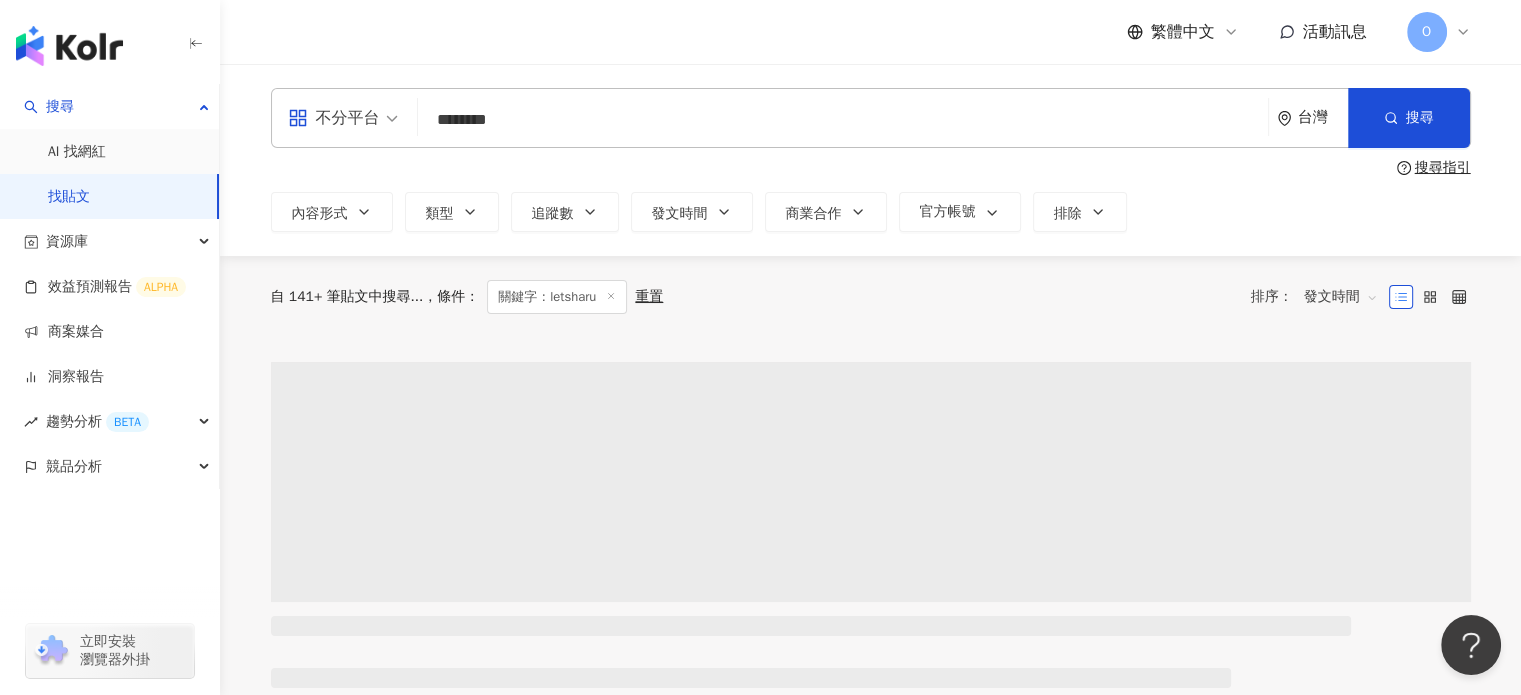 type 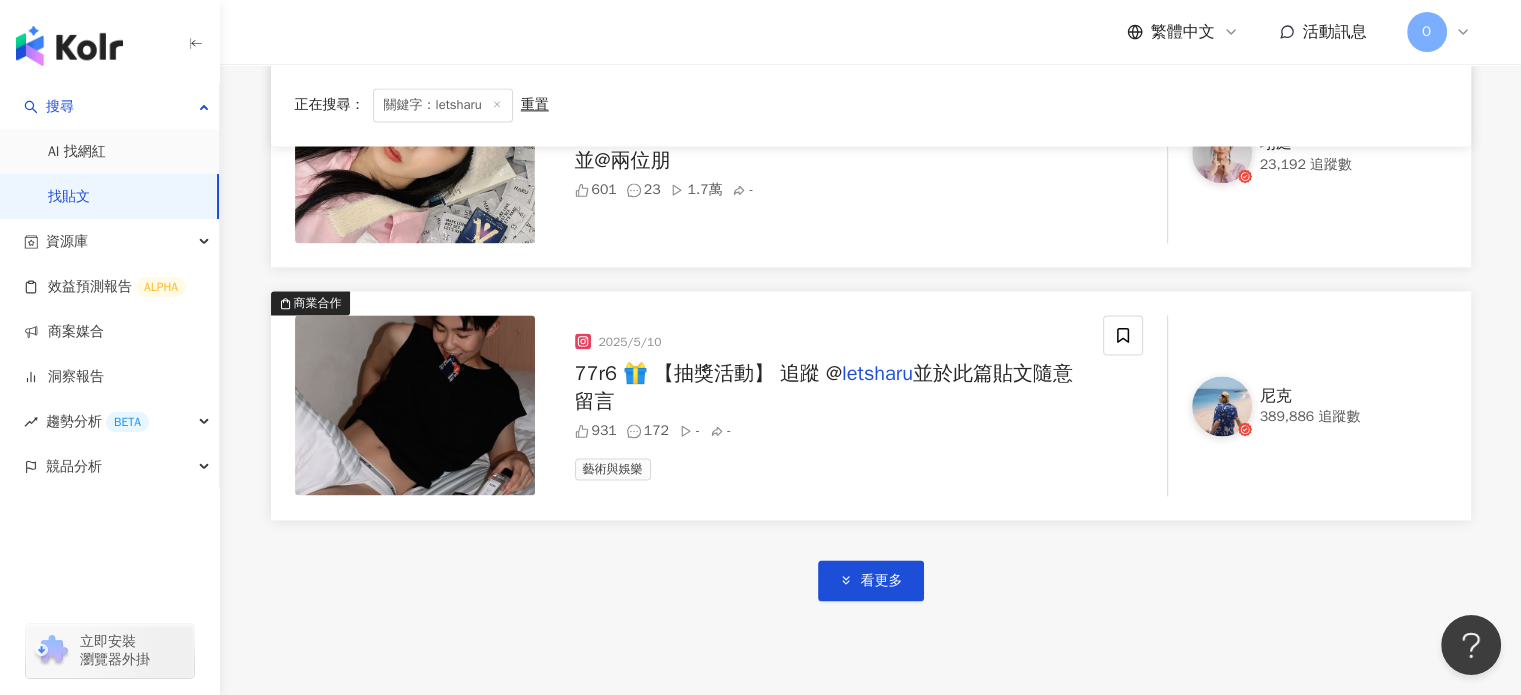scroll, scrollTop: 2994, scrollLeft: 0, axis: vertical 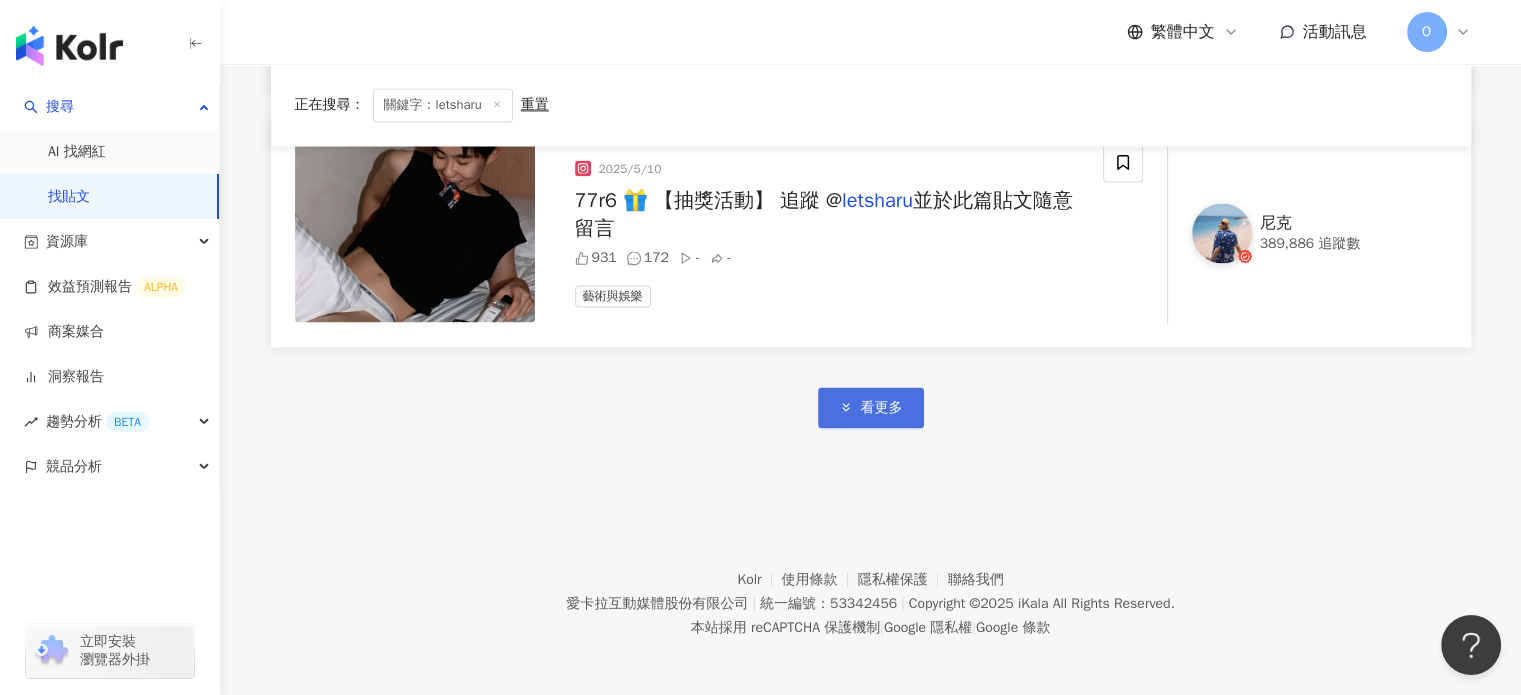 click on "看更多" at bounding box center [871, 407] 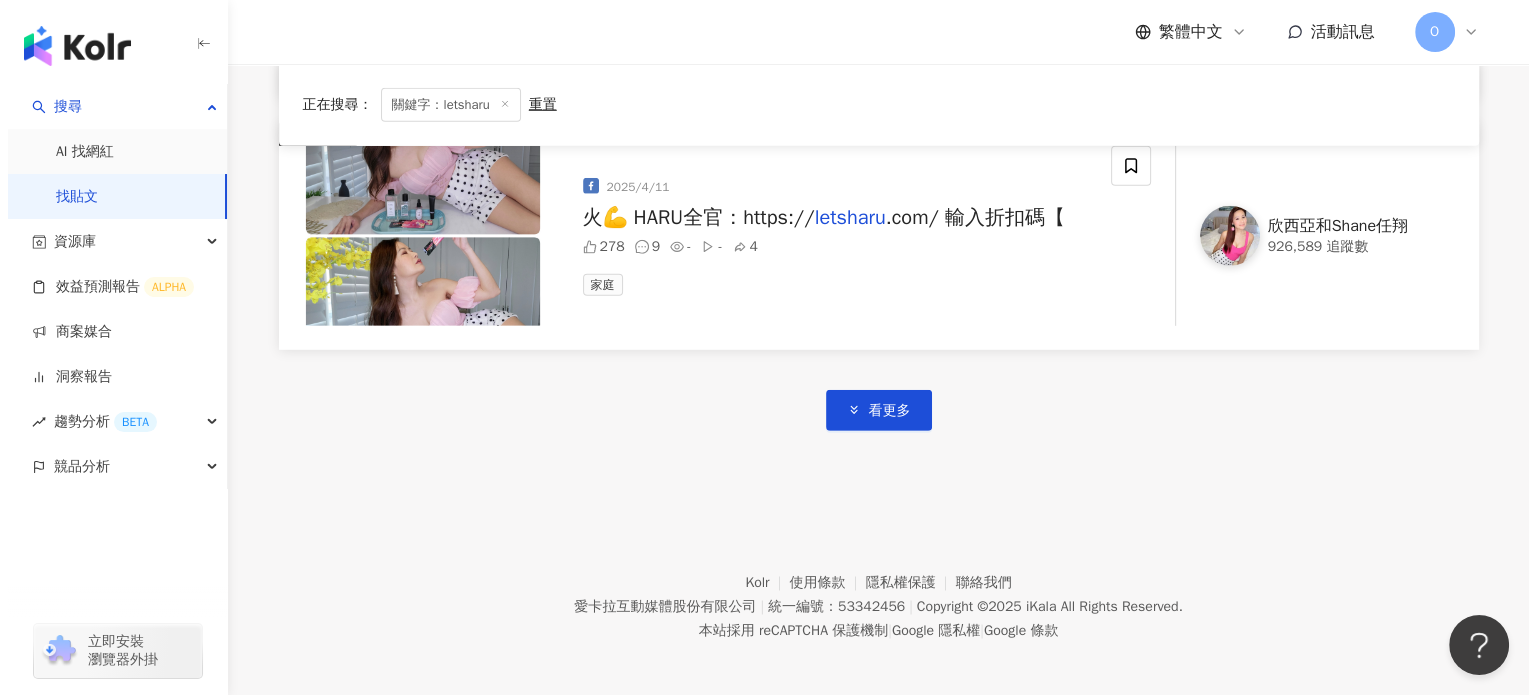 scroll, scrollTop: 6018, scrollLeft: 0, axis: vertical 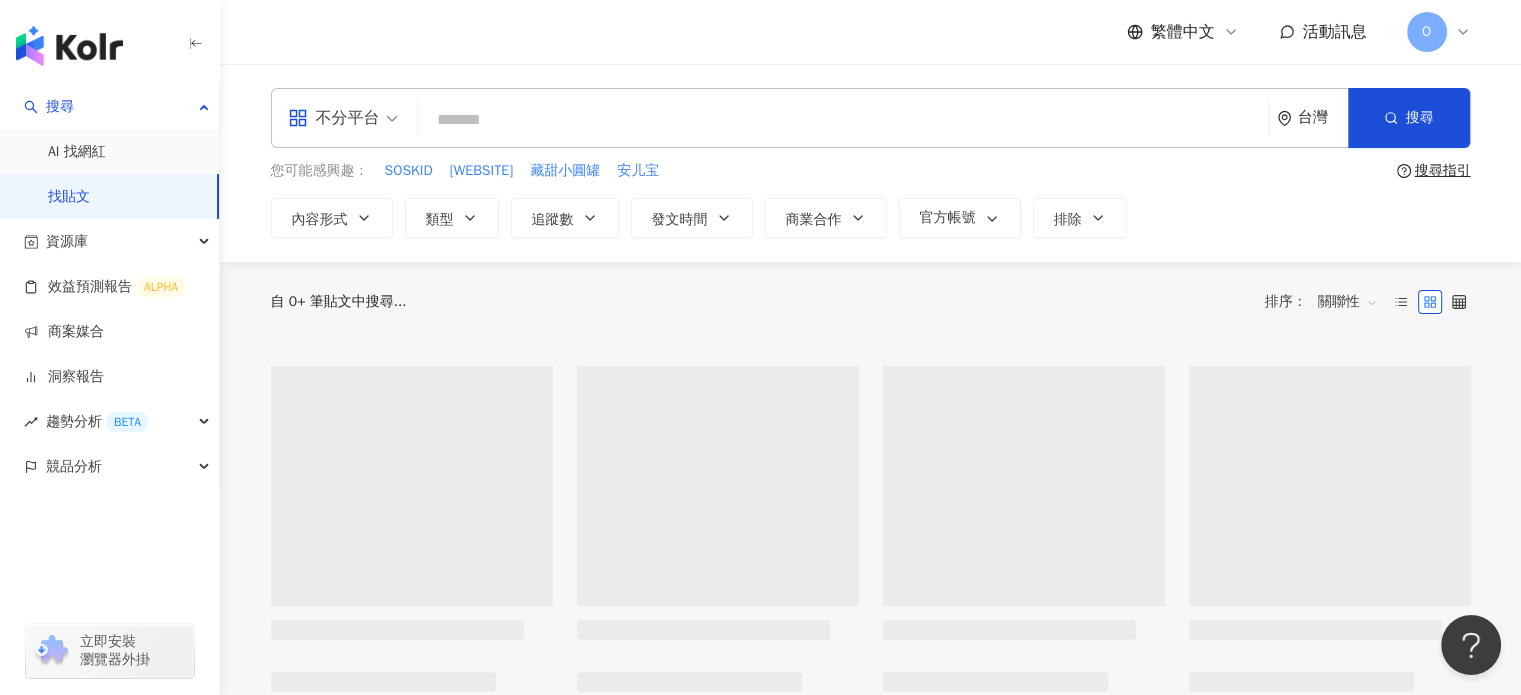 click at bounding box center [843, 119] 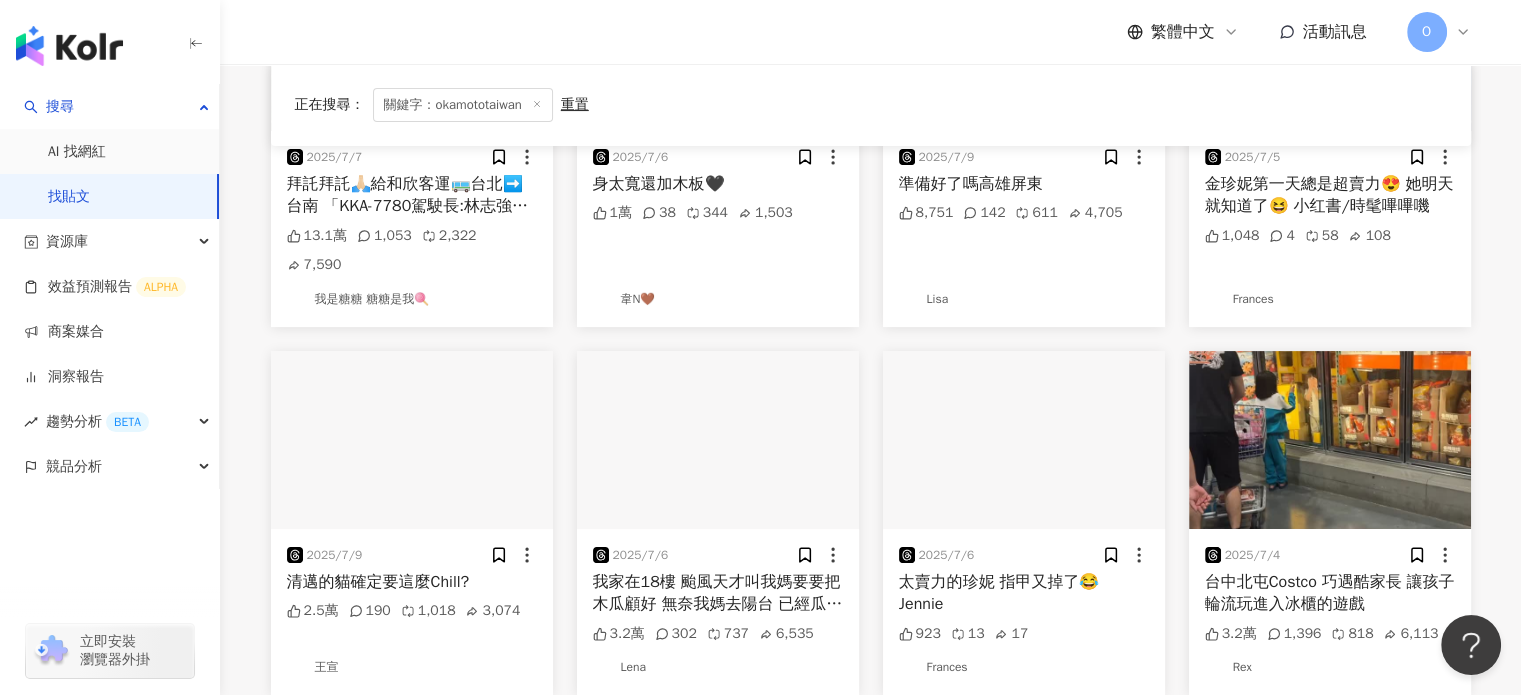 scroll, scrollTop: 200, scrollLeft: 0, axis: vertical 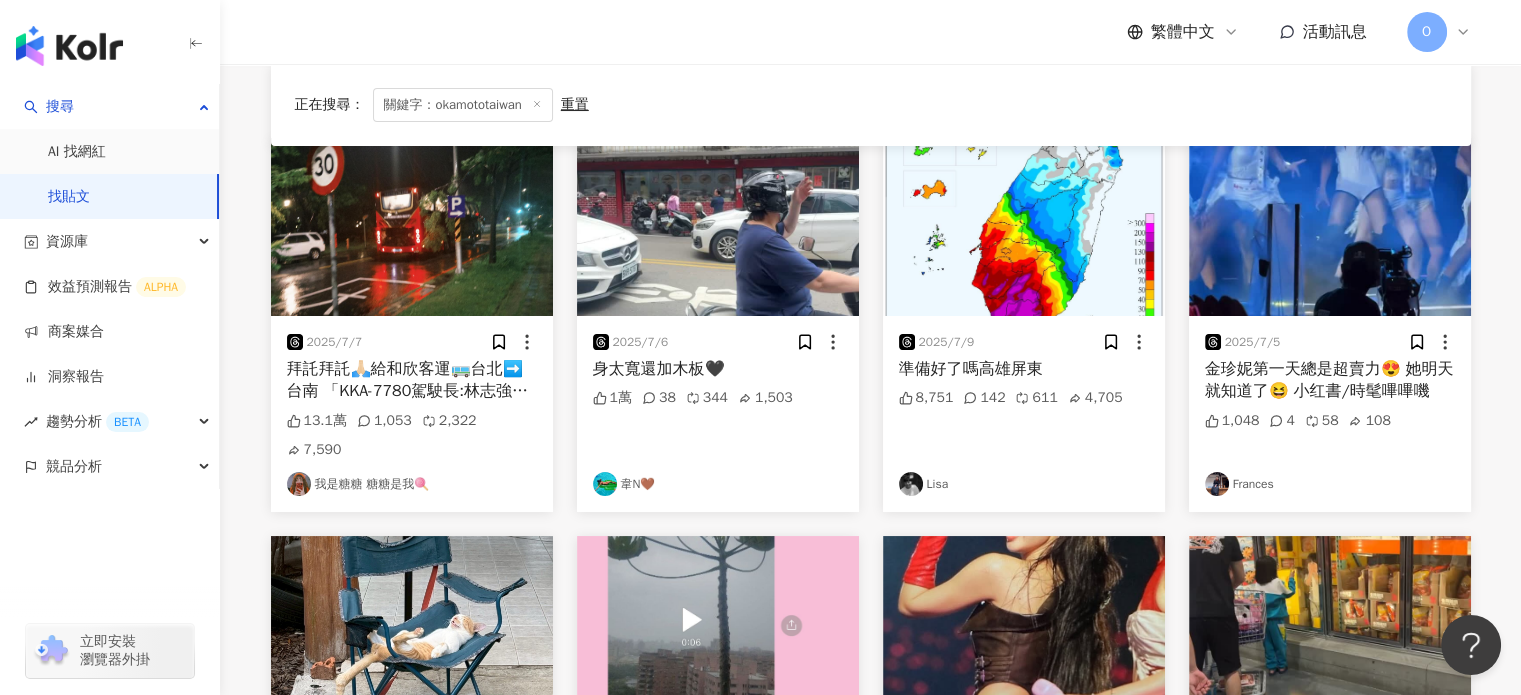 type on "**********" 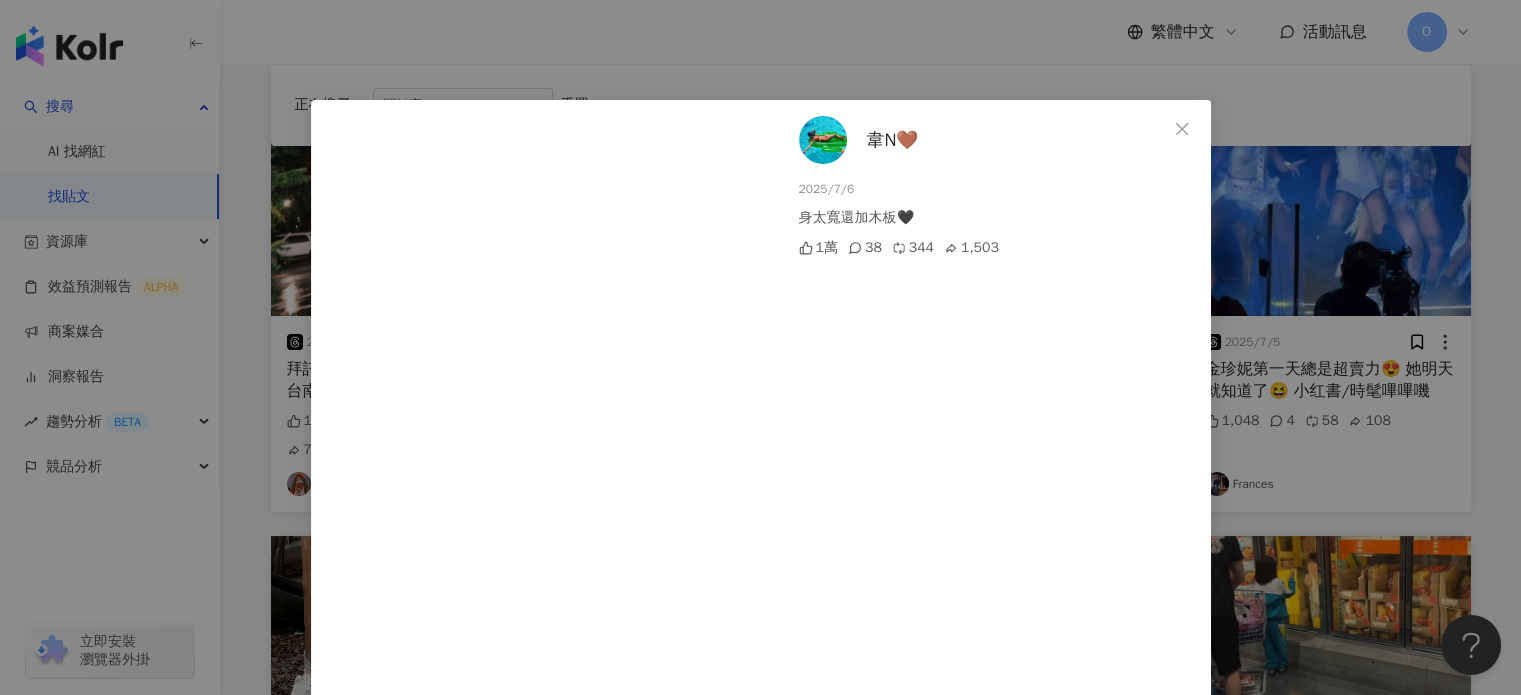 click on "[TEXT] [DATE] [TEXT] [NUMBER] [NUMBER] [NUMBER] [NUMBER] [NUMBER] [TEXT]" at bounding box center [760, 347] 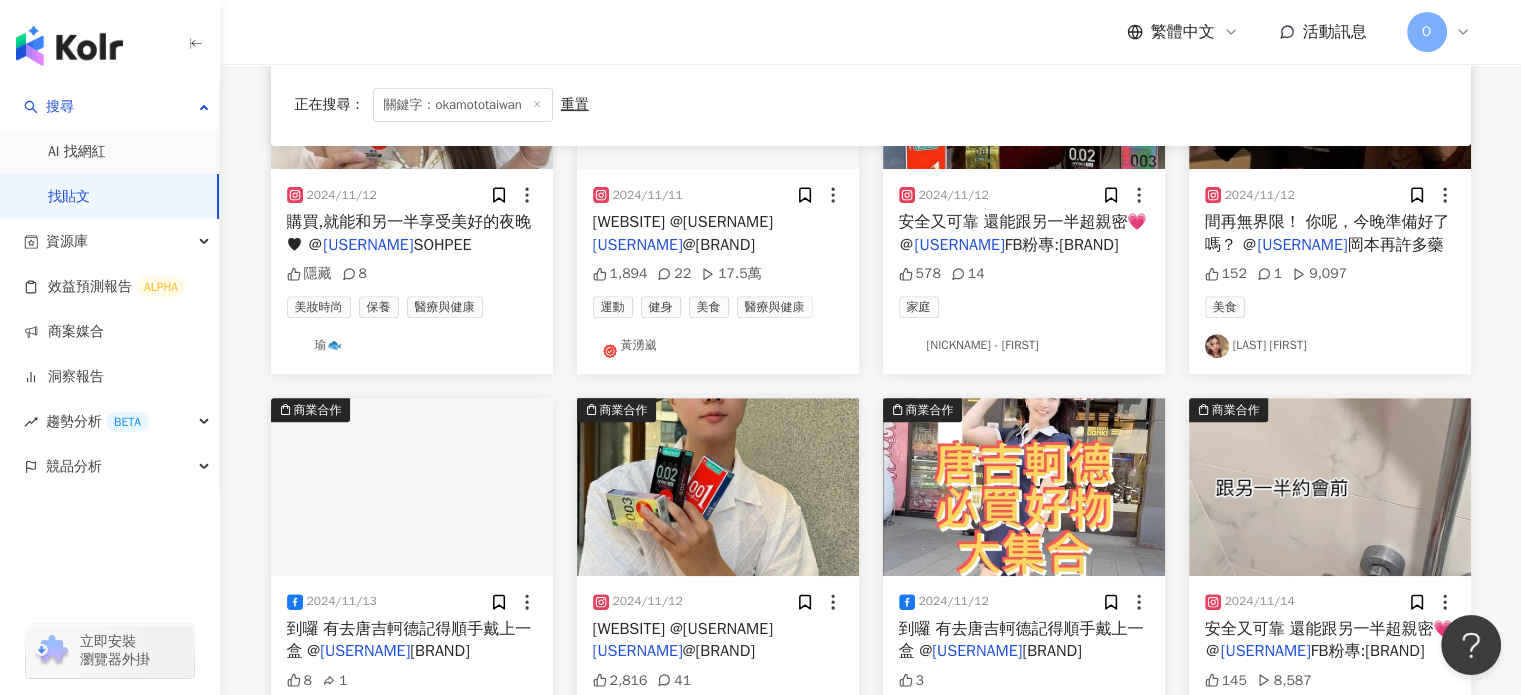 scroll, scrollTop: 1000, scrollLeft: 0, axis: vertical 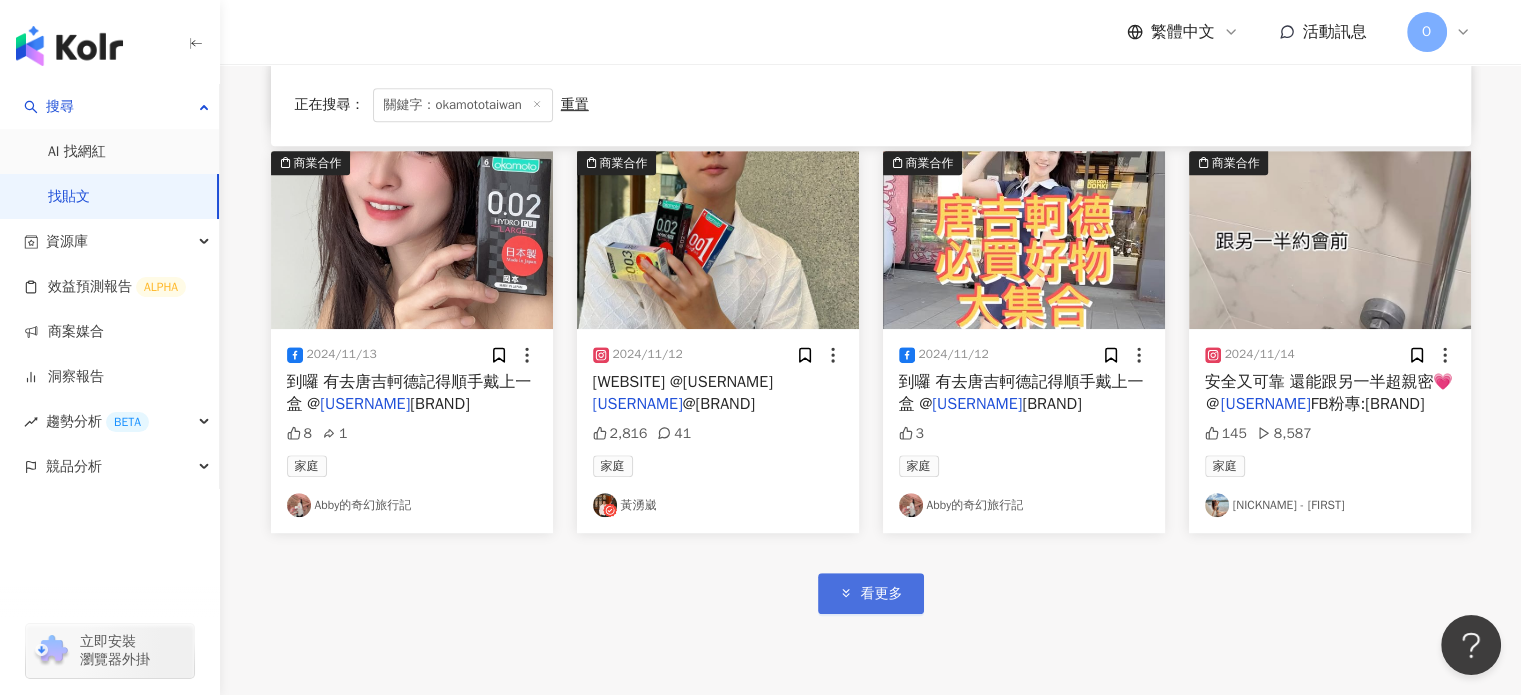 click 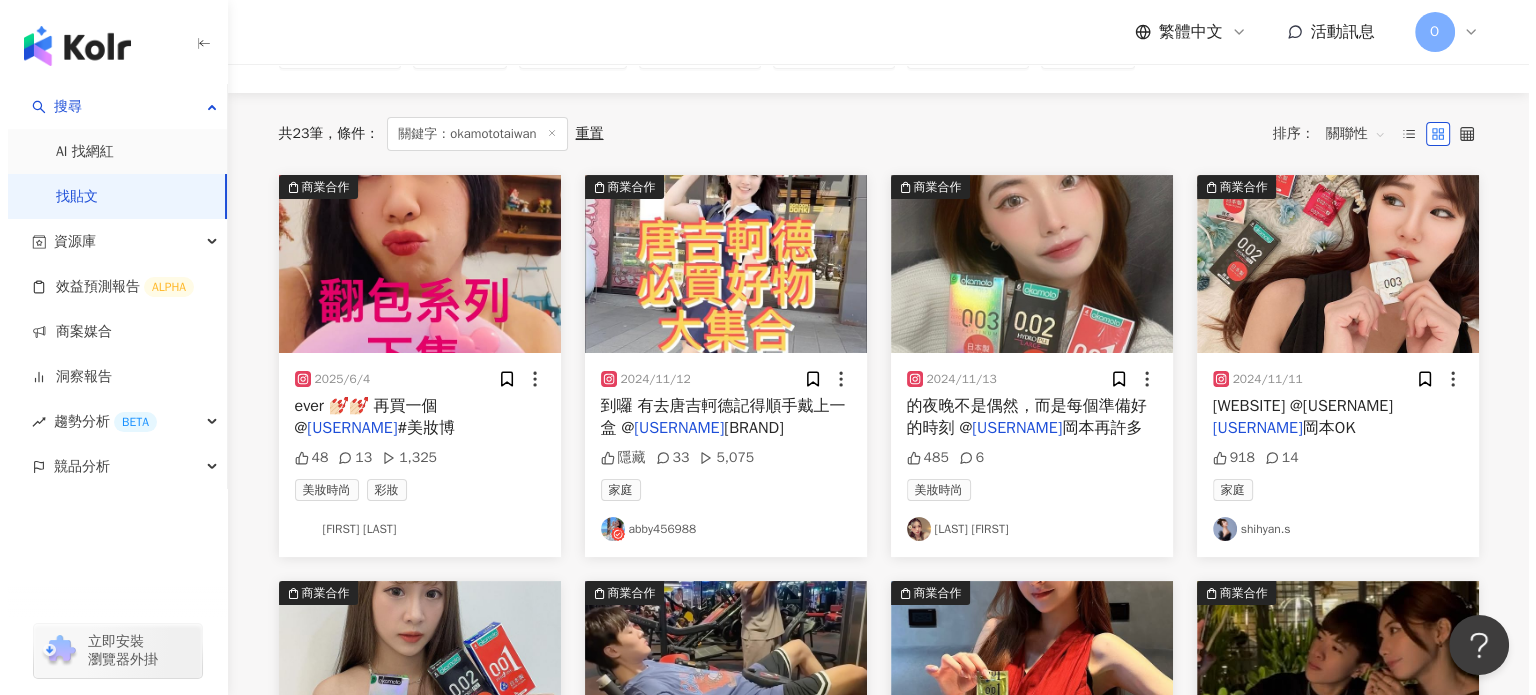 scroll, scrollTop: 0, scrollLeft: 0, axis: both 